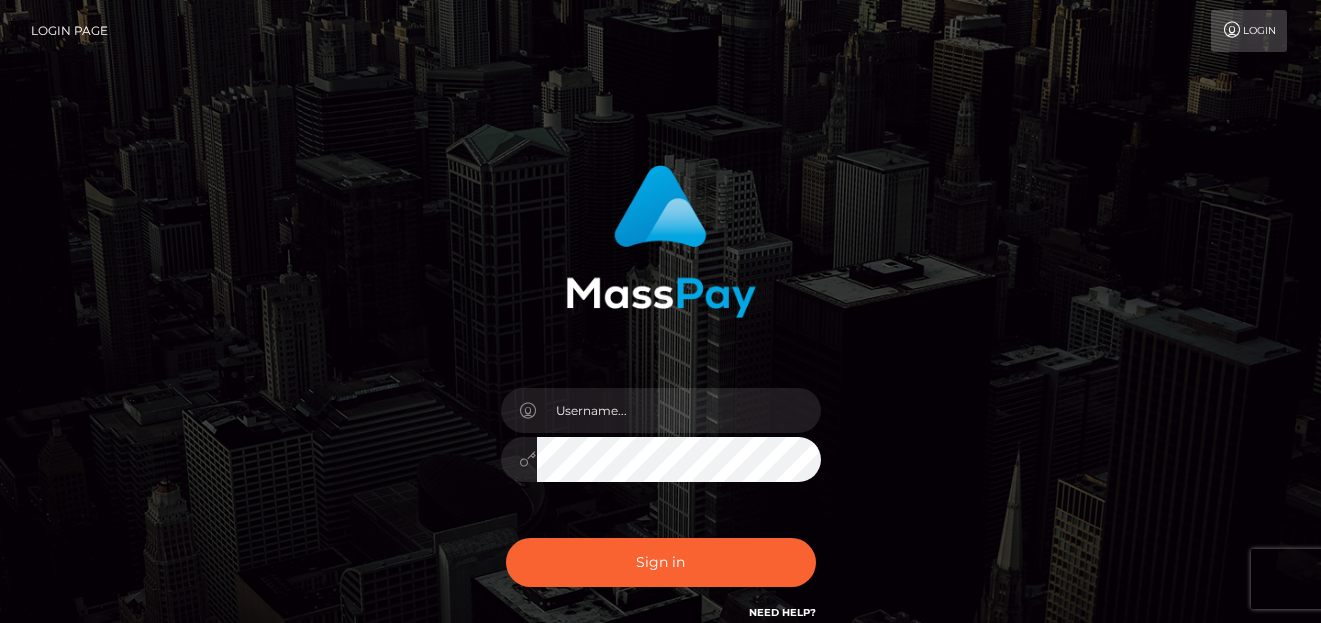 scroll, scrollTop: 0, scrollLeft: 0, axis: both 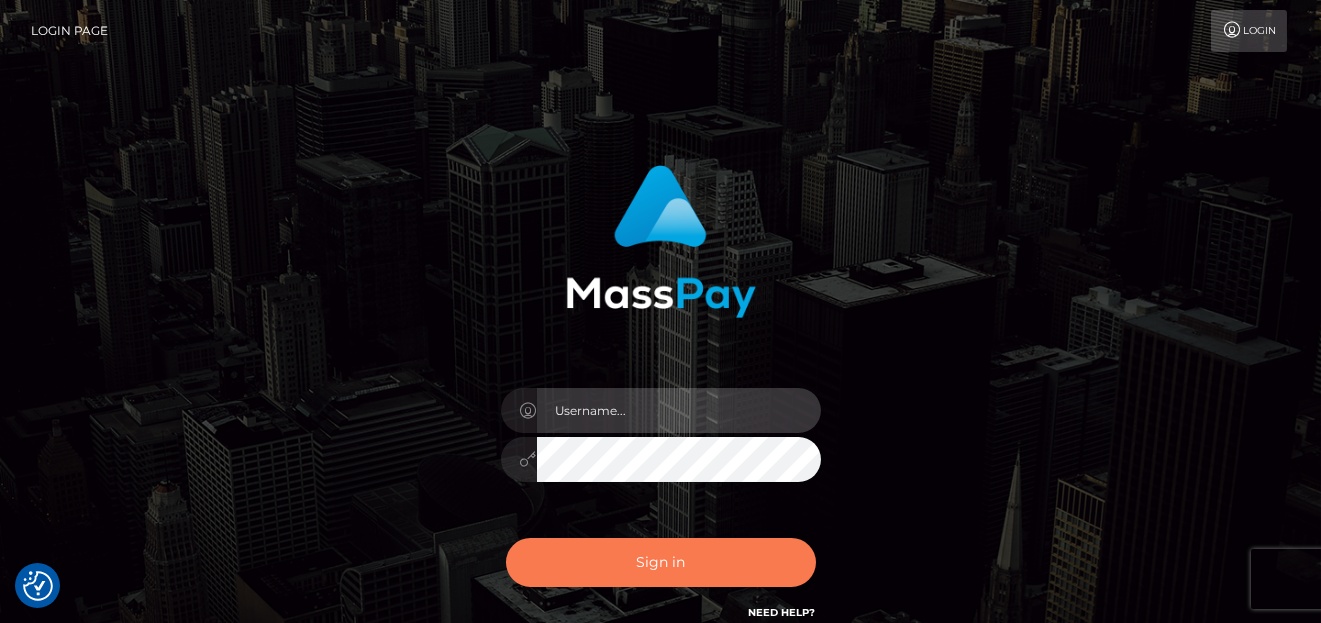 type on "denise" 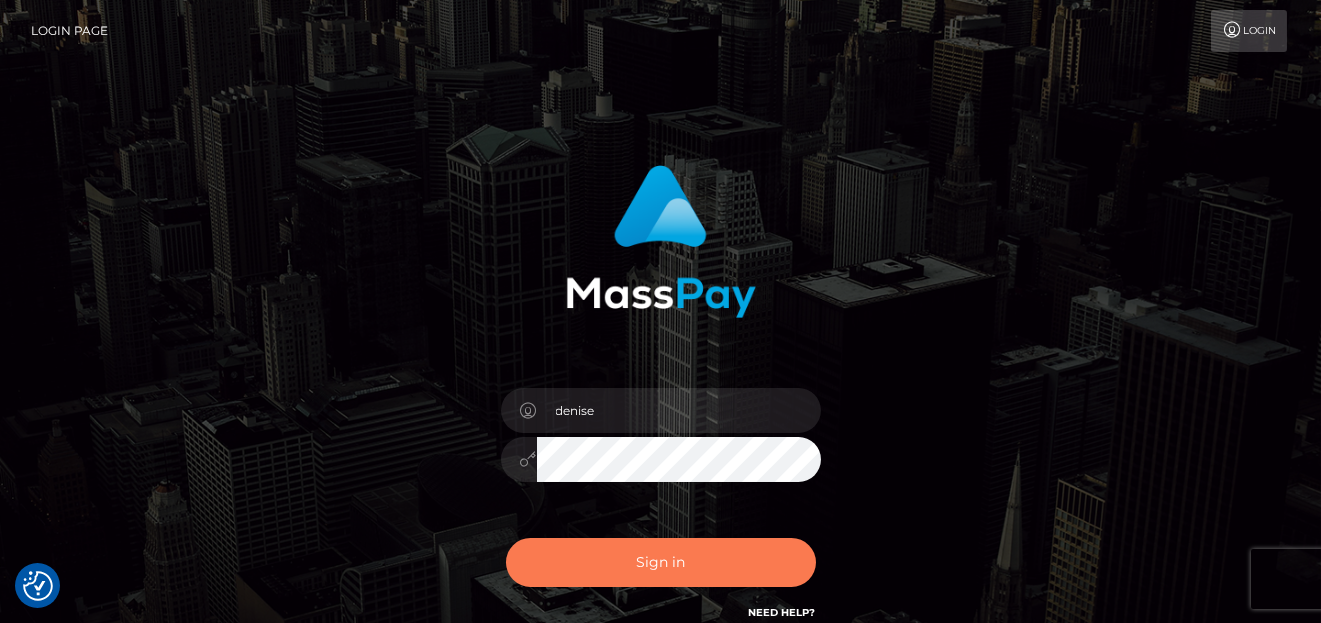 click on "Sign in" at bounding box center (661, 562) 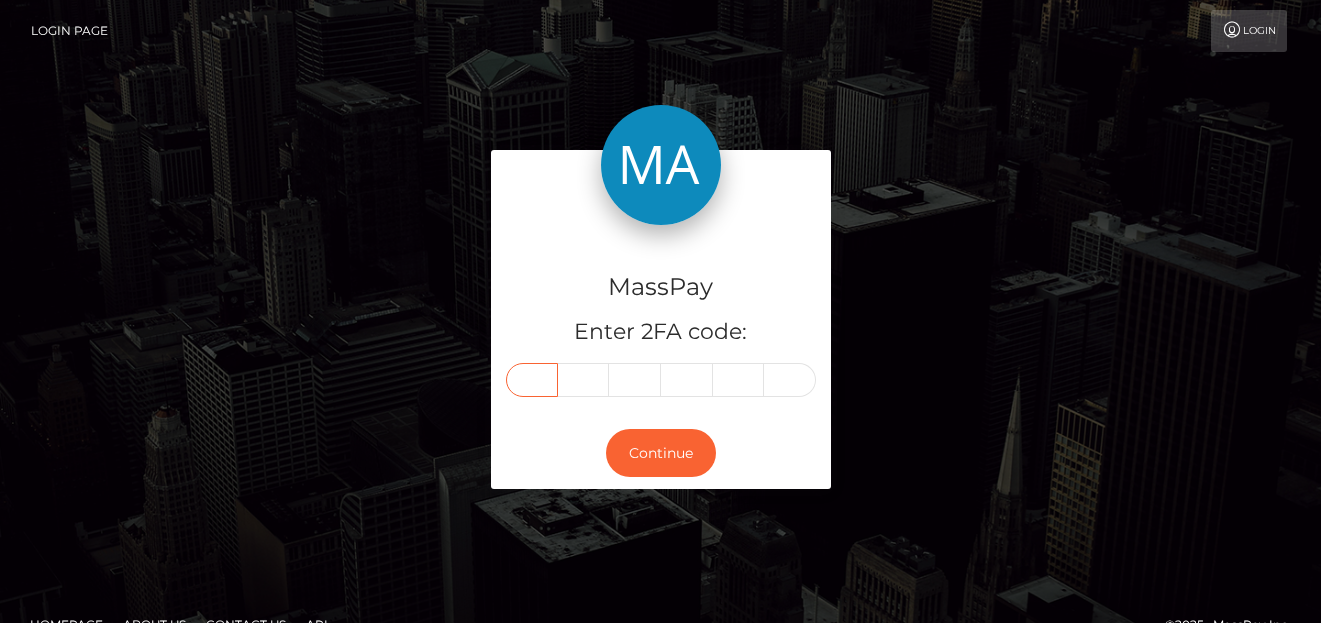 scroll, scrollTop: 0, scrollLeft: 0, axis: both 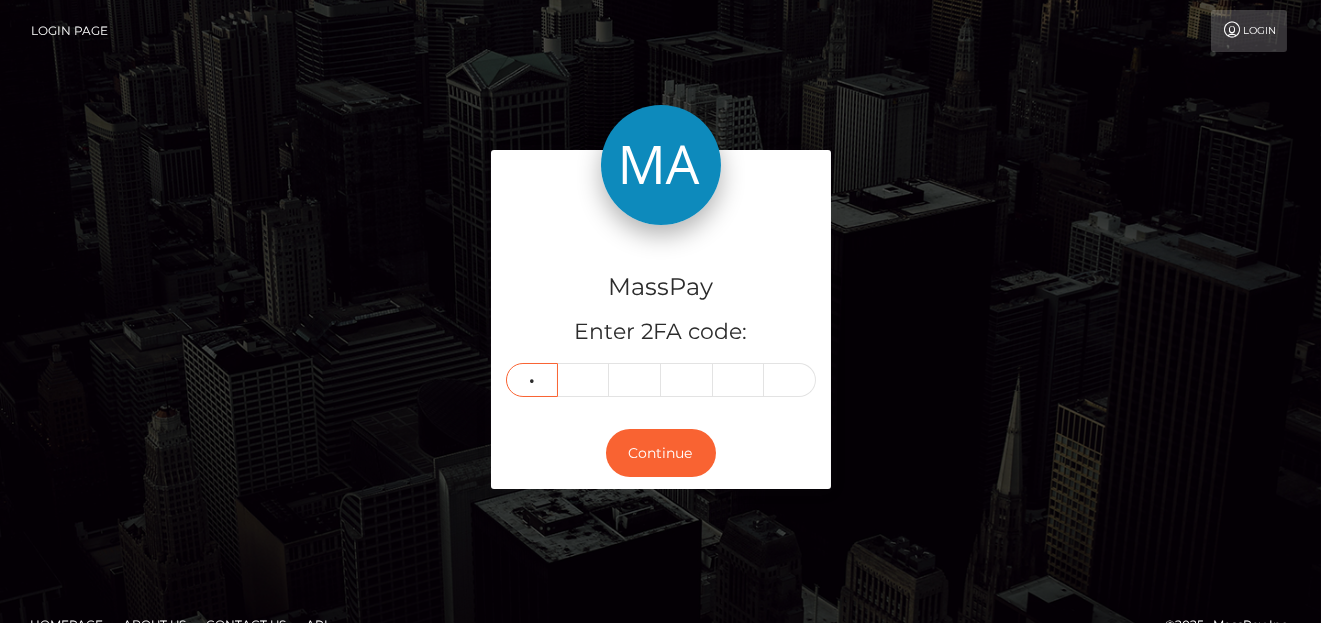 type on "4" 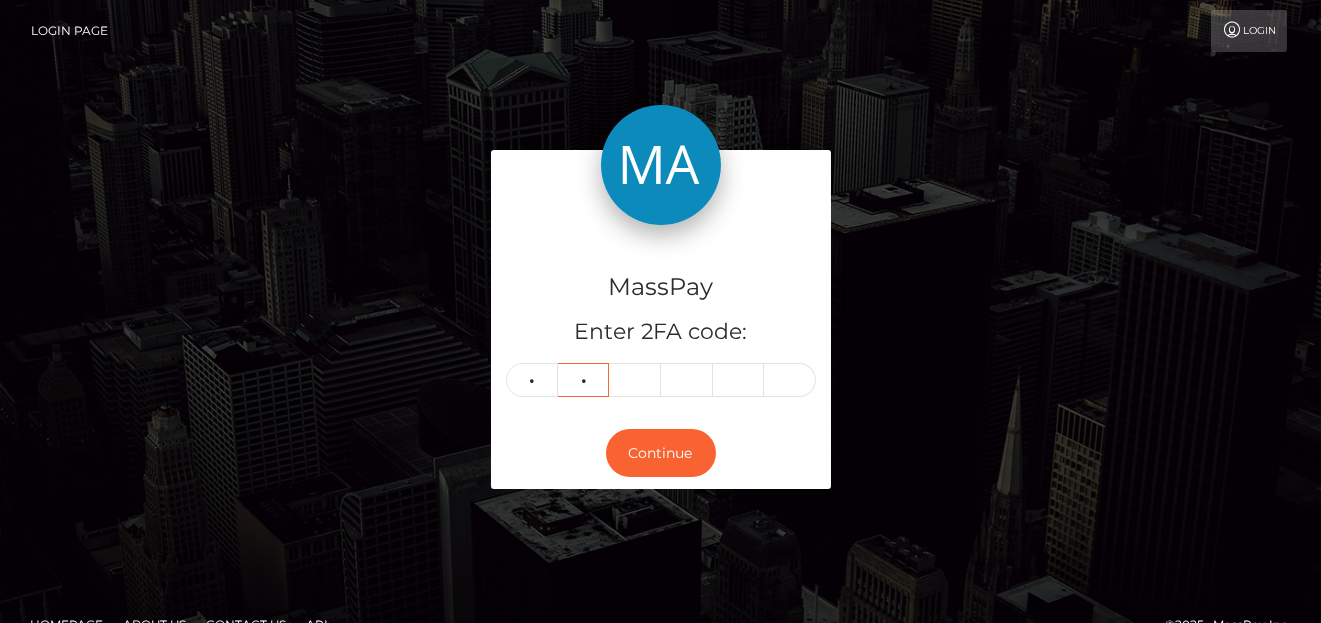 type on "8" 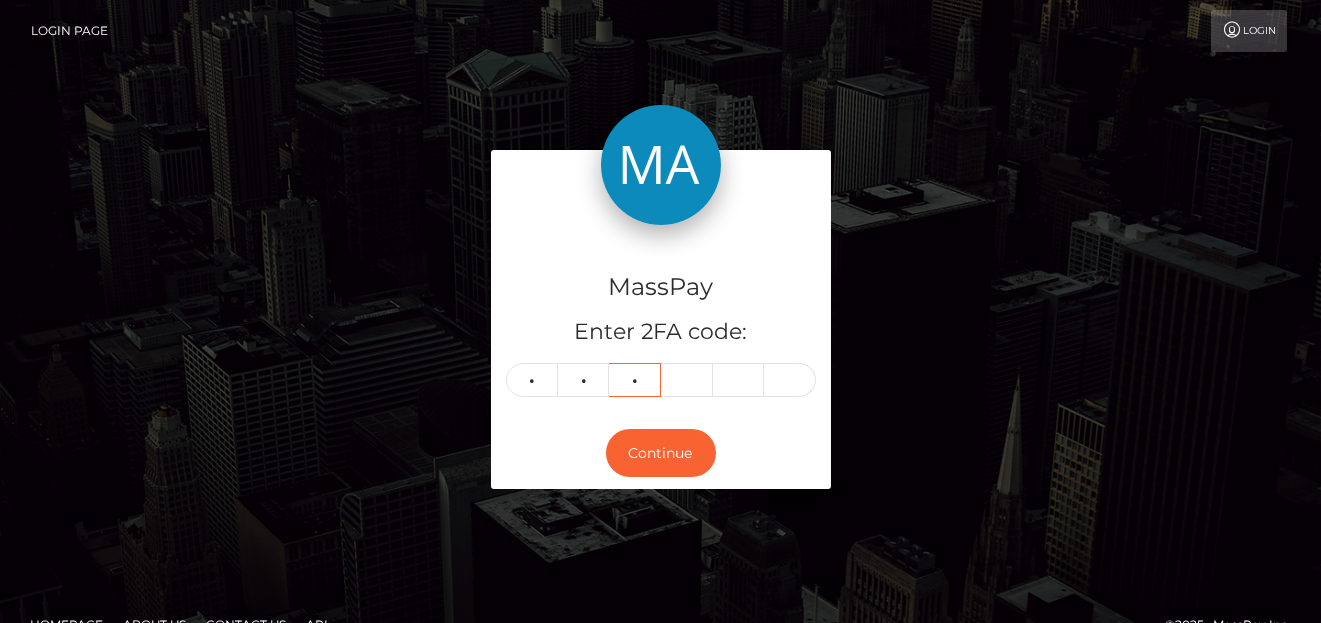 type on "0" 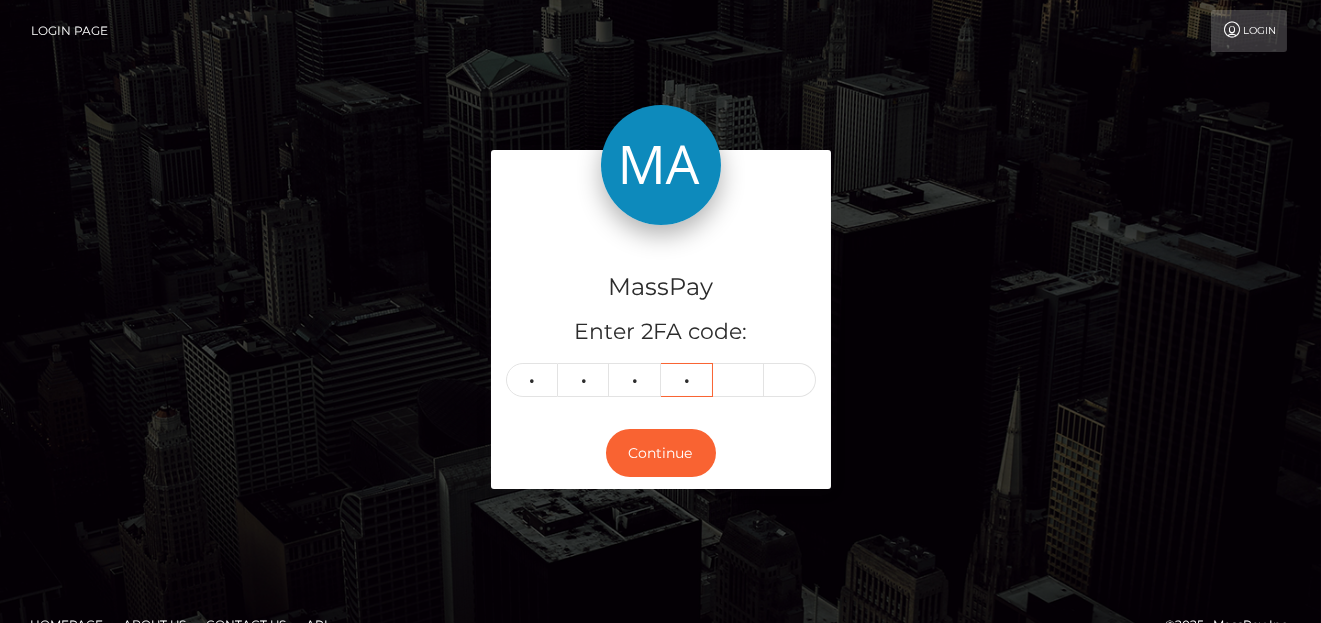 type on "7" 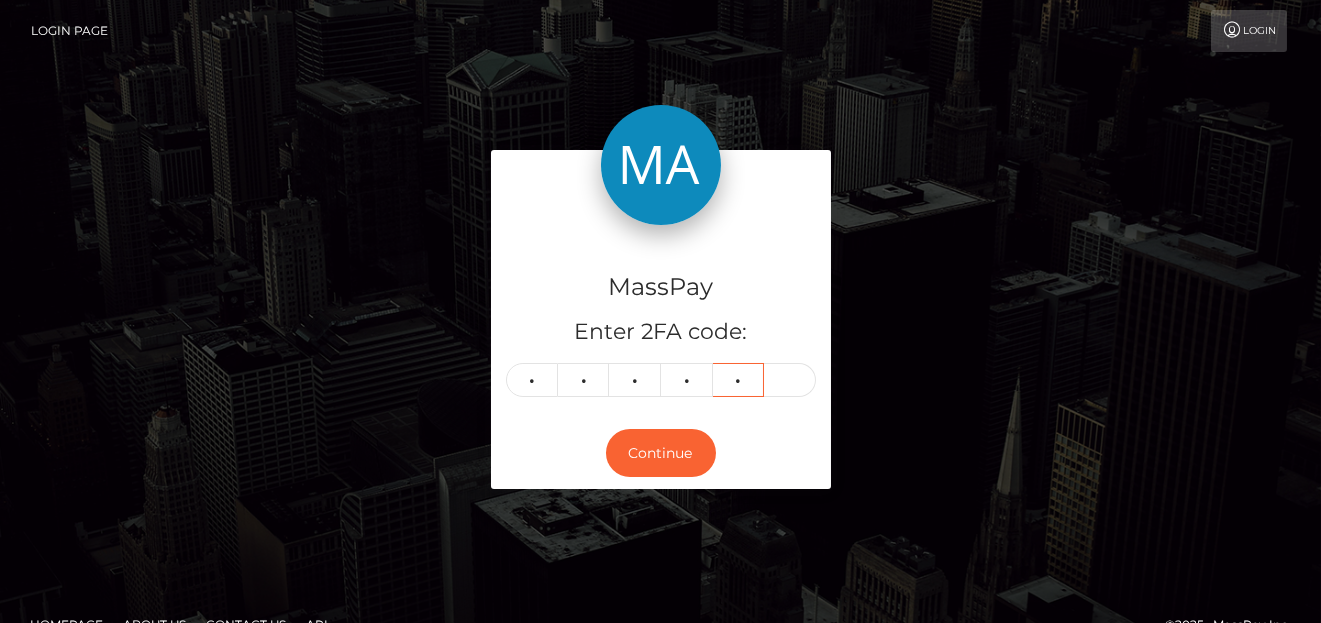 type on "5" 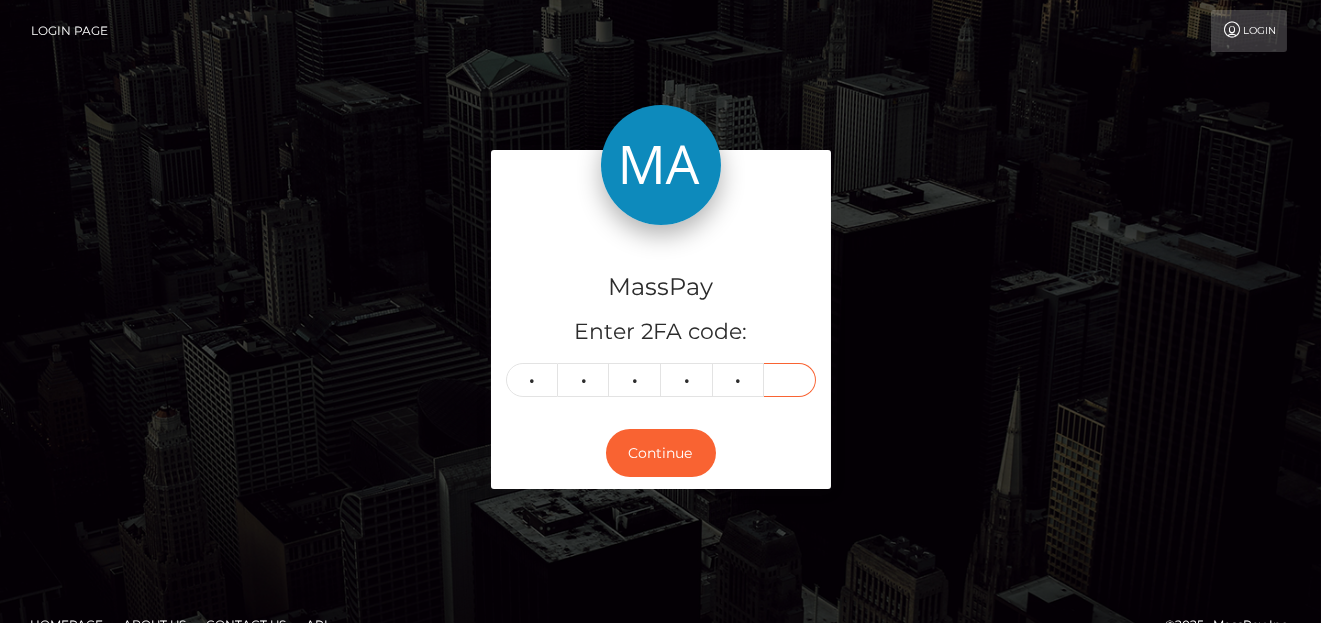 type on "9" 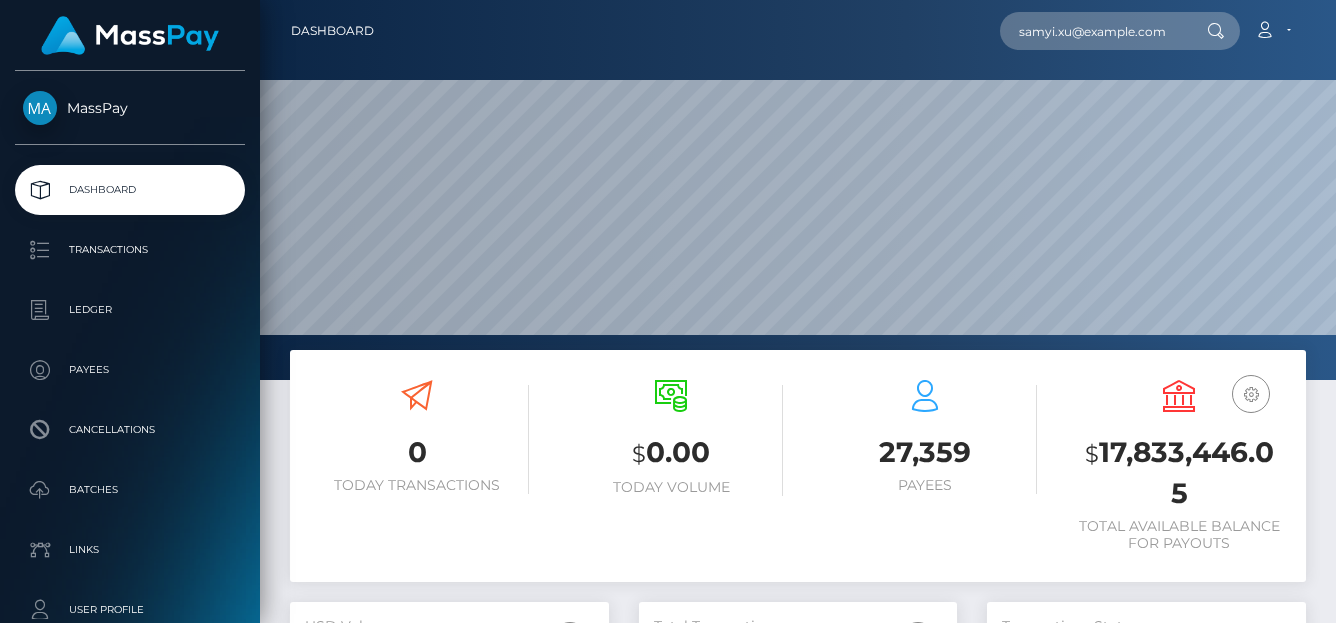 scroll, scrollTop: 0, scrollLeft: 0, axis: both 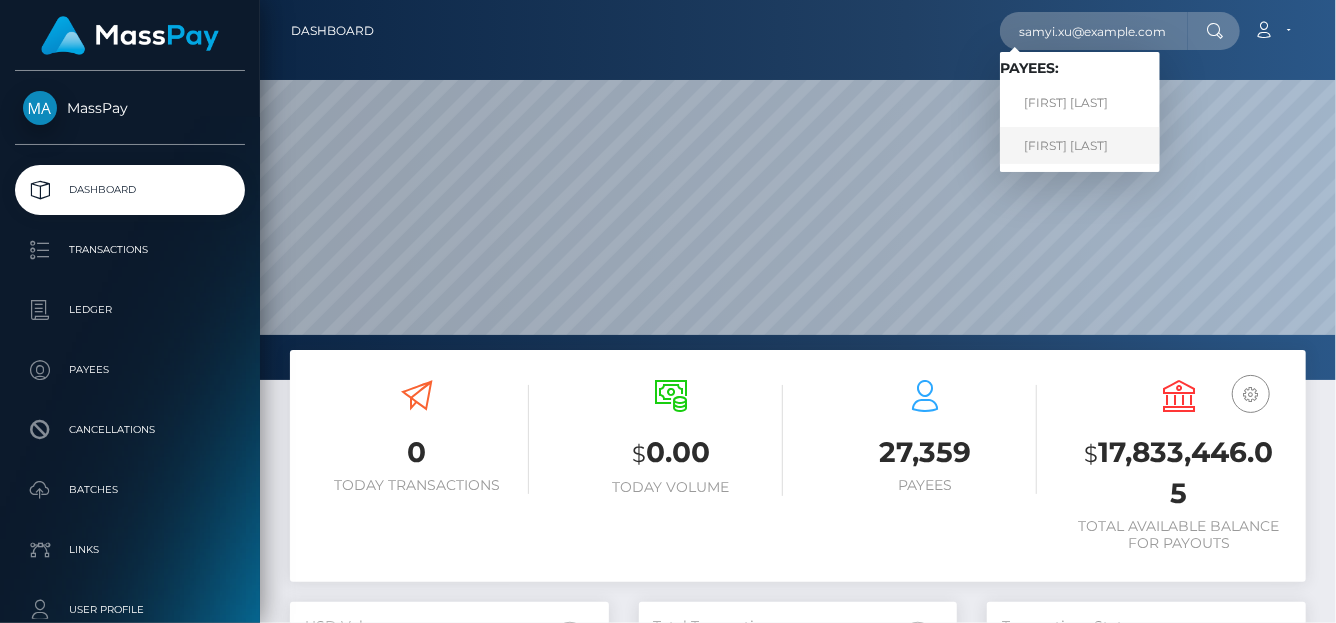 click on "Samyi  Xu" at bounding box center [1080, 145] 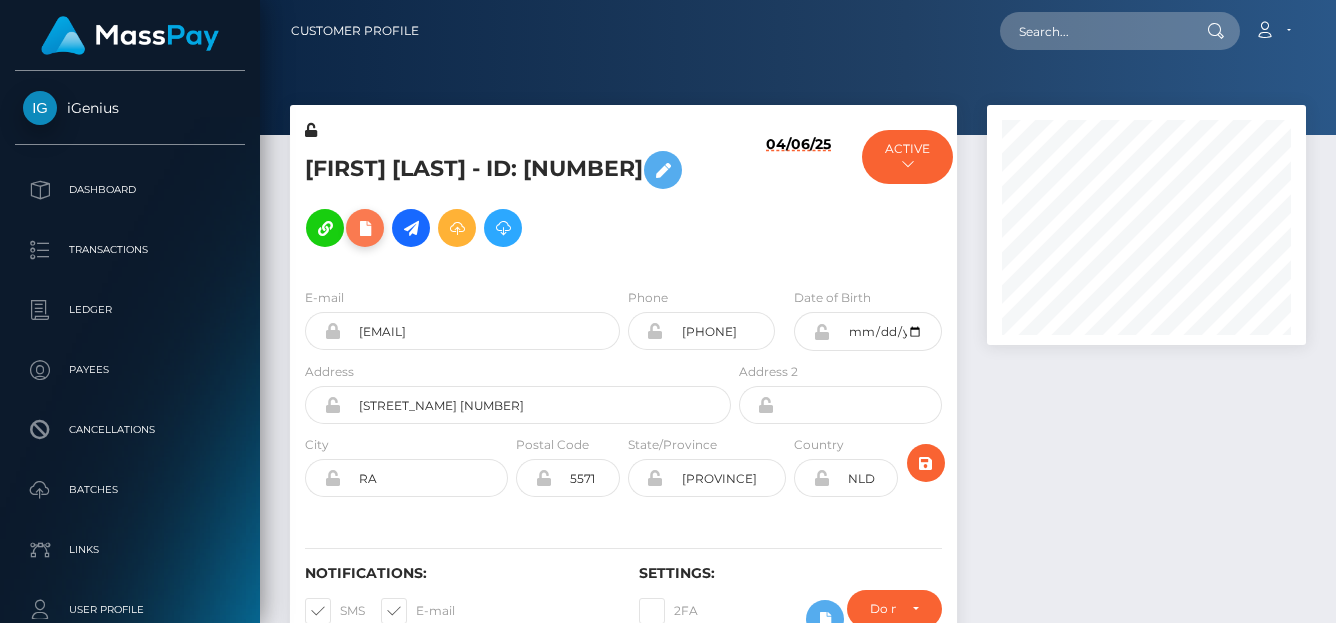 scroll, scrollTop: 0, scrollLeft: 0, axis: both 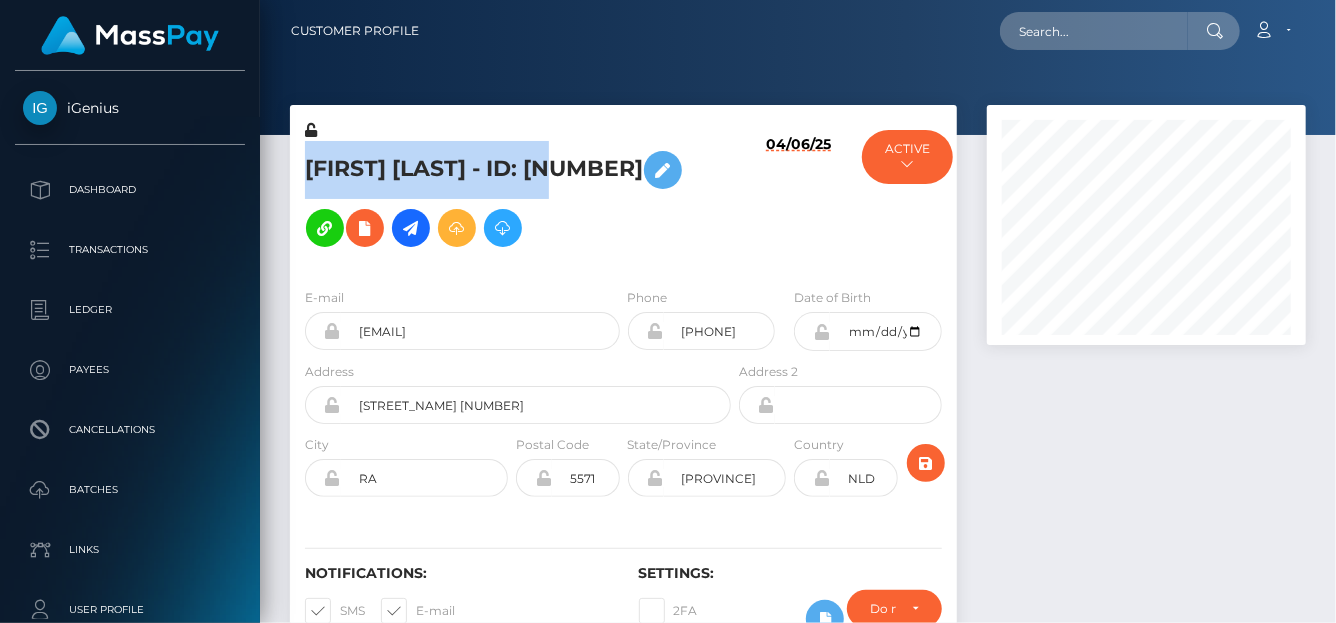 drag, startPoint x: 306, startPoint y: 172, endPoint x: 546, endPoint y: 155, distance: 240.60133 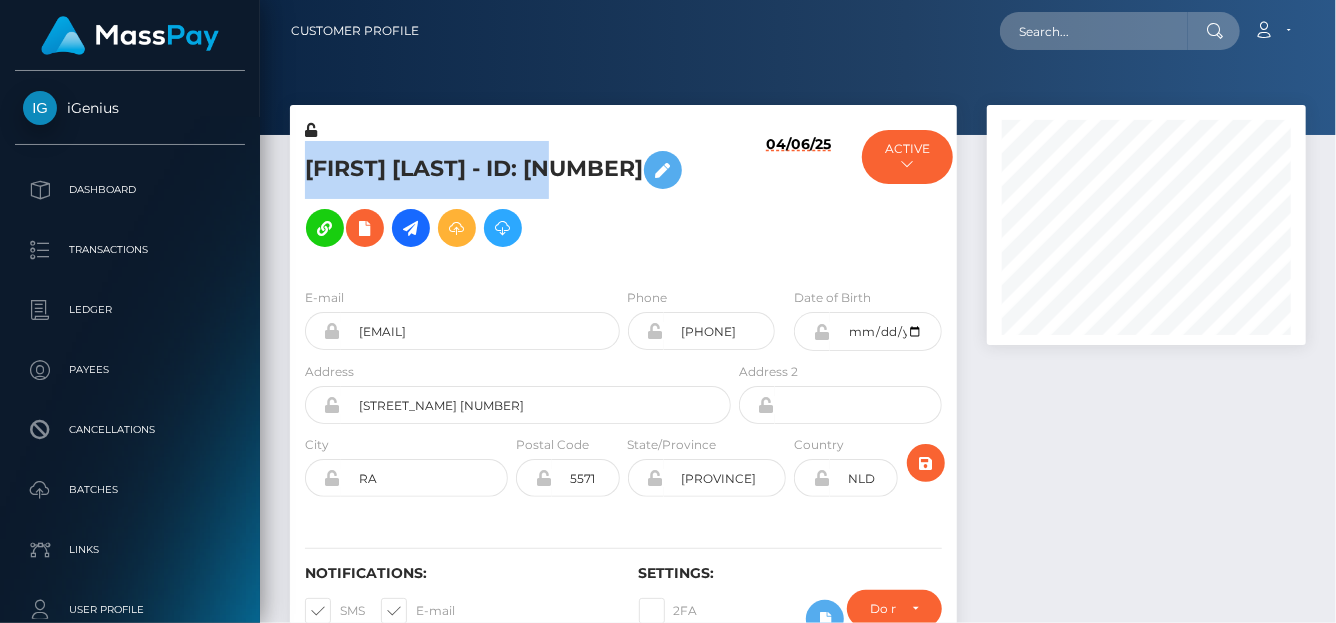 click on "[FIRST]  [LAST]
- ID: [NUMBER]" at bounding box center (512, 199) 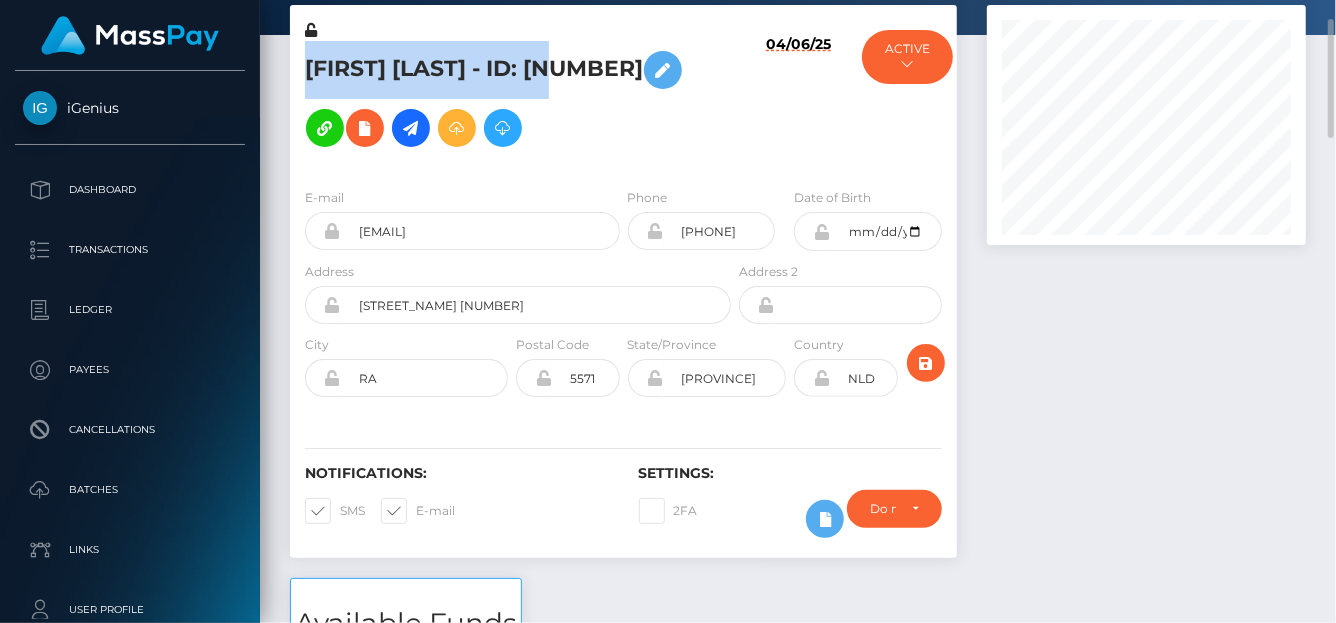 scroll, scrollTop: 0, scrollLeft: 0, axis: both 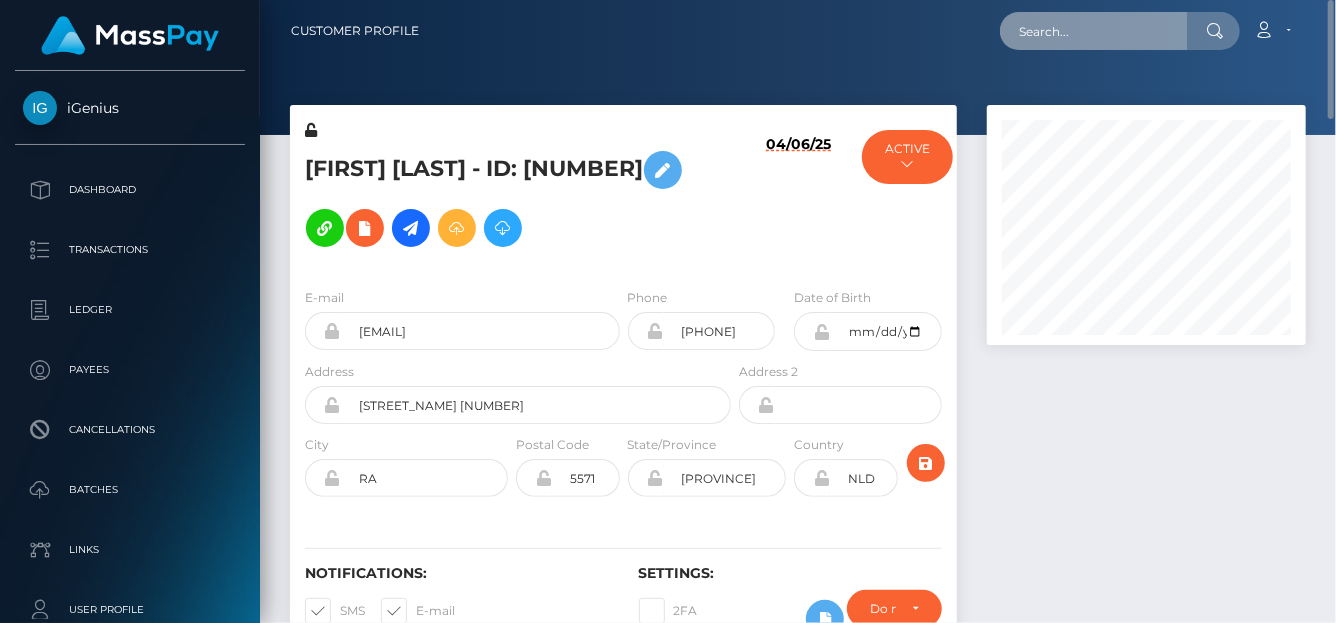 click at bounding box center [1094, 31] 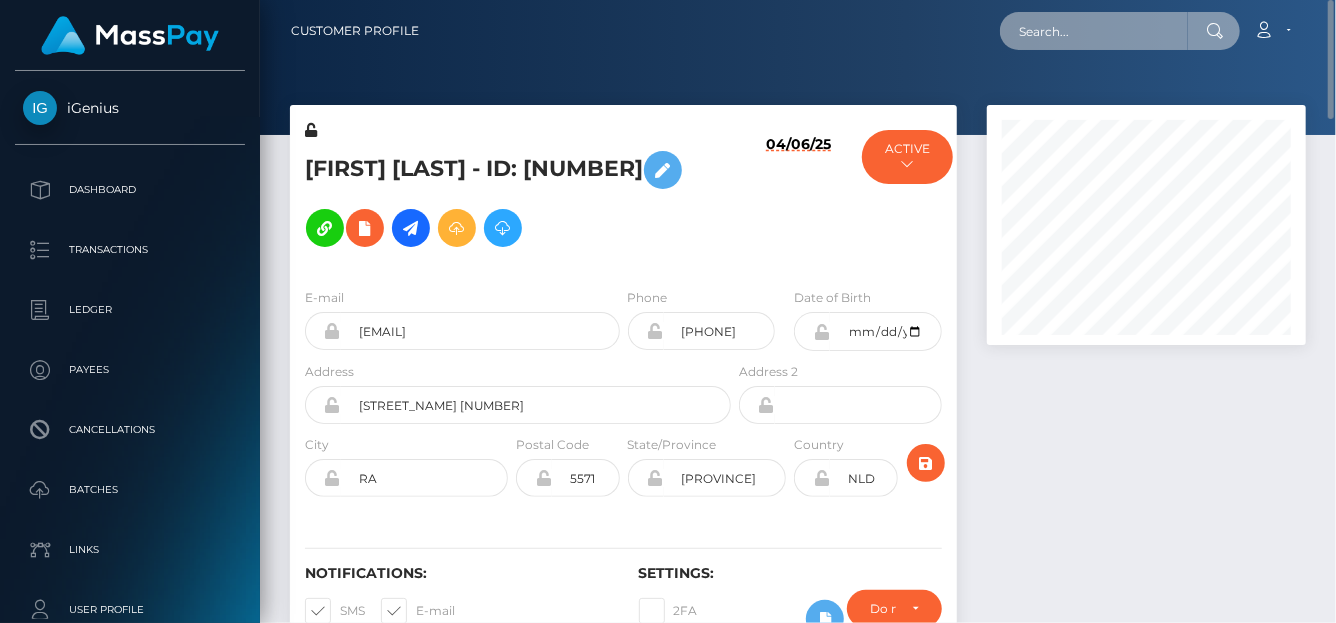 paste on "[EMAIL]" 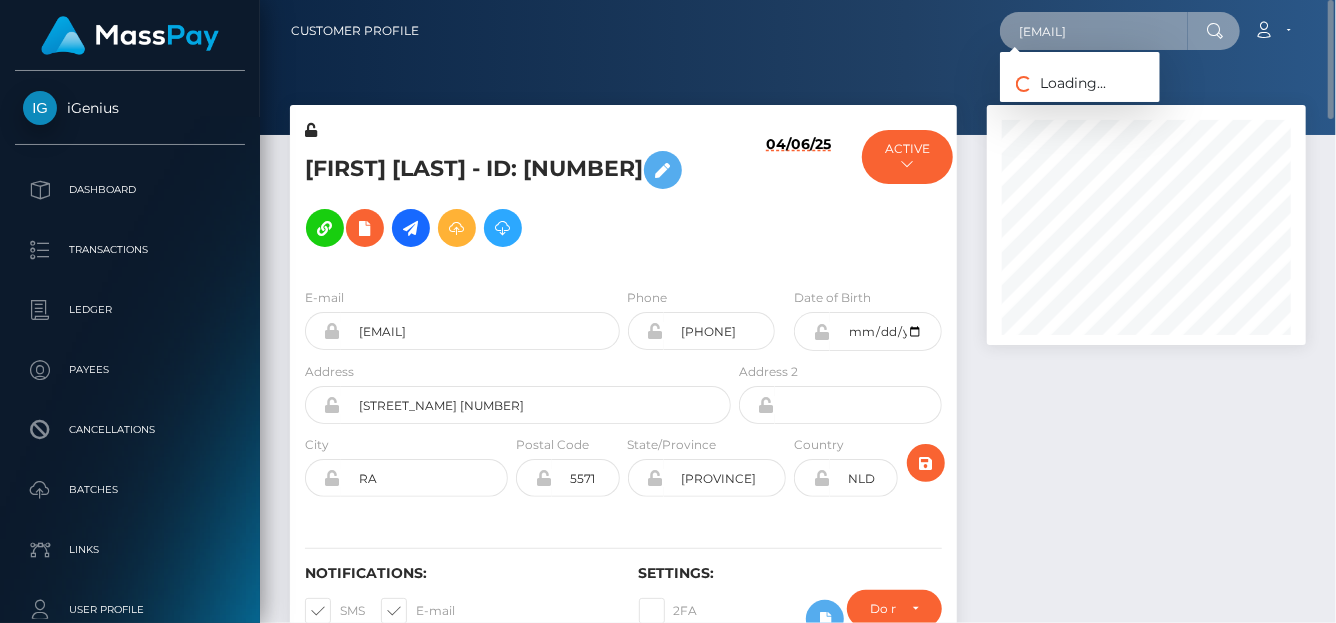 scroll, scrollTop: 0, scrollLeft: 63, axis: horizontal 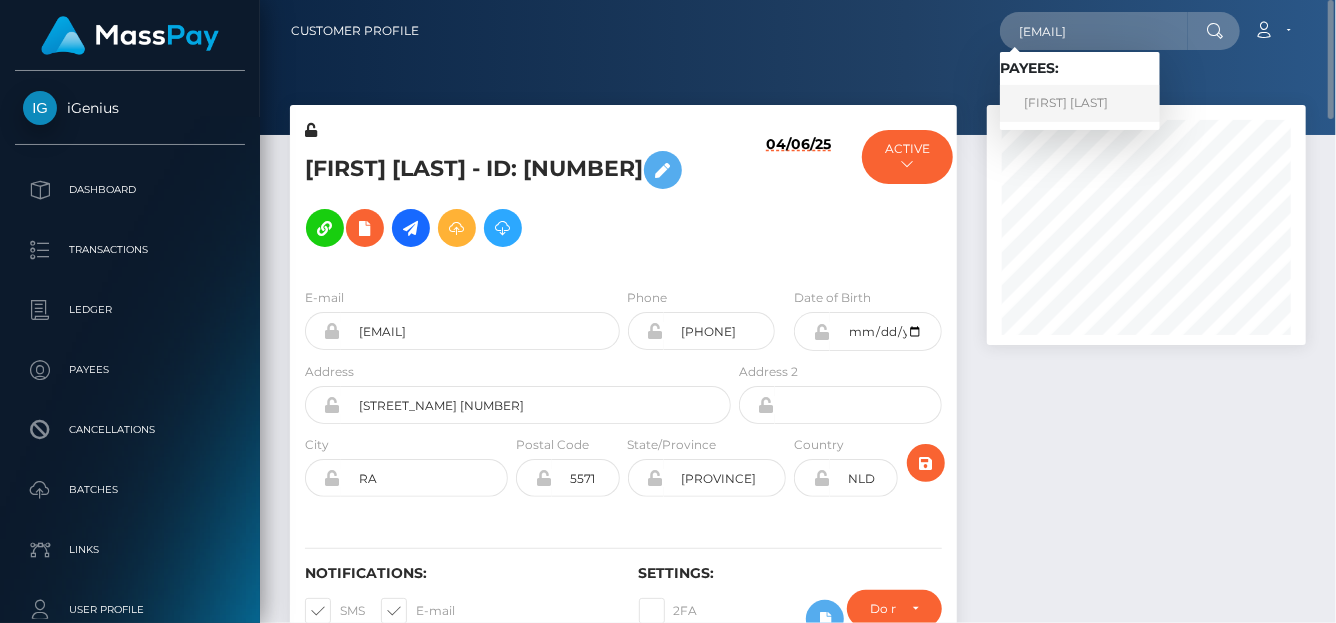 click on "[FIRST]  [LAST]" at bounding box center (1080, 103) 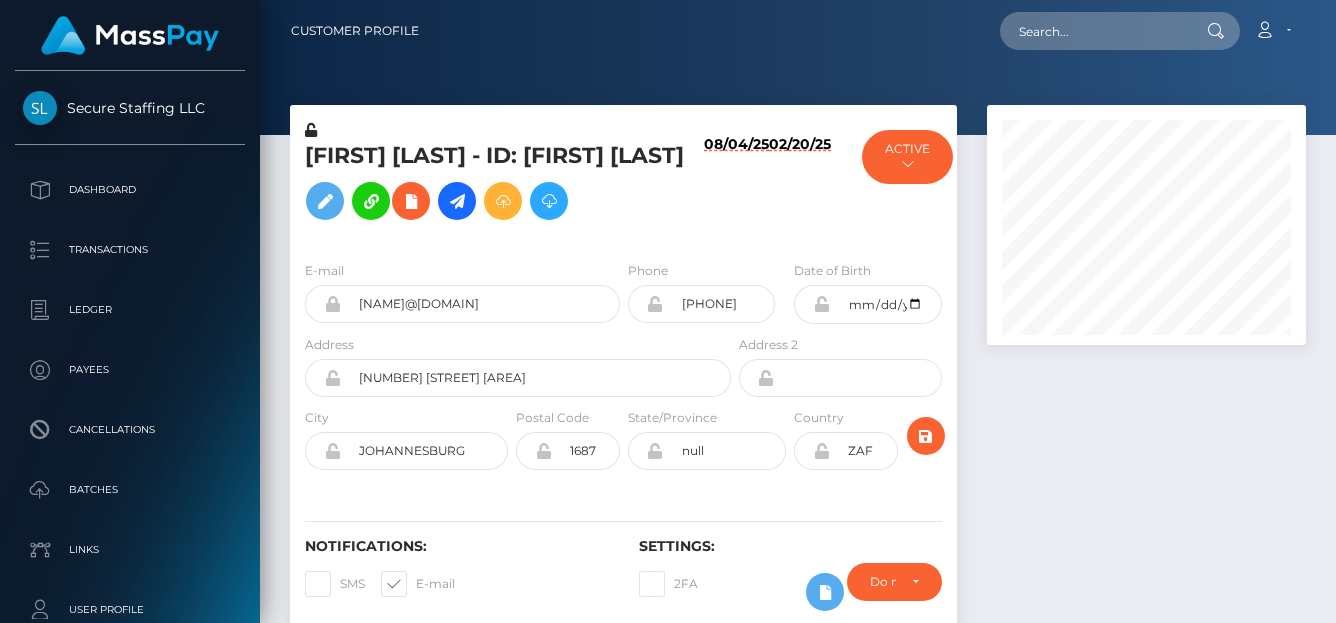 scroll, scrollTop: 0, scrollLeft: 0, axis: both 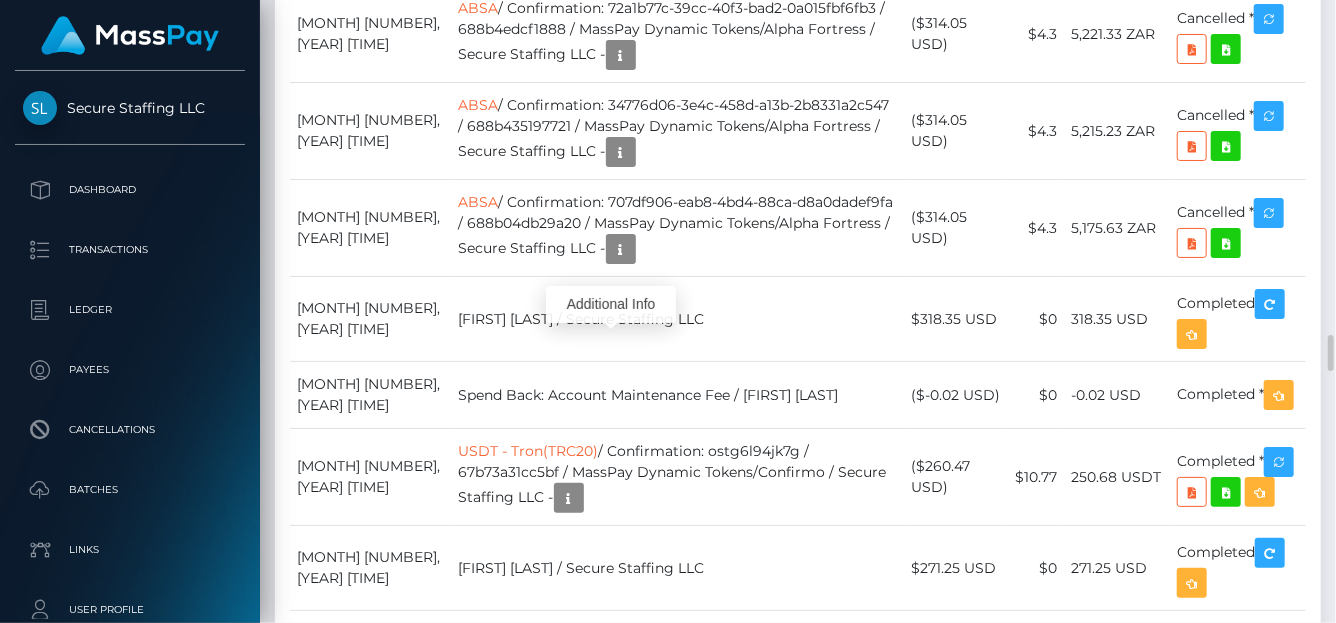click at bounding box center [621, -506] 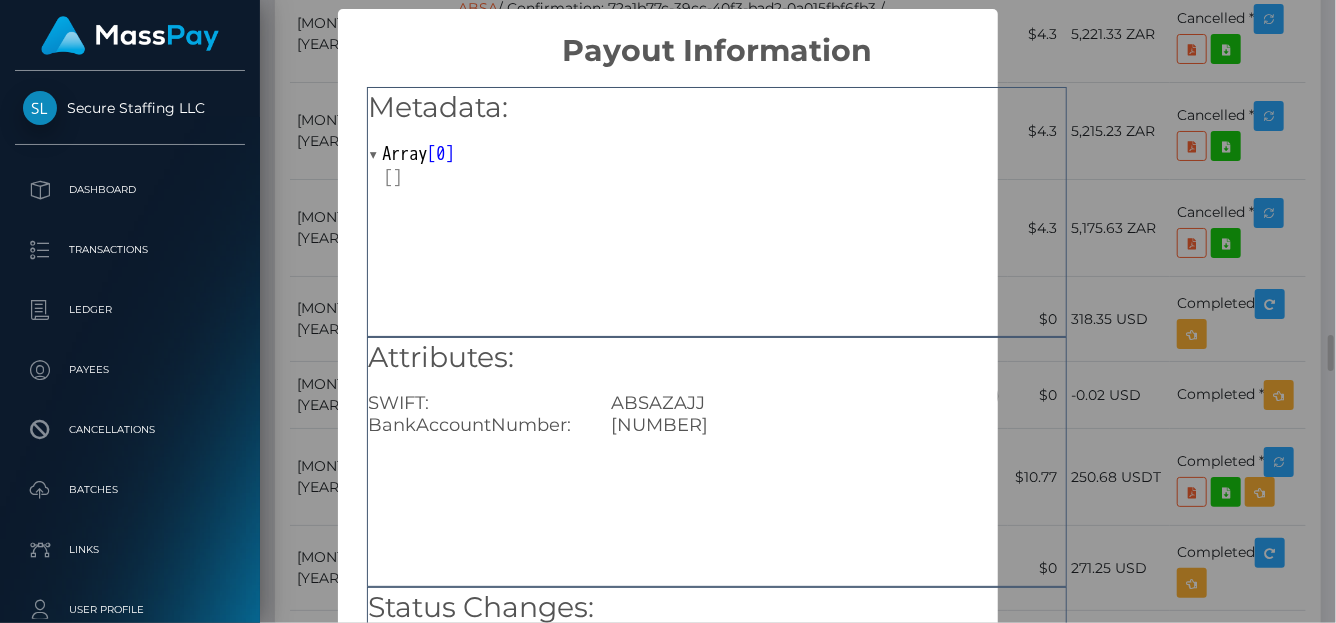 scroll, scrollTop: 0, scrollLeft: 0, axis: both 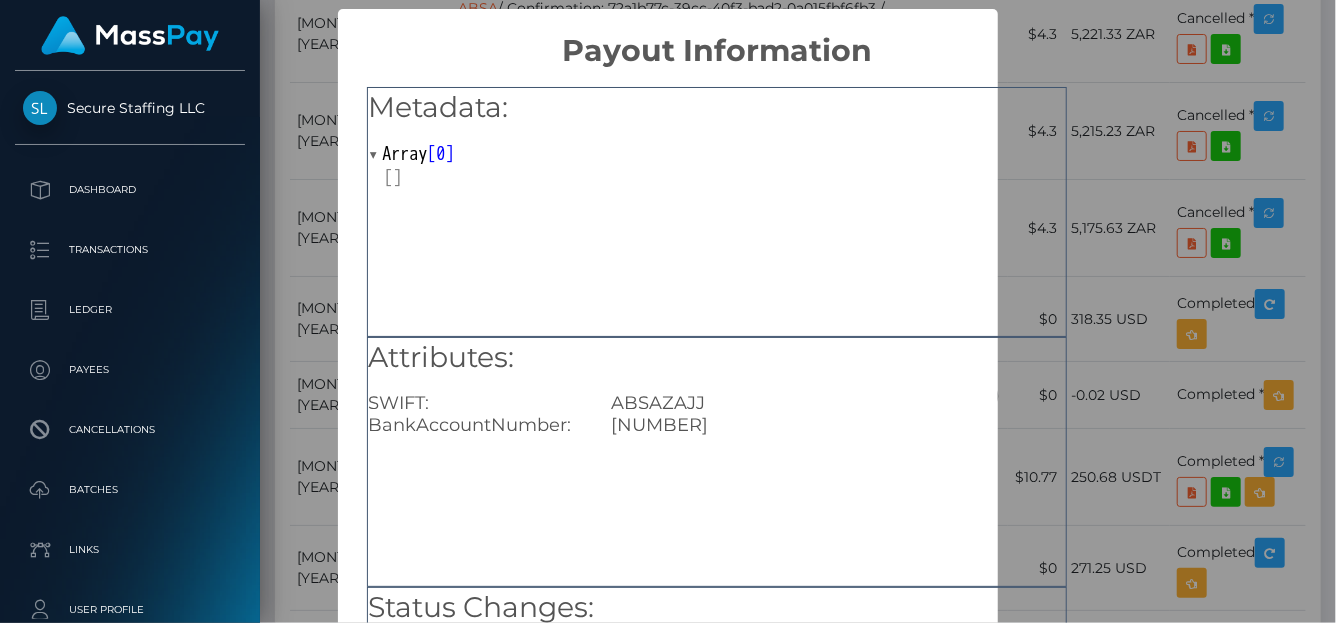 drag, startPoint x: 726, startPoint y: 425, endPoint x: 610, endPoint y: 420, distance: 116.10771 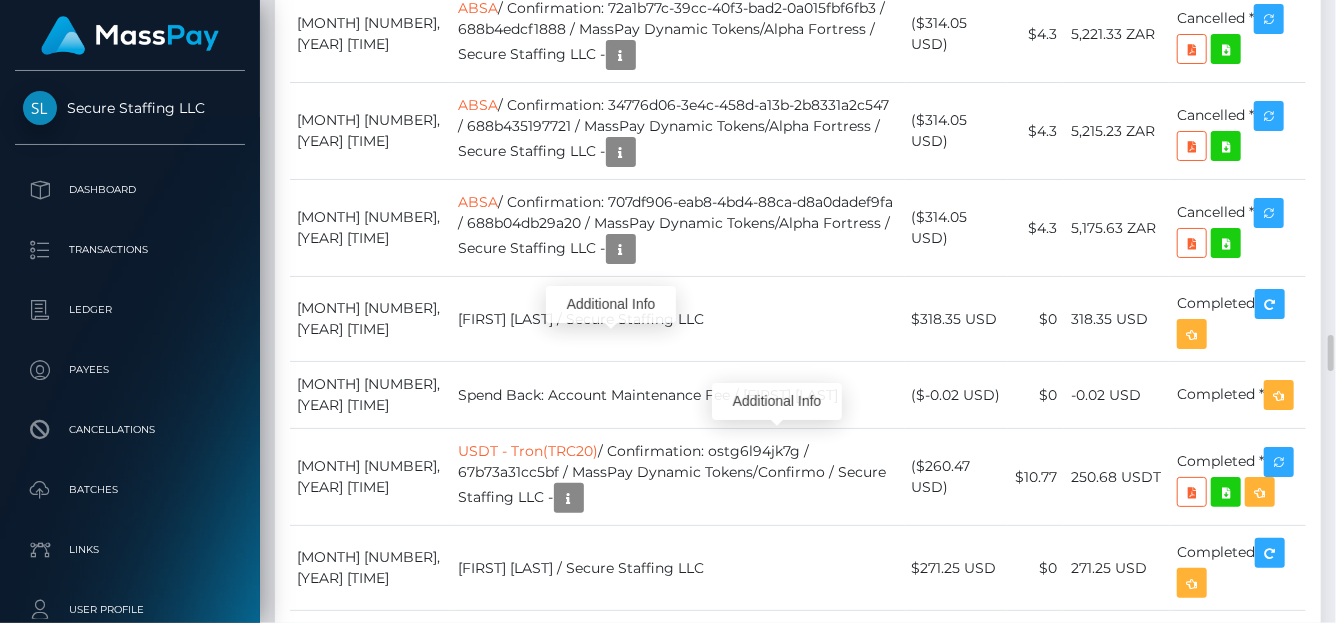 scroll, scrollTop: 240, scrollLeft: 319, axis: both 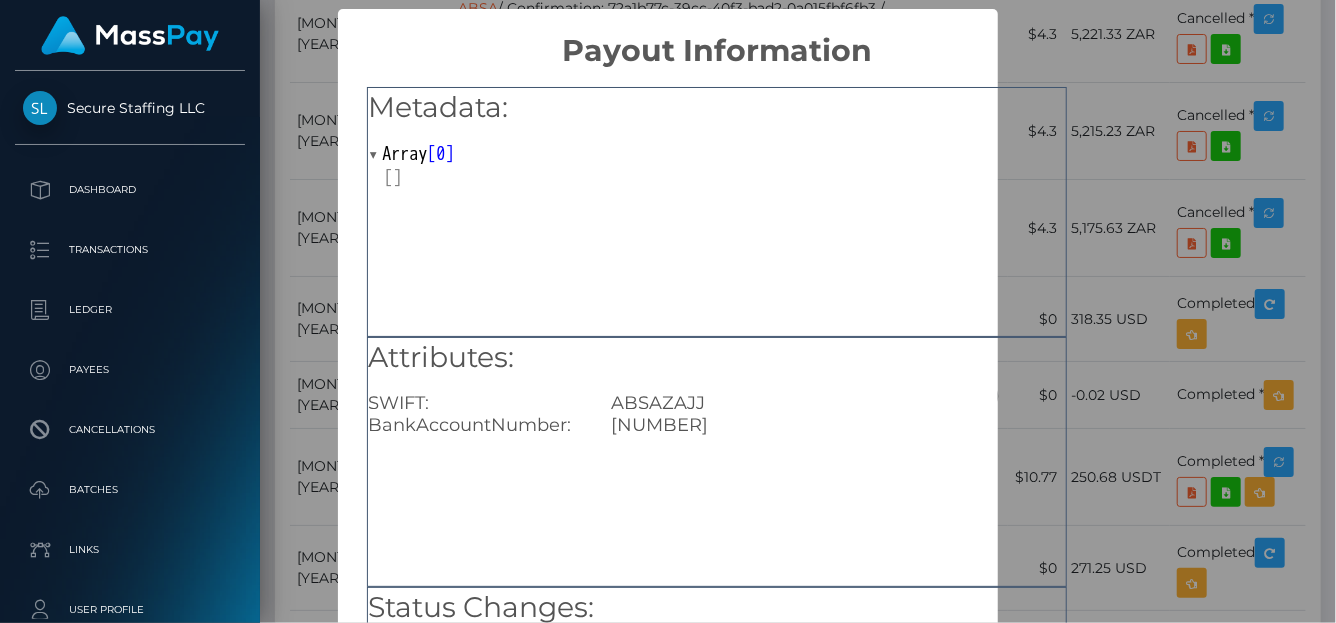drag, startPoint x: 715, startPoint y: 422, endPoint x: 602, endPoint y: 424, distance: 113.0177 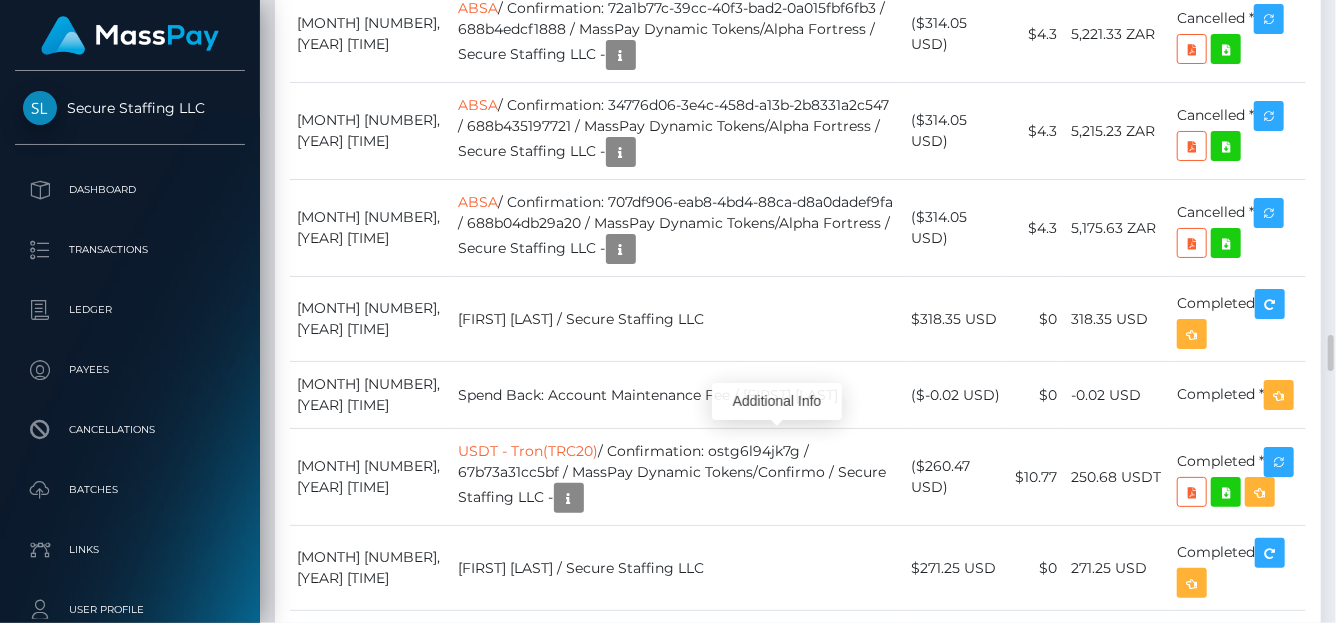 scroll, scrollTop: 240, scrollLeft: 319, axis: both 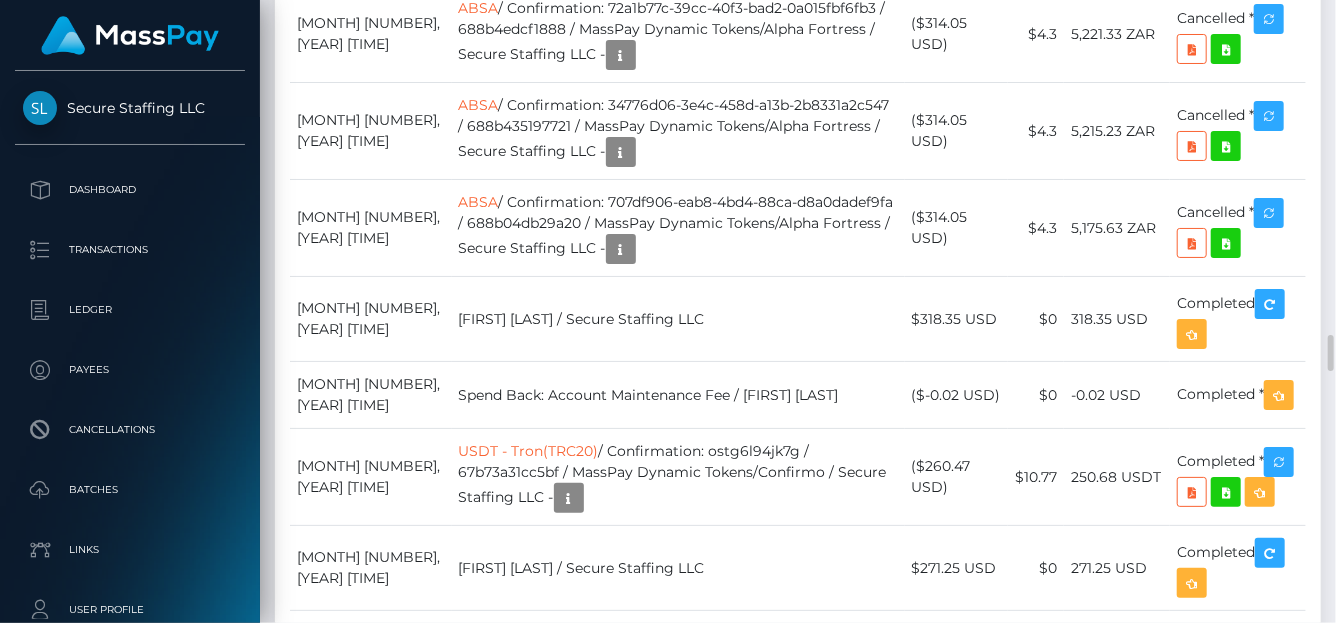click on "ABSA" at bounding box center [479, -553] 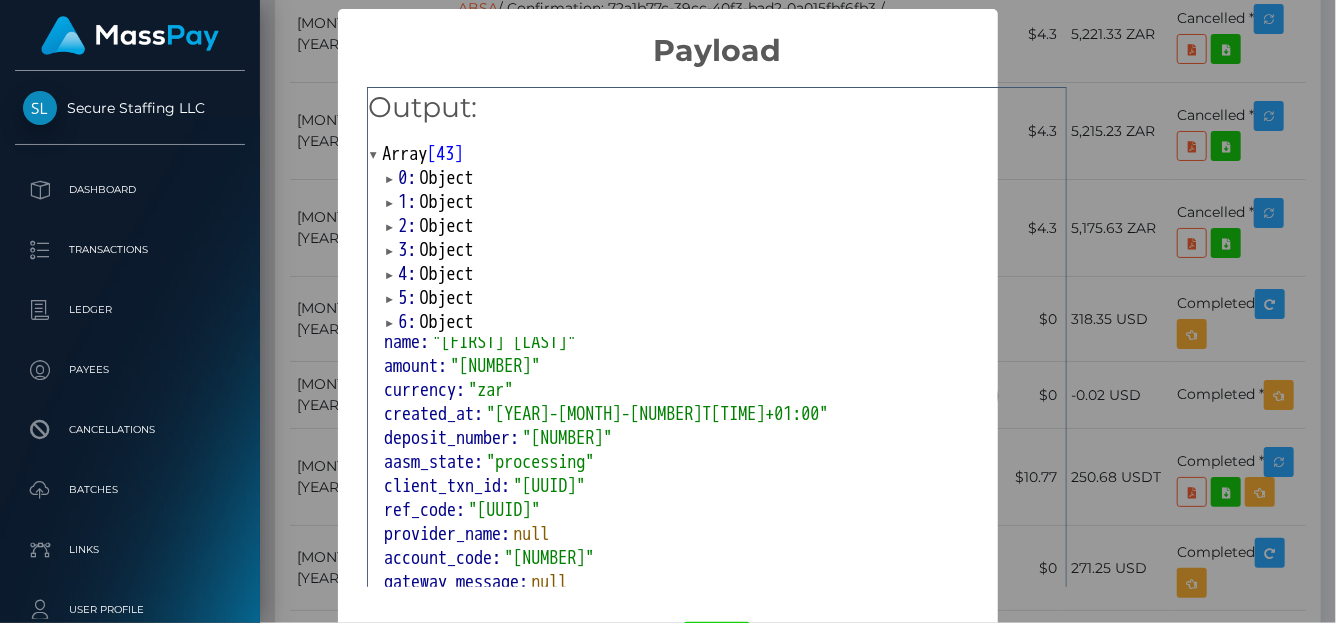scroll, scrollTop: 141, scrollLeft: 0, axis: vertical 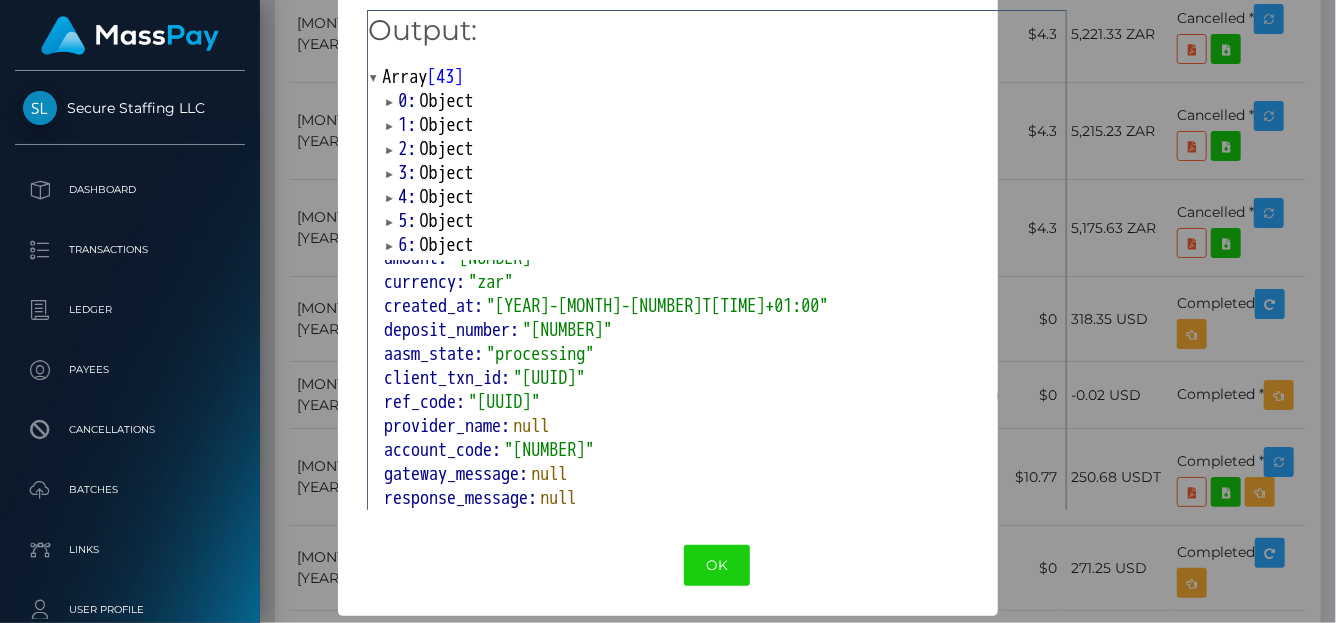 click on "7:" at bounding box center (408, 269) 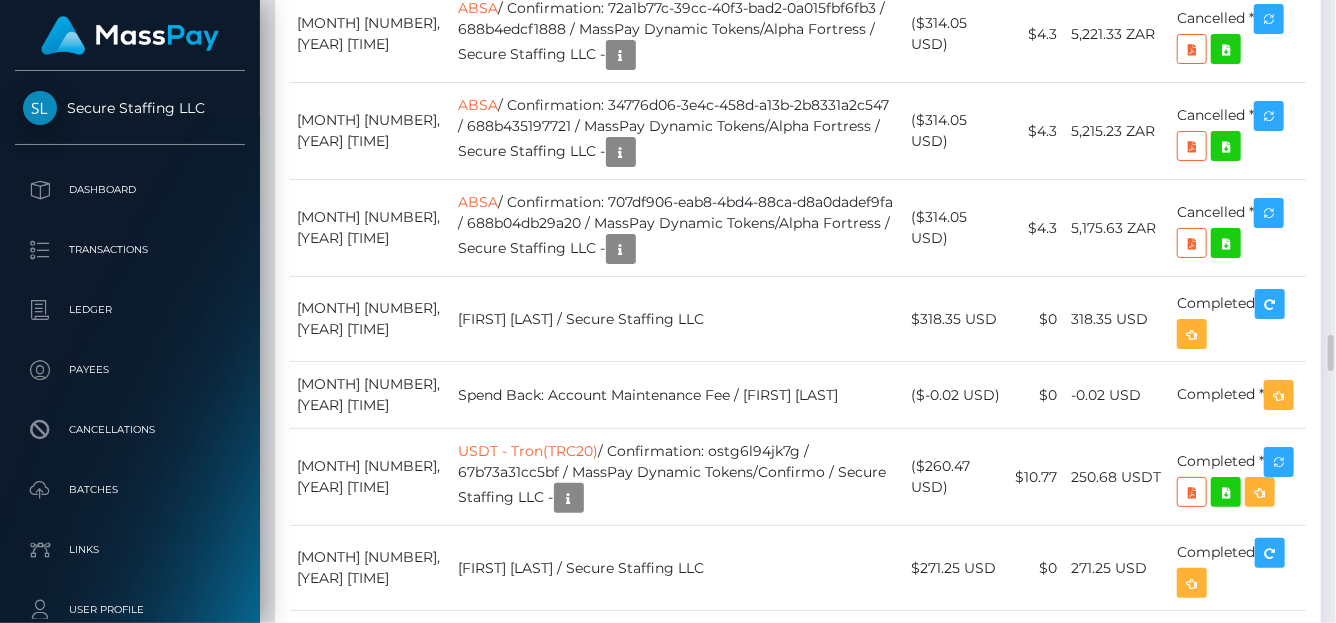 scroll, scrollTop: 240, scrollLeft: 319, axis: both 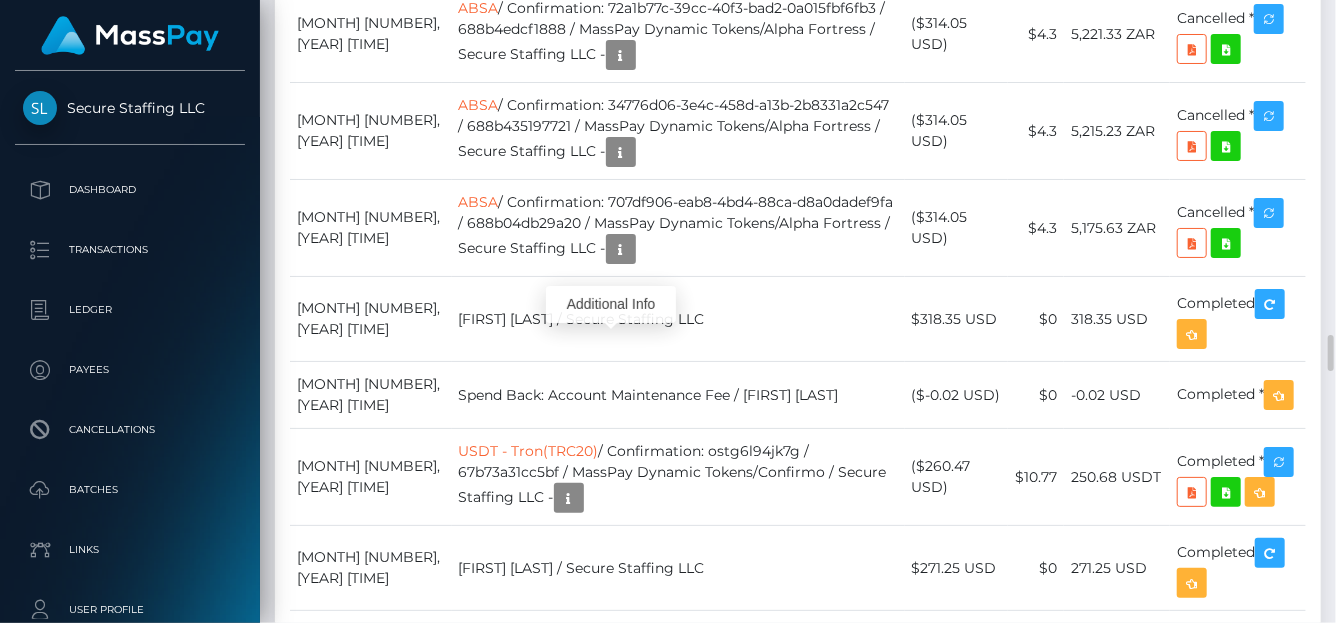 click at bounding box center [621, -506] 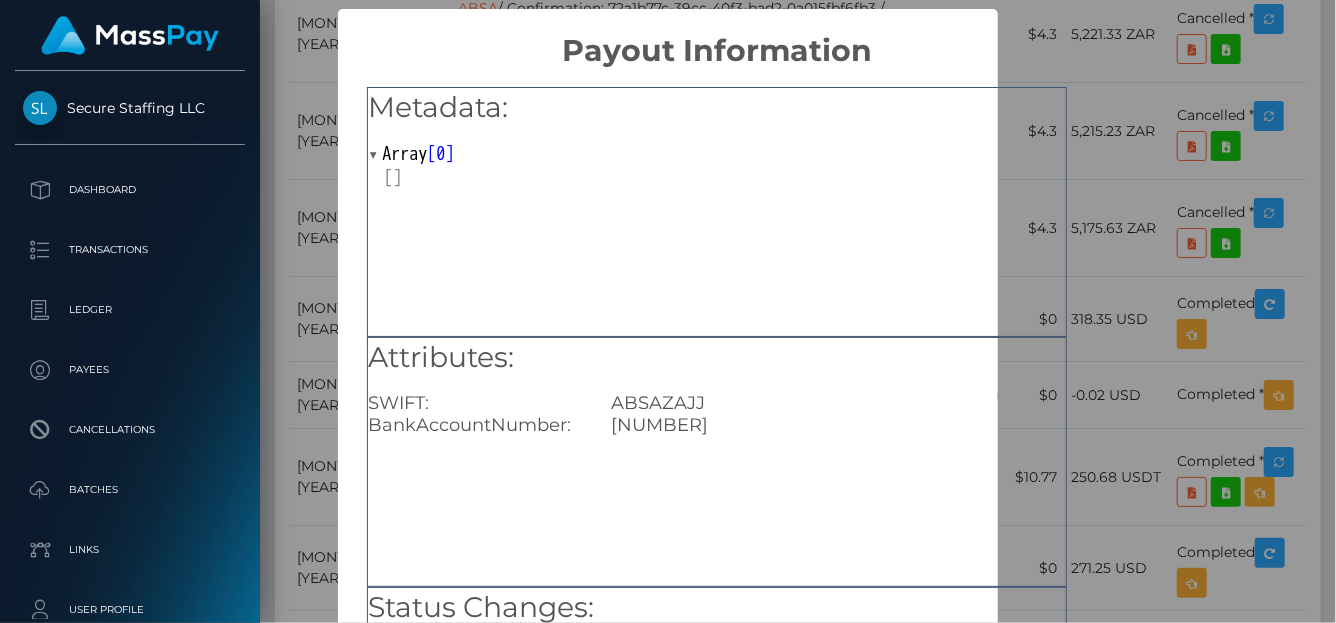 drag, startPoint x: 732, startPoint y: 422, endPoint x: 662, endPoint y: 420, distance: 70.028564 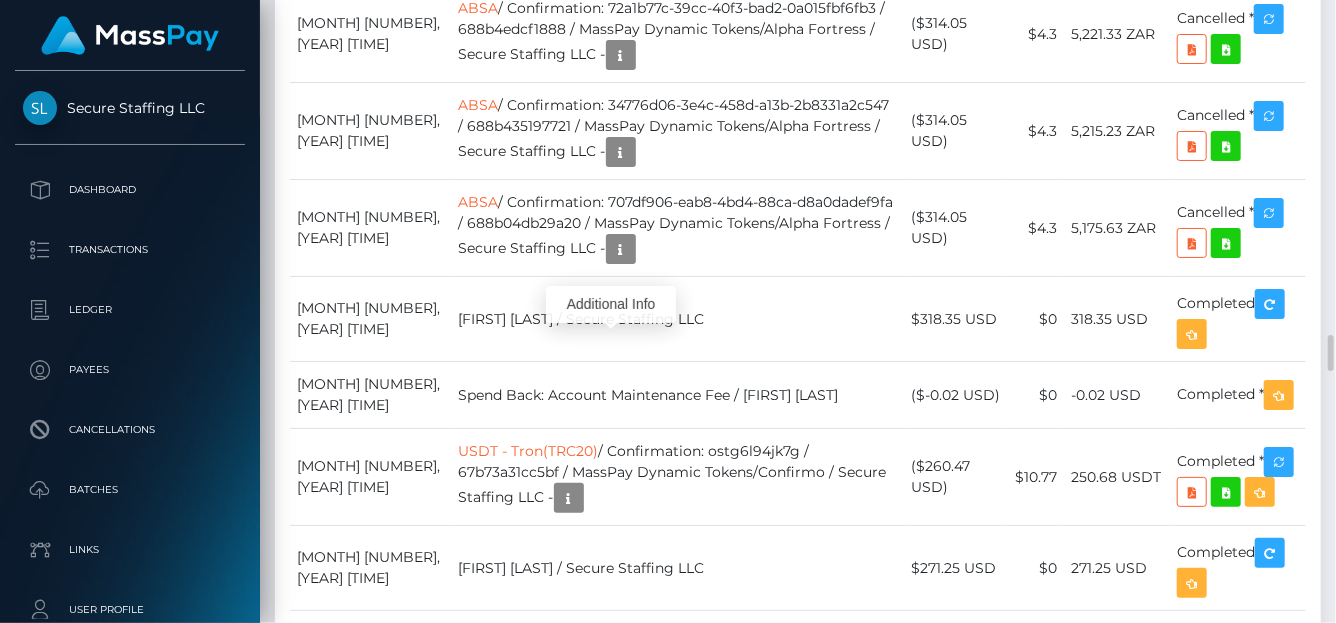scroll, scrollTop: 240, scrollLeft: 319, axis: both 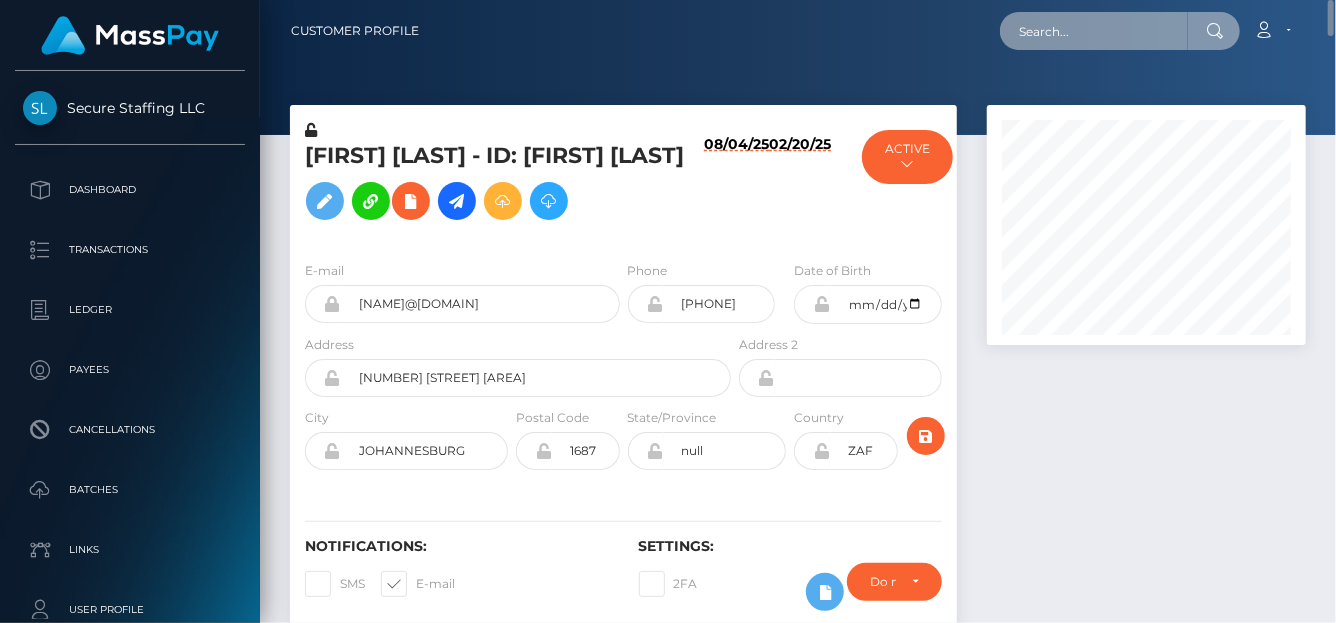 click at bounding box center [1094, 31] 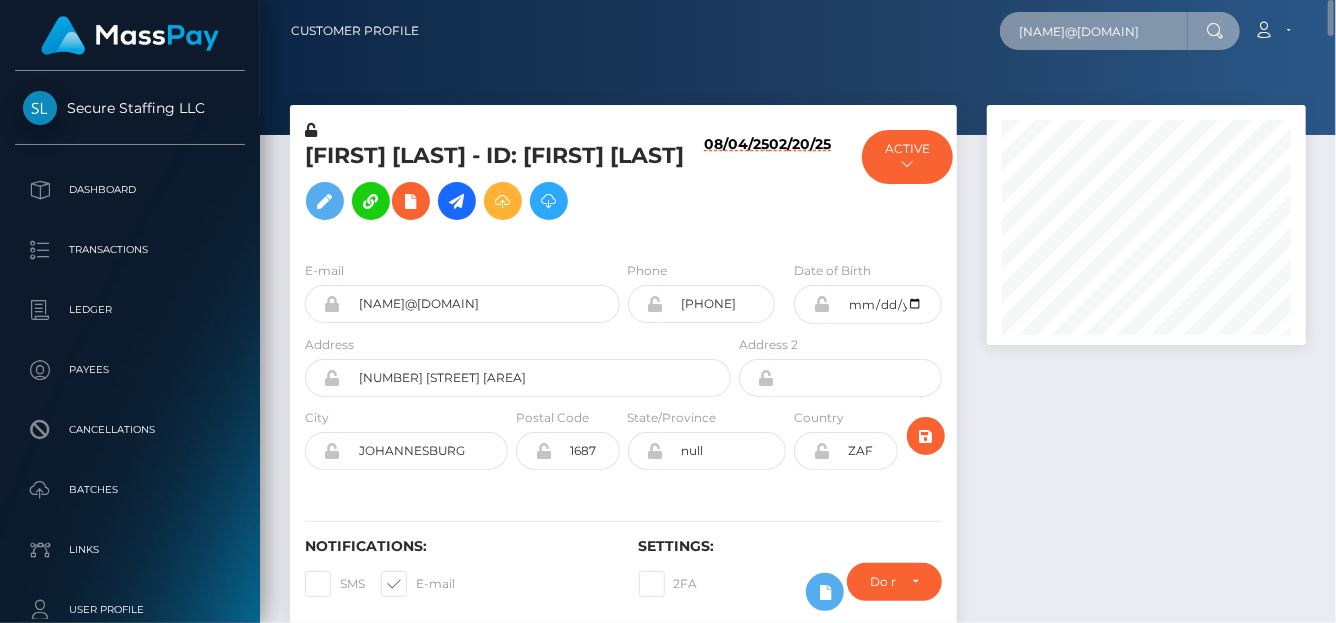 scroll, scrollTop: 0, scrollLeft: 64, axis: horizontal 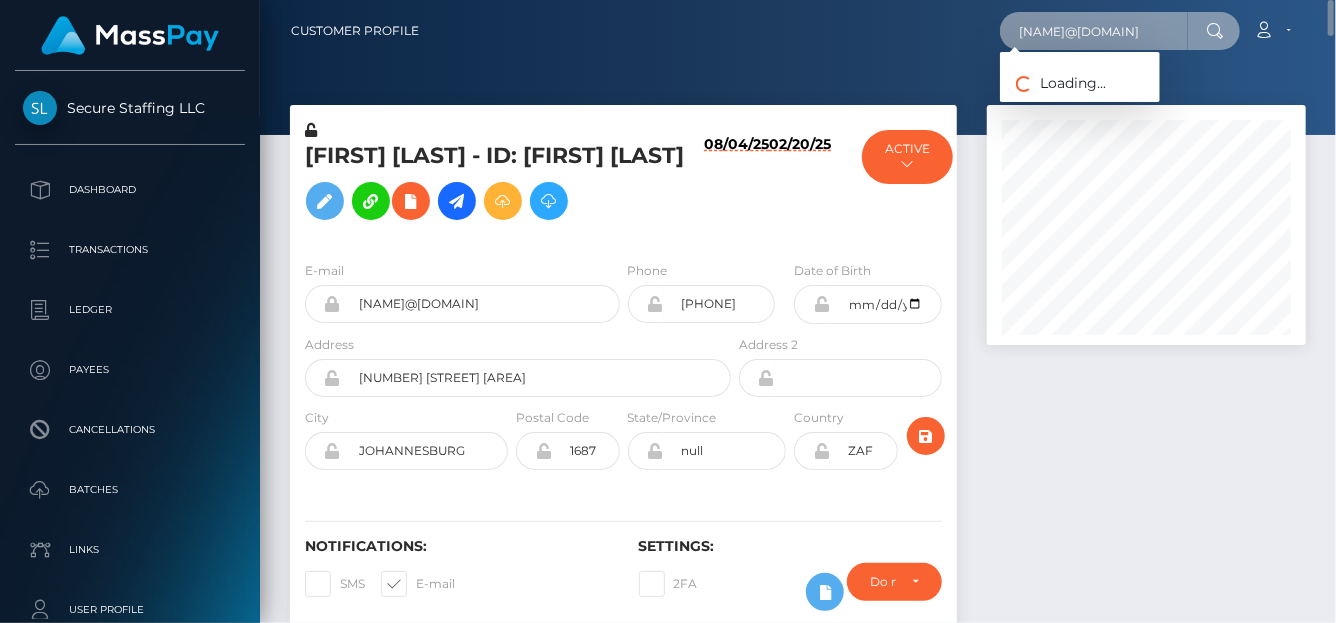 type on "mariegermanamateur@gmail.com" 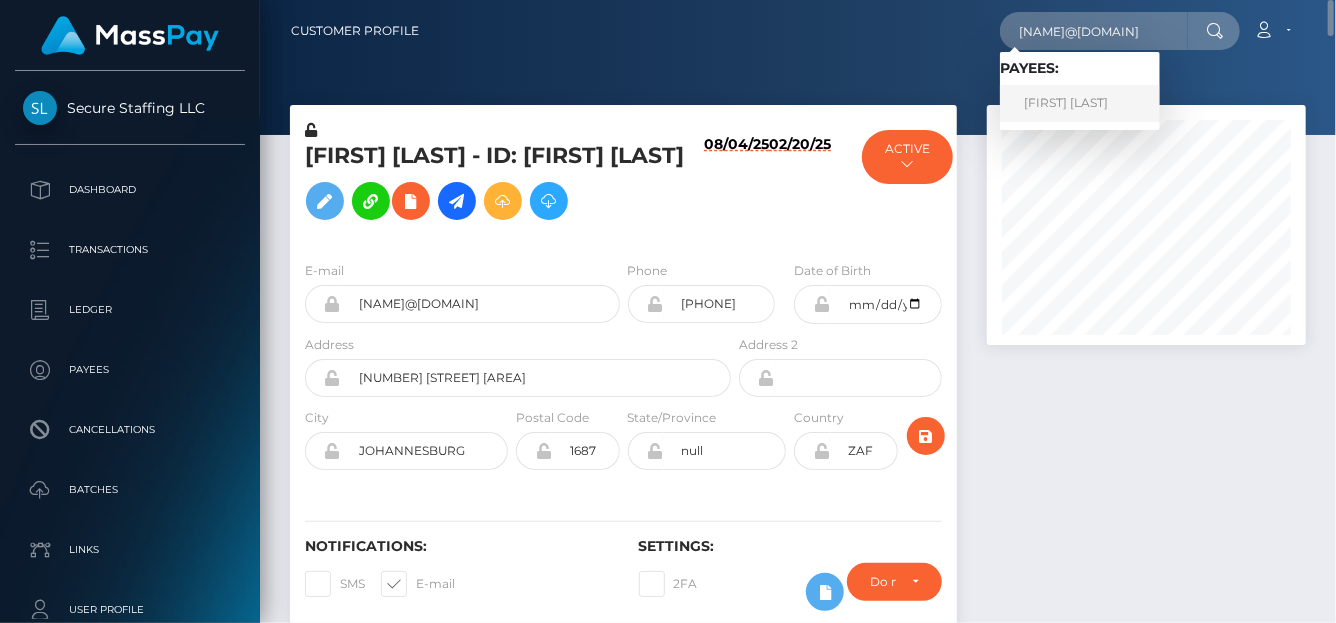 click on "ANGELINA  STAPELMANN" at bounding box center (1080, 103) 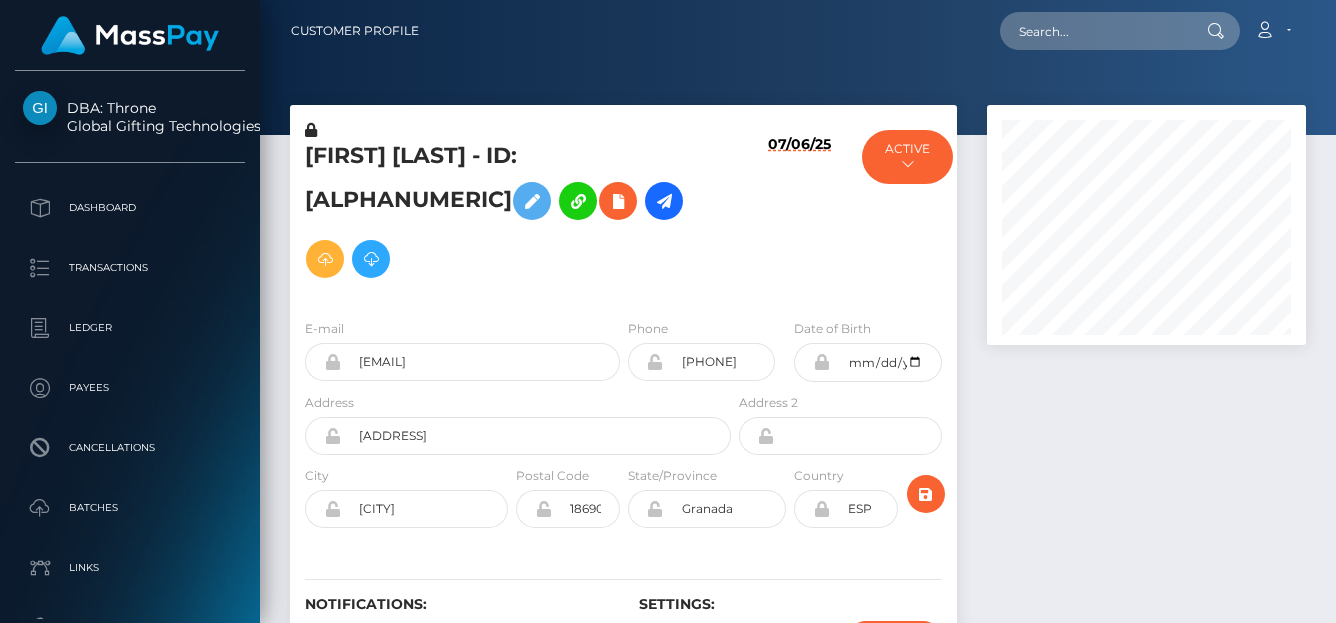 scroll, scrollTop: 0, scrollLeft: 0, axis: both 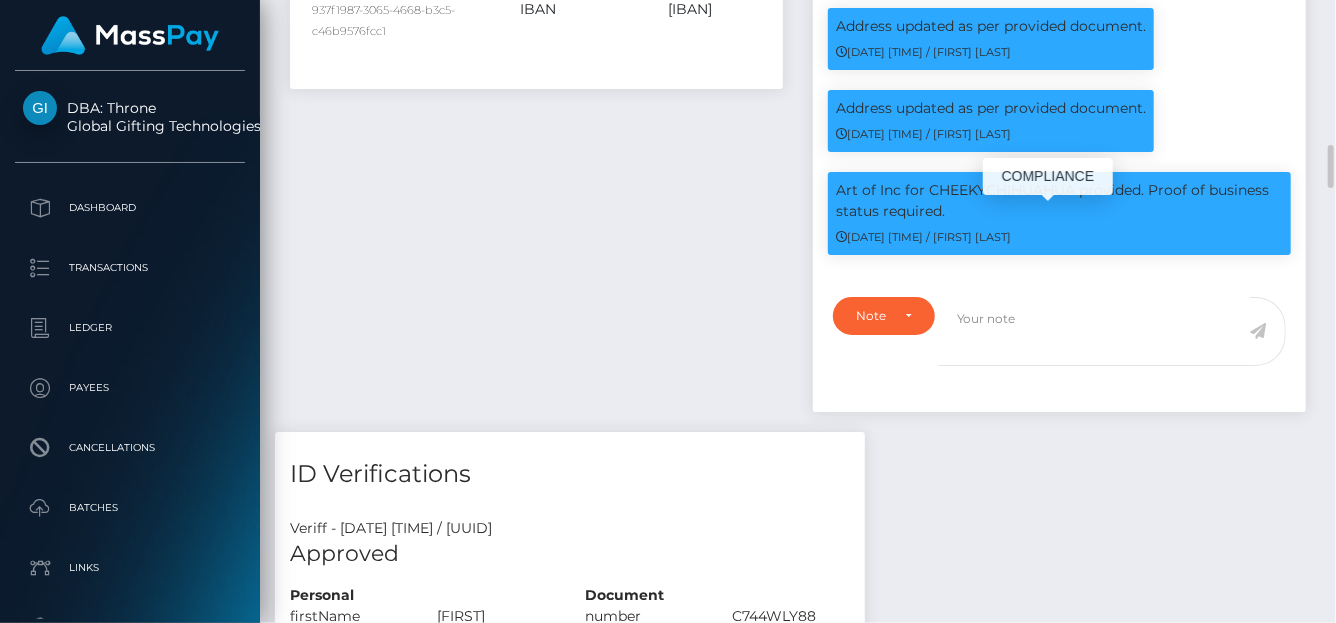 drag, startPoint x: 882, startPoint y: 244, endPoint x: 833, endPoint y: 214, distance: 57.45433 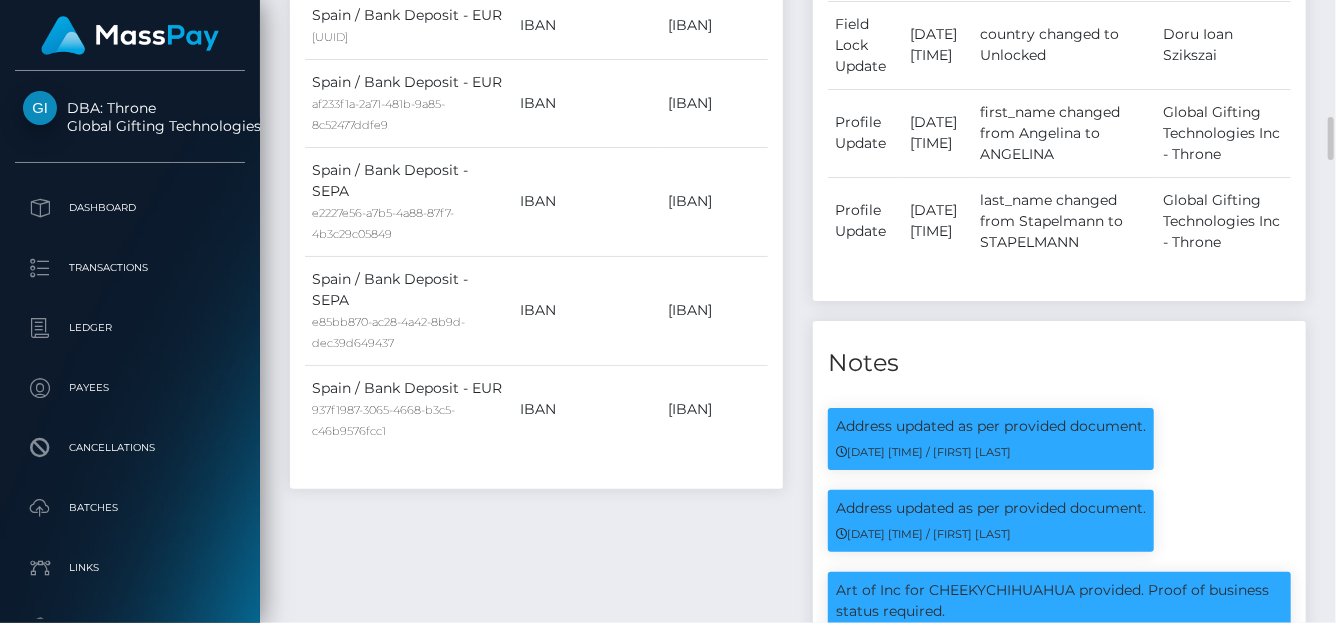 scroll, scrollTop: 1904, scrollLeft: 0, axis: vertical 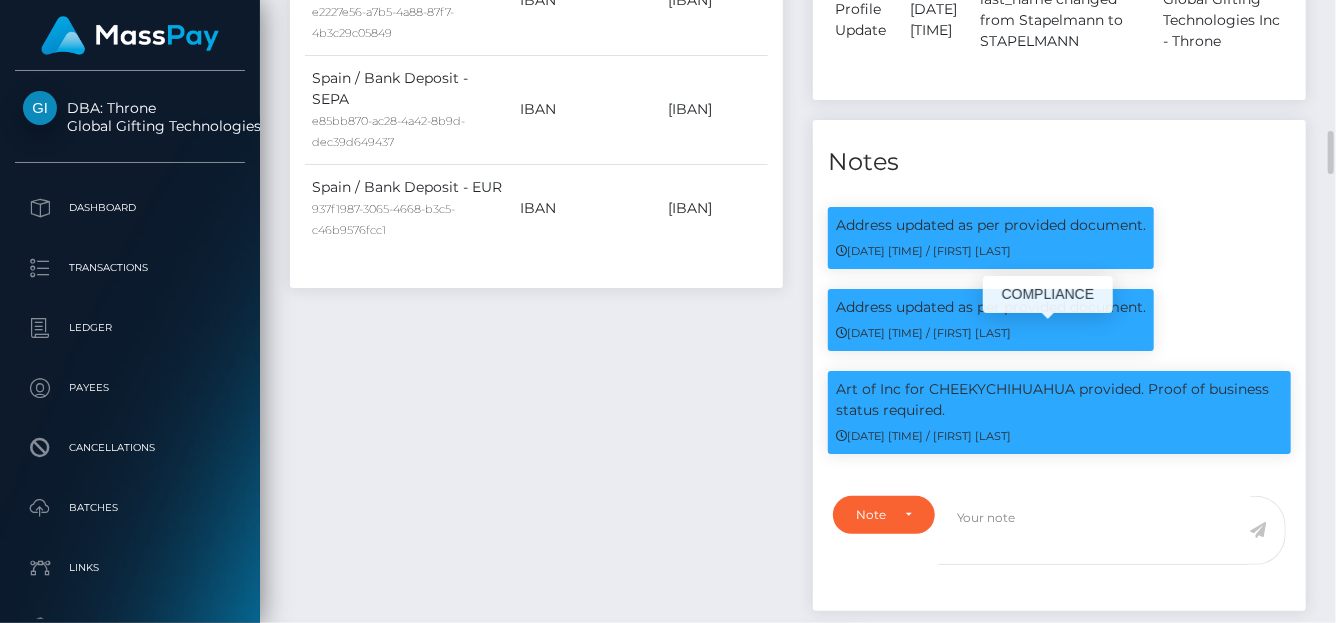 copy on "Art of Inc for CHEEKYCHIHUAHUA provided. Proof of business status" 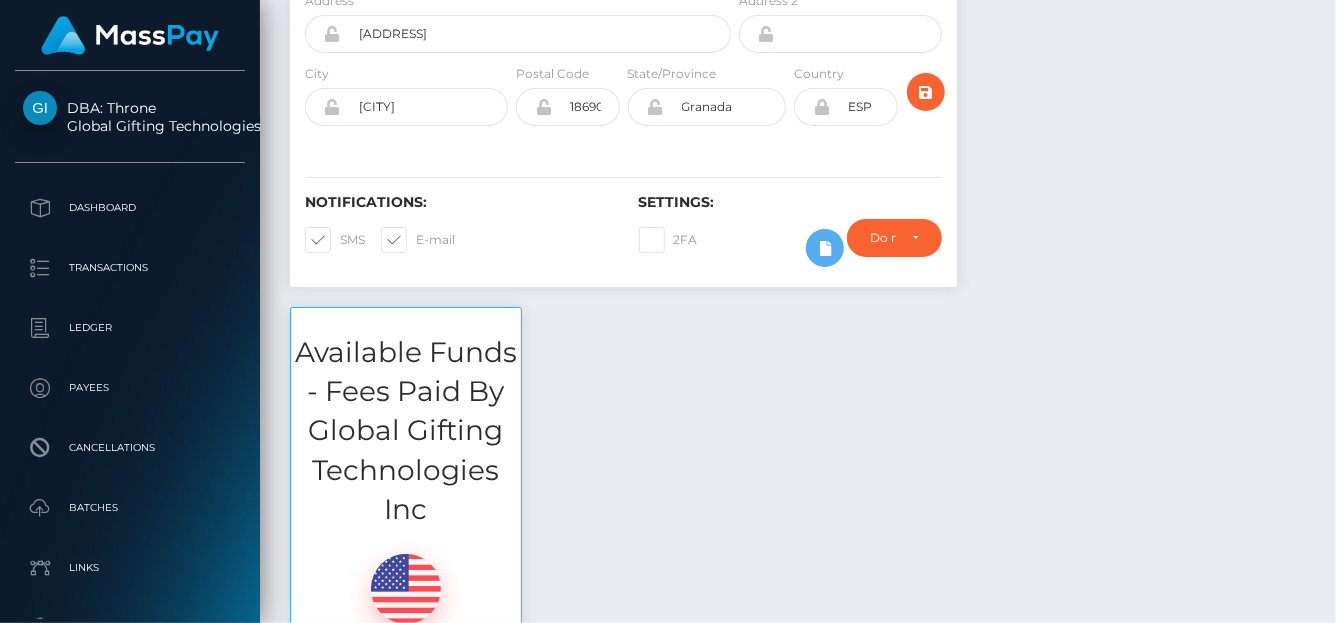 scroll, scrollTop: 0, scrollLeft: 0, axis: both 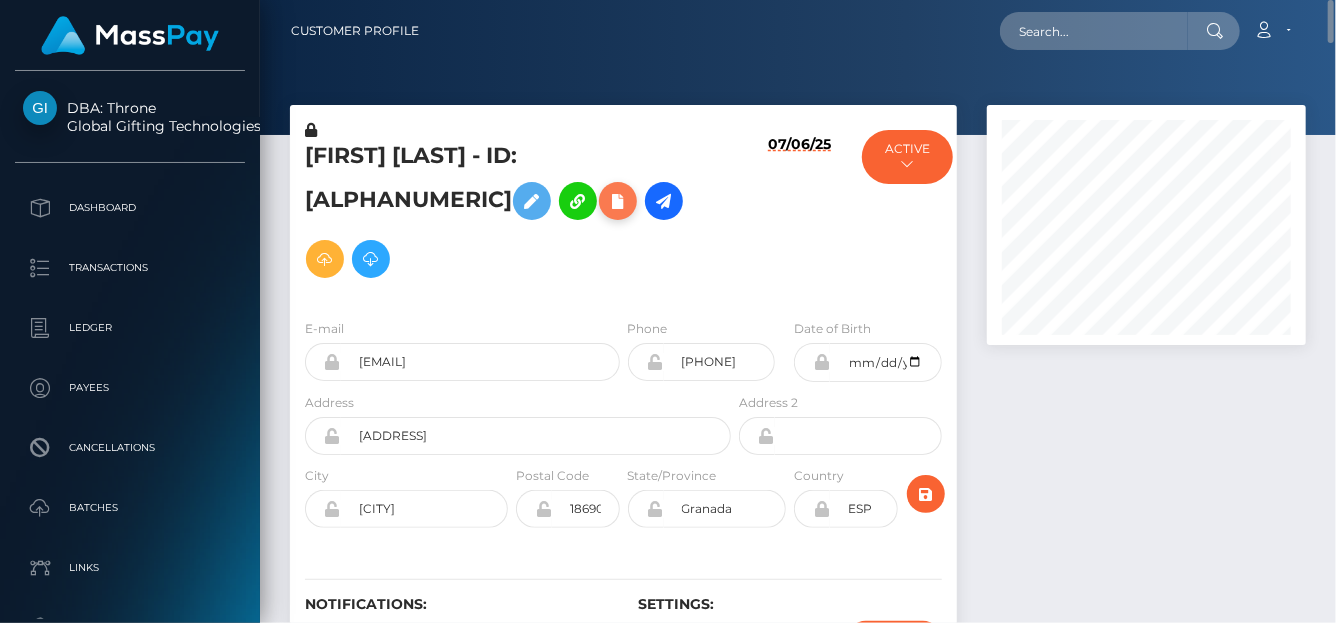 click at bounding box center [618, 201] 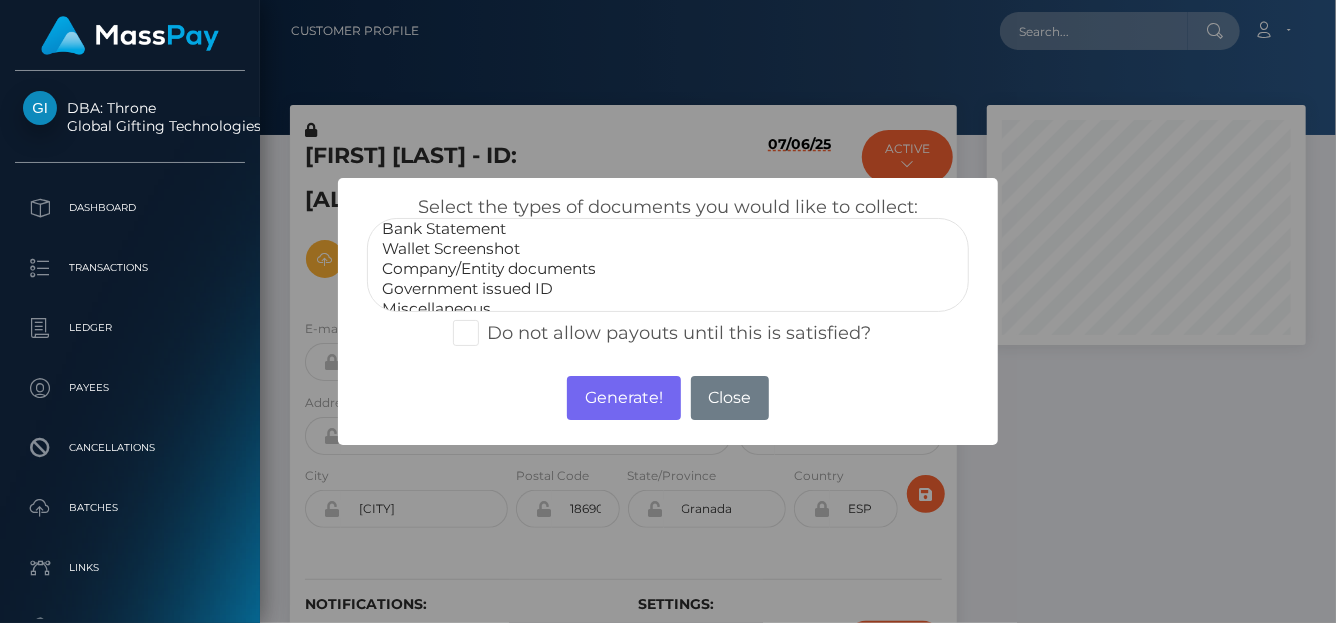 scroll, scrollTop: 39, scrollLeft: 0, axis: vertical 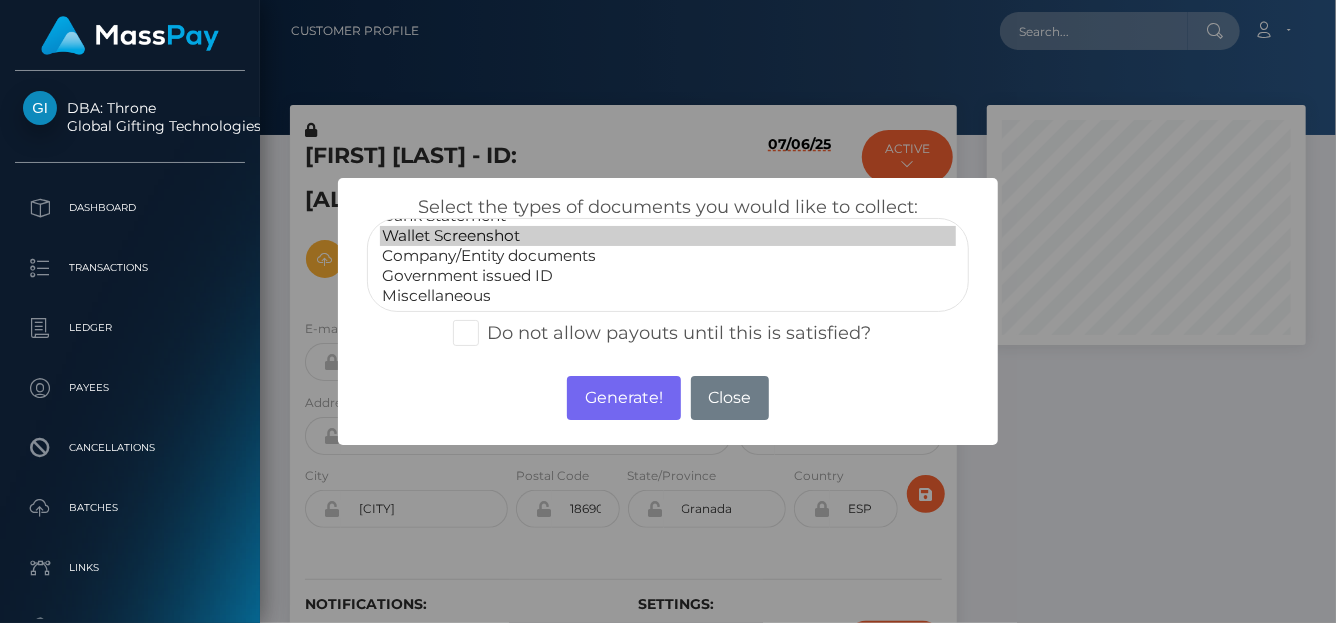 click on "Wallet Screenshot" at bounding box center (668, 236) 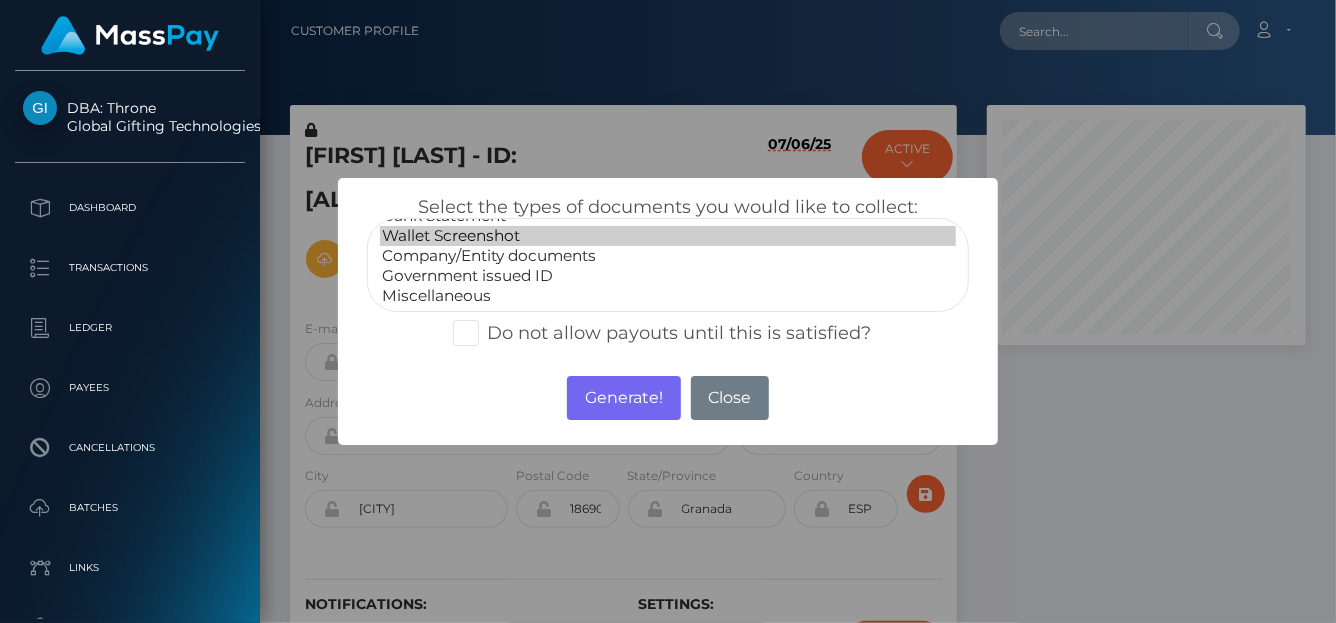 select on "Company/Entity documents" 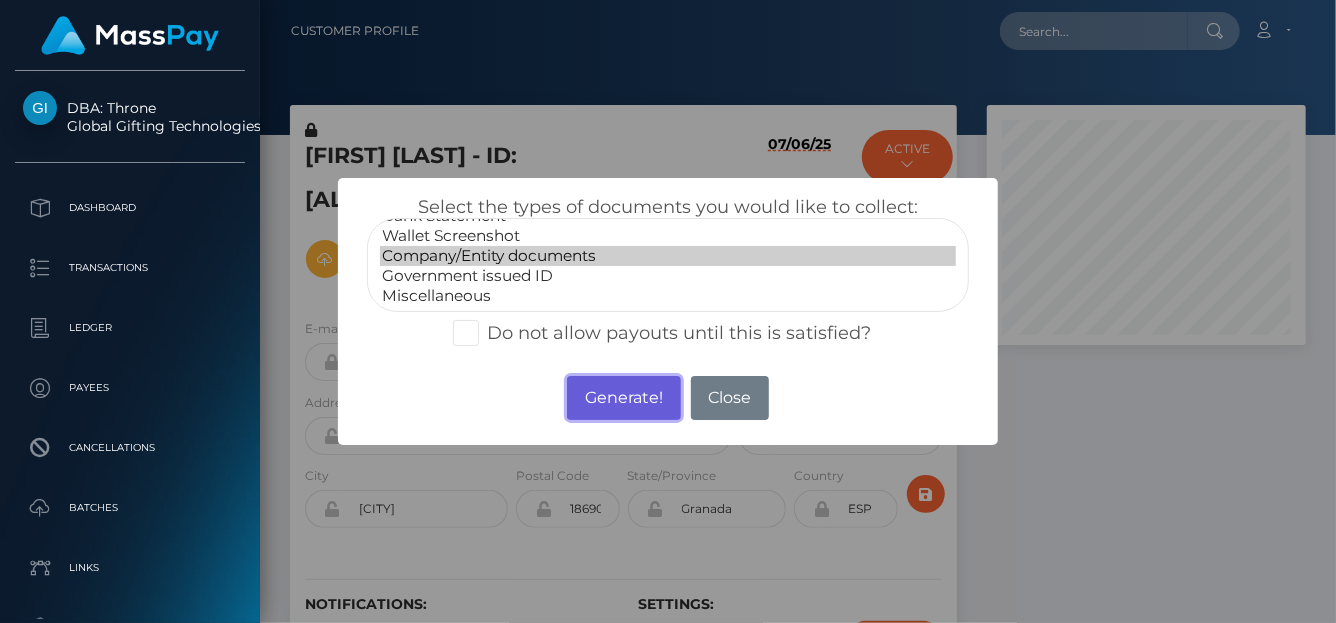 click on "Generate!" at bounding box center [623, 398] 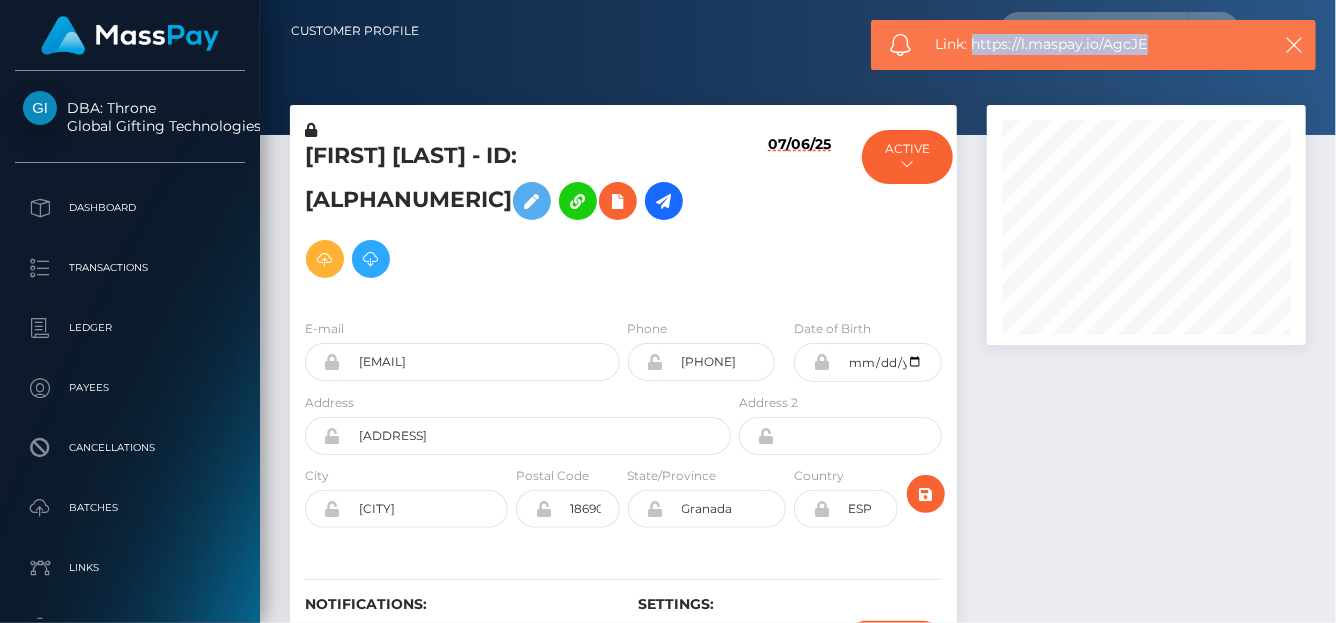 drag, startPoint x: 1163, startPoint y: 33, endPoint x: 974, endPoint y: 52, distance: 189.95262 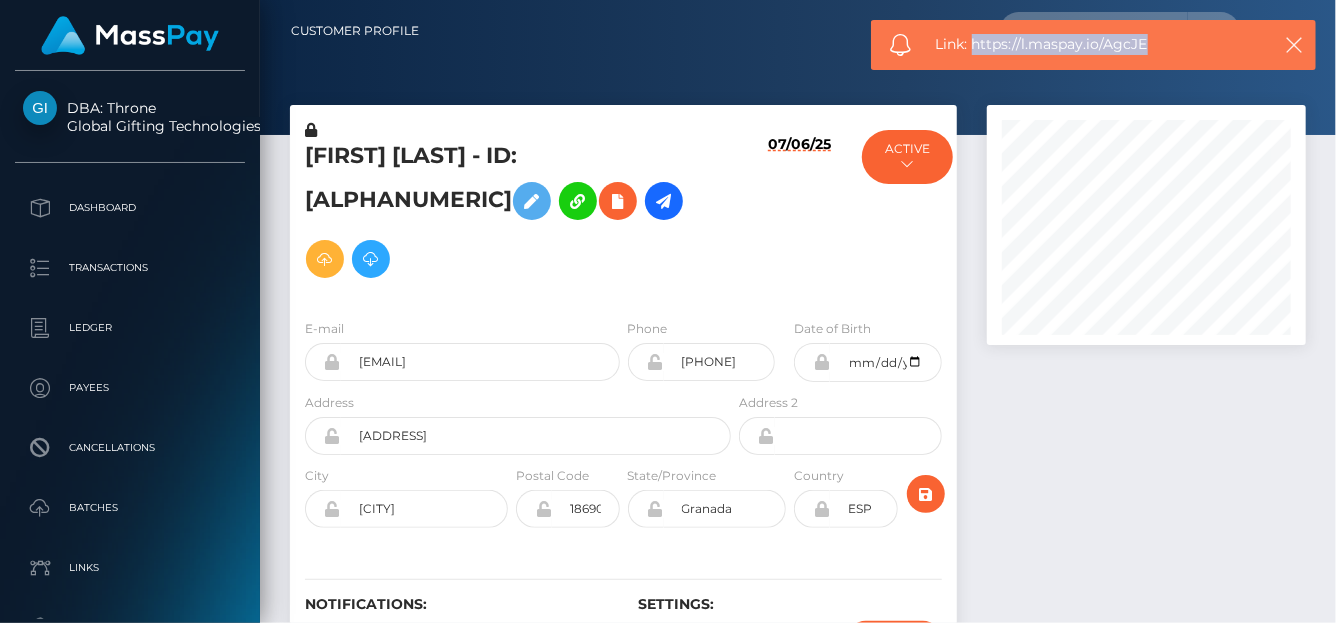 click on "Link: https://l.maspay.io/AgcJE" at bounding box center (1093, 45) 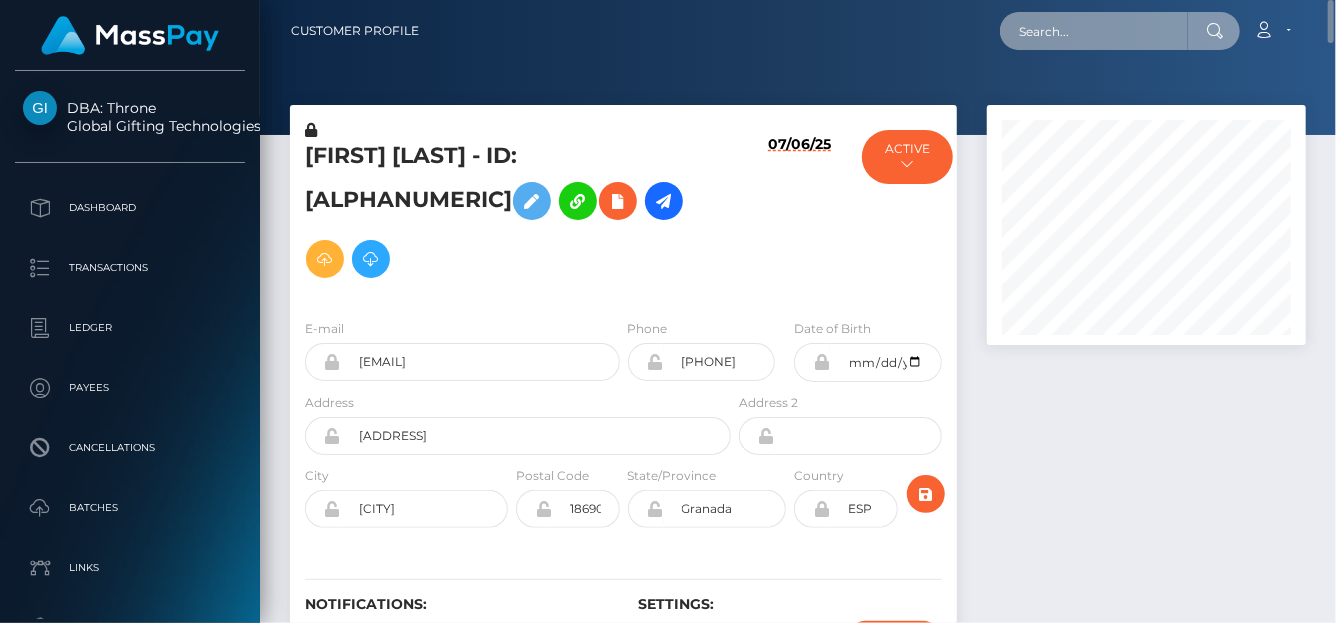 click at bounding box center [1094, 31] 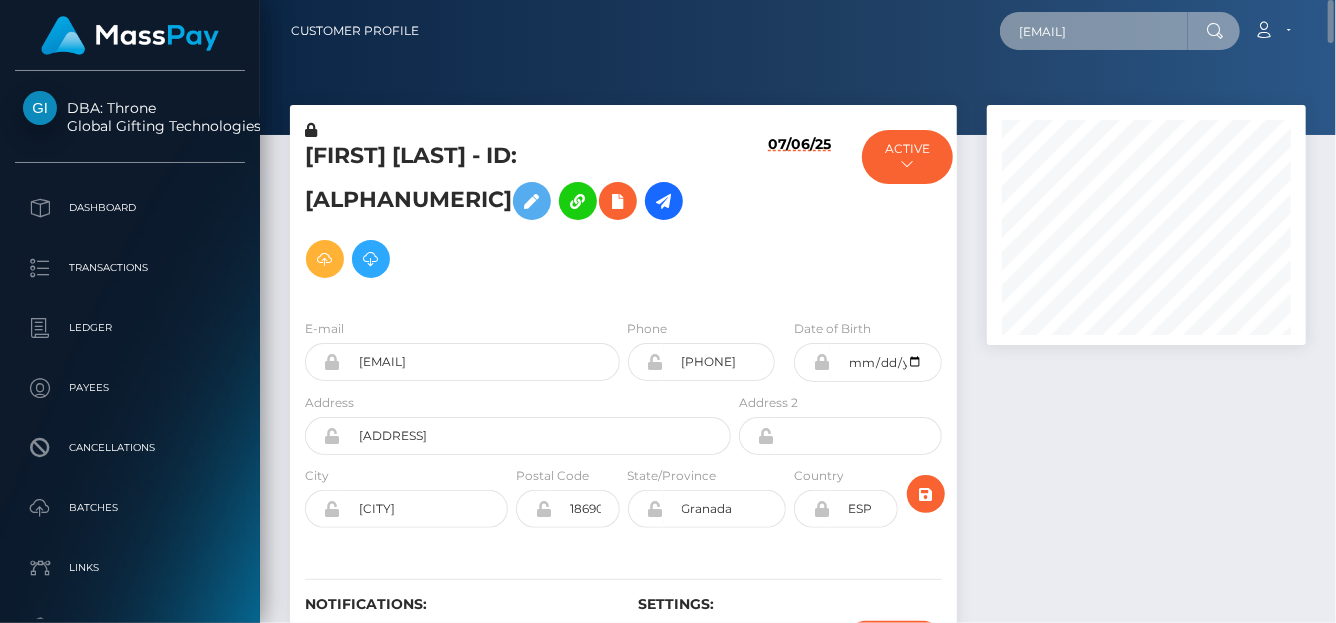 scroll, scrollTop: 0, scrollLeft: 30, axis: horizontal 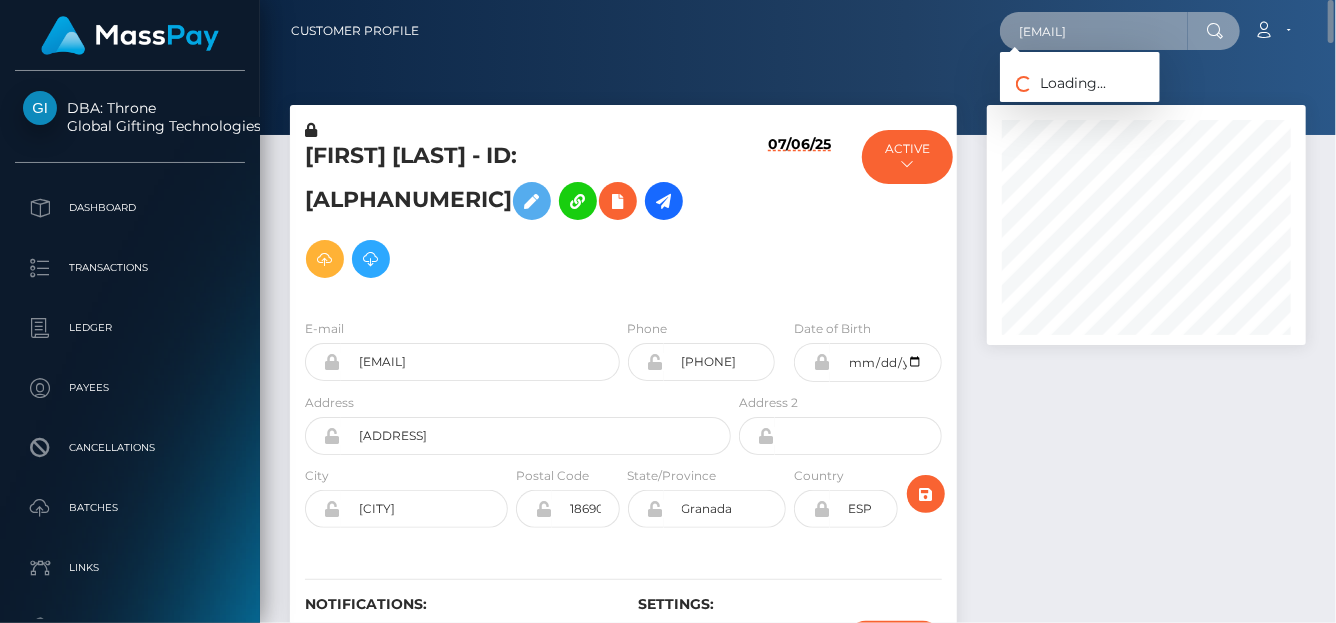 type on "thoseprettytoes3@gmail.com" 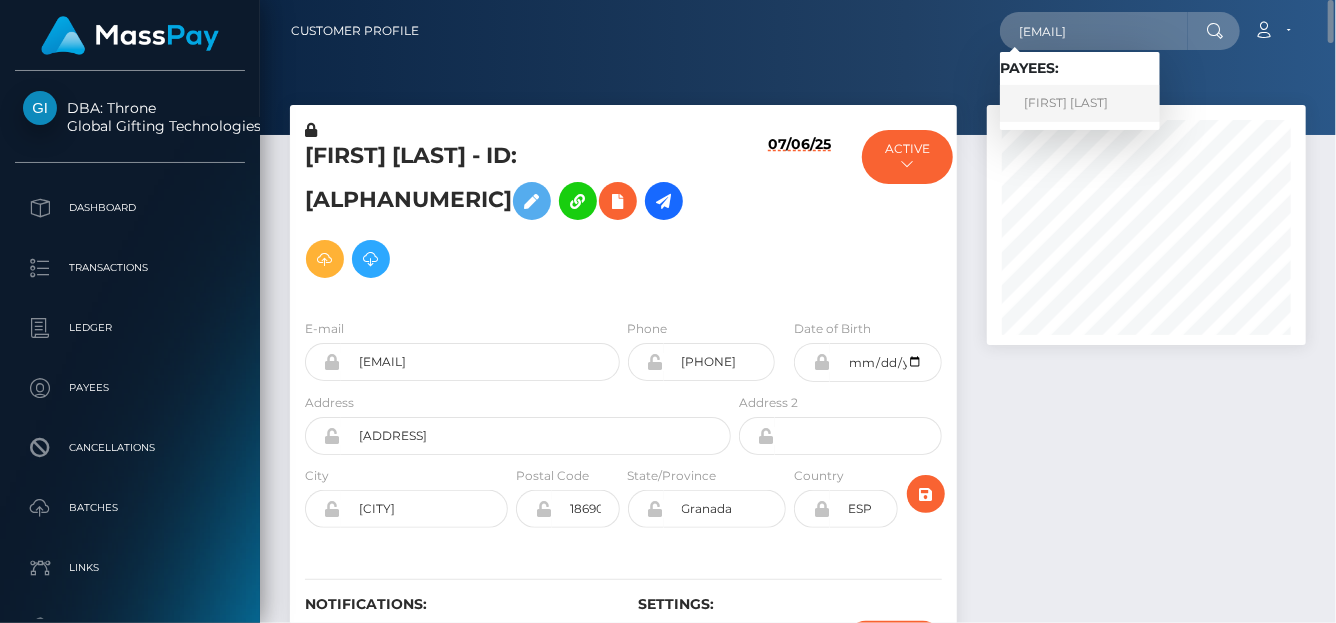 scroll, scrollTop: 0, scrollLeft: 0, axis: both 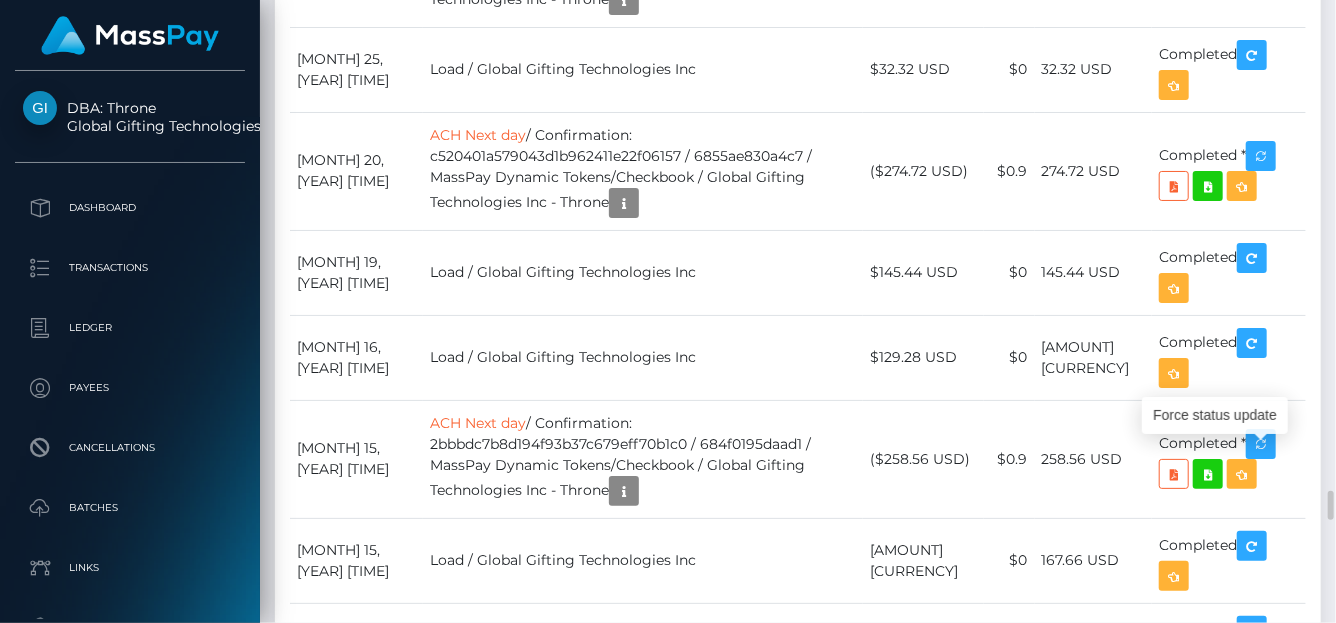 click at bounding box center [1277, -1024] 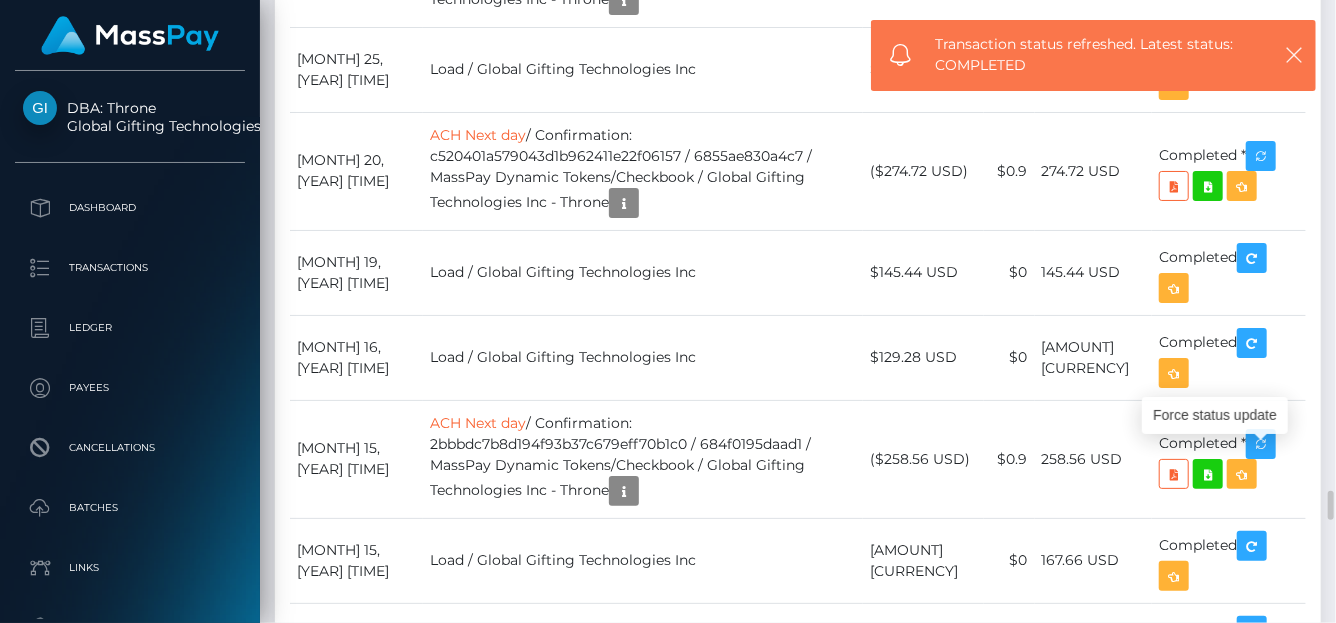 click at bounding box center [1277, -1024] 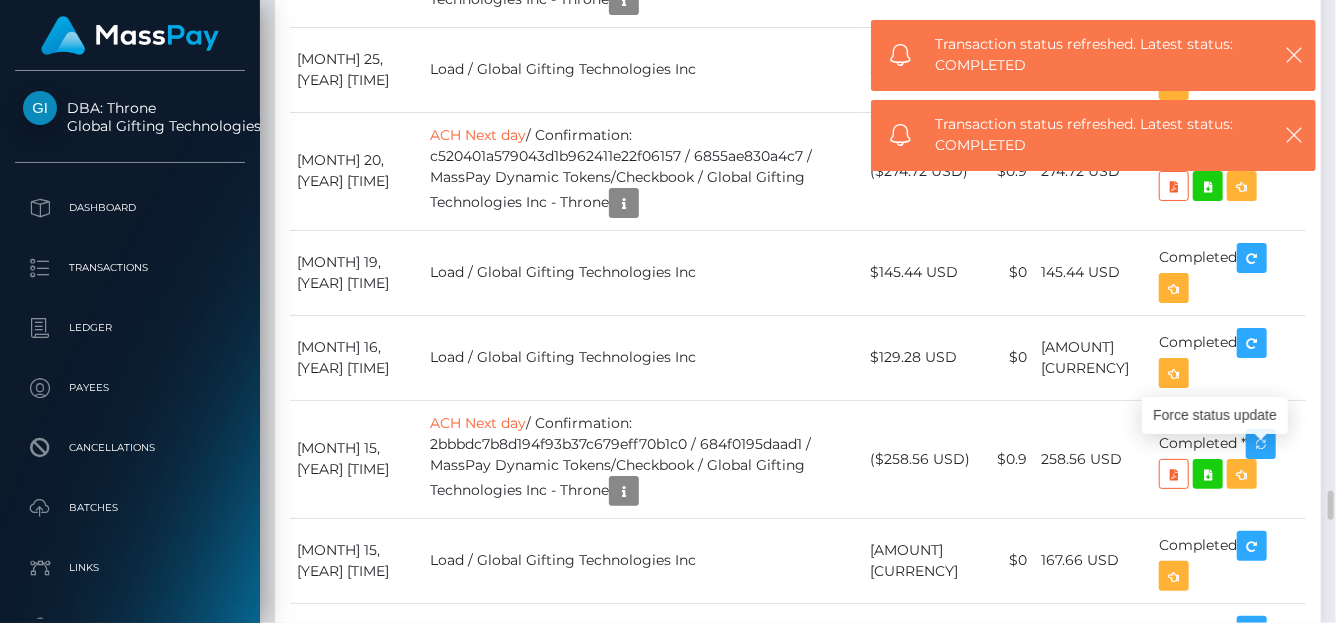 scroll, scrollTop: 240, scrollLeft: 319, axis: both 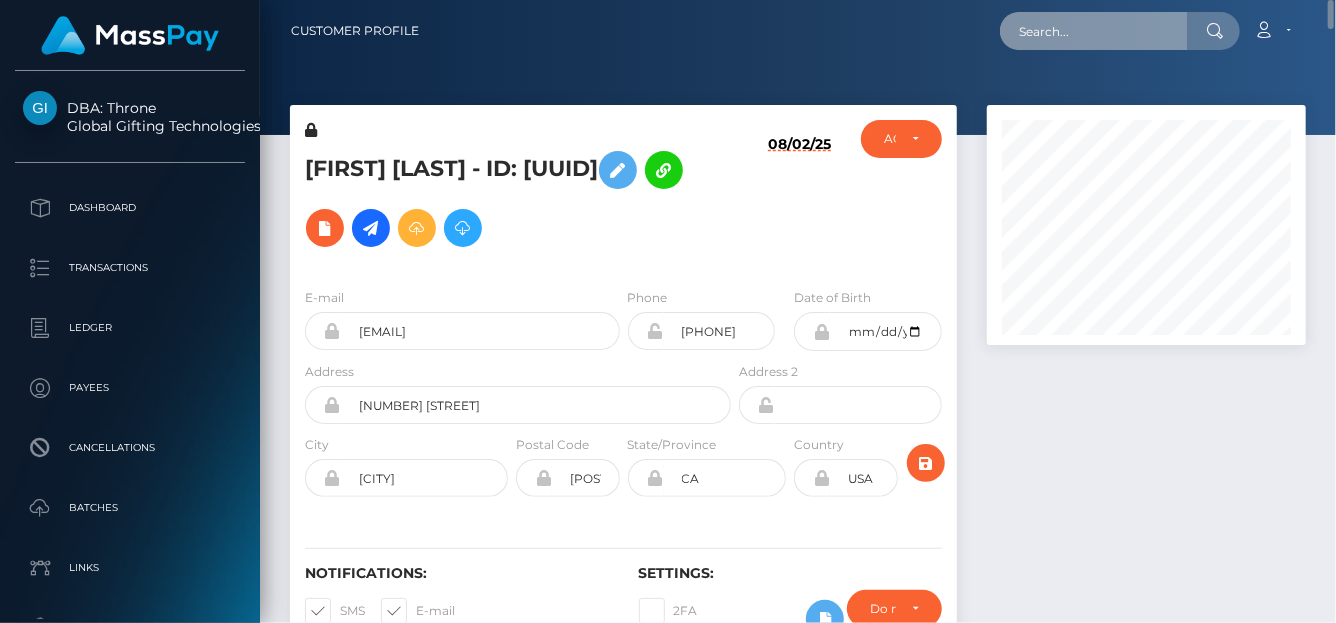 click at bounding box center (1094, 31) 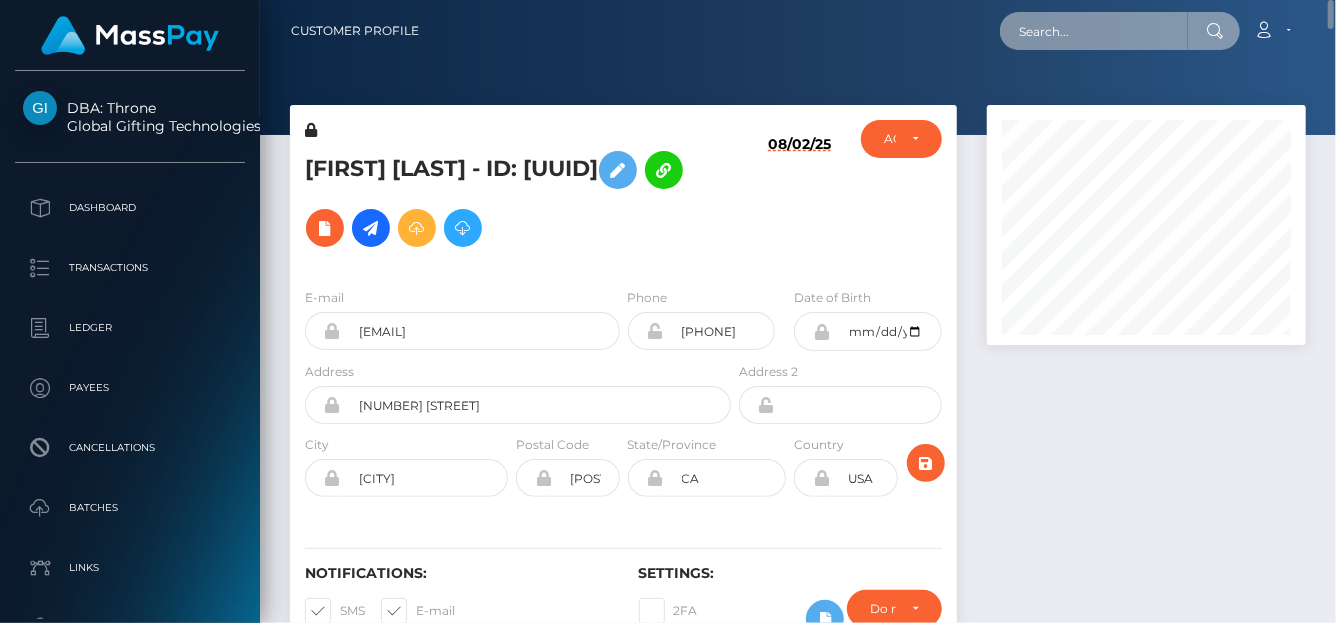 paste on "6627cb066b1d82de1d00320f" 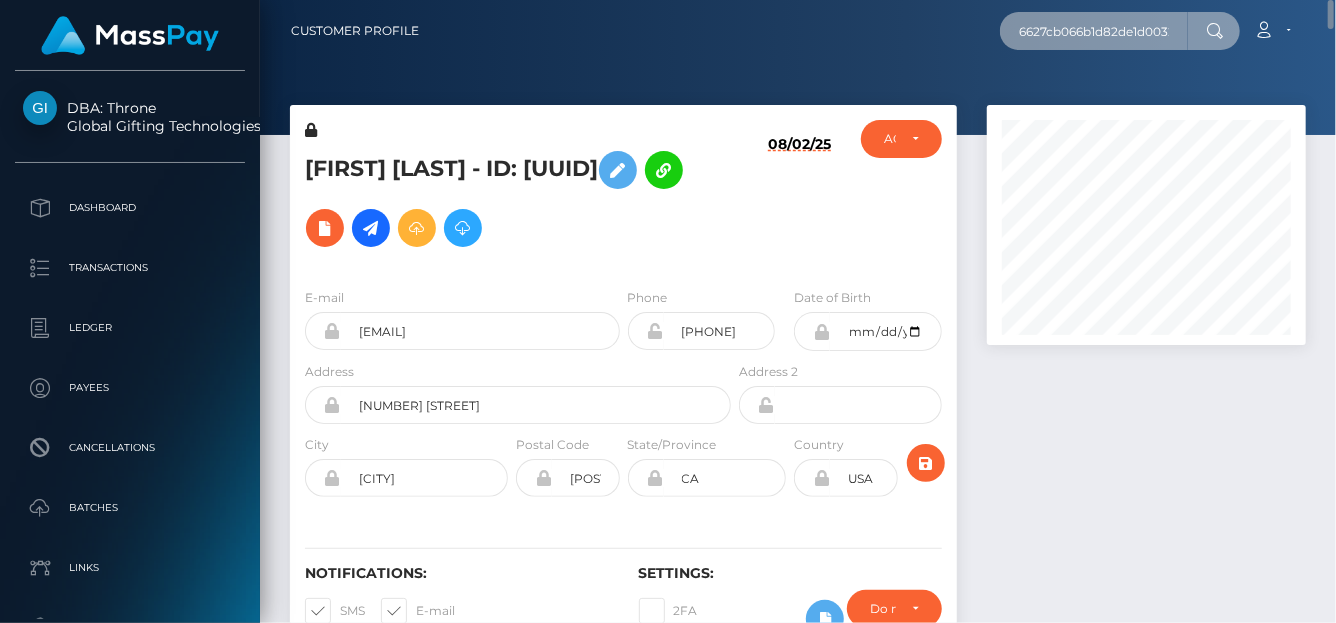 scroll, scrollTop: 0, scrollLeft: 21, axis: horizontal 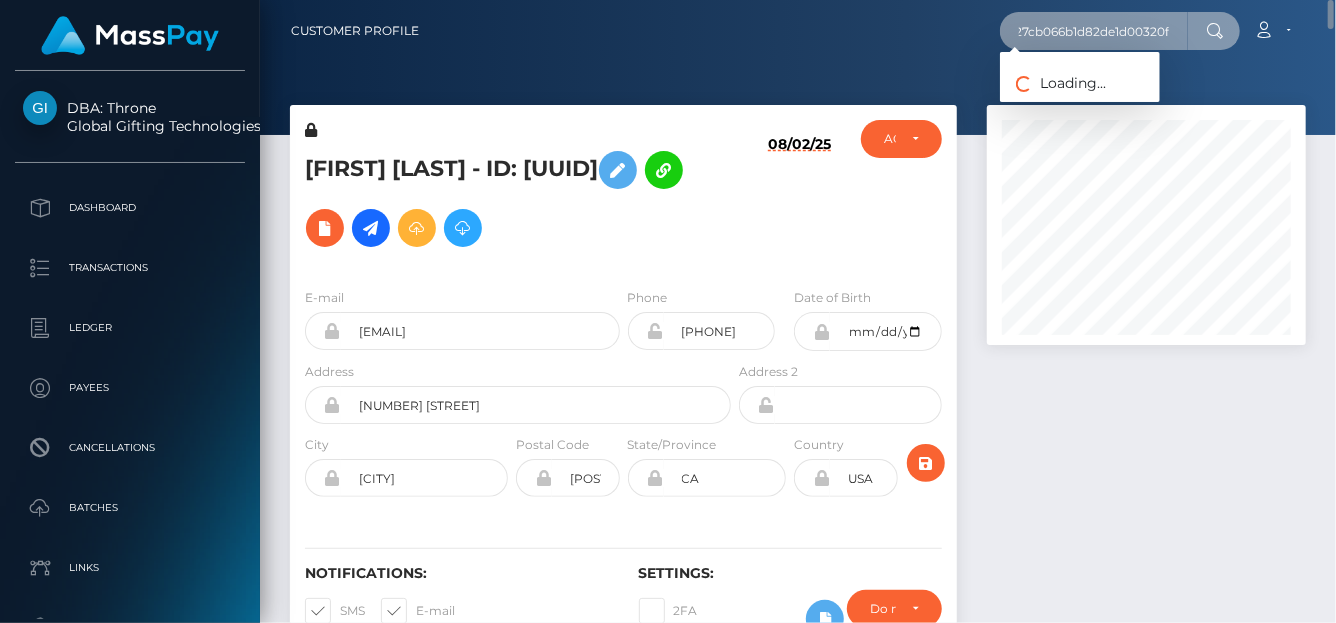 type on "6627cb066b1d82de1d00320f" 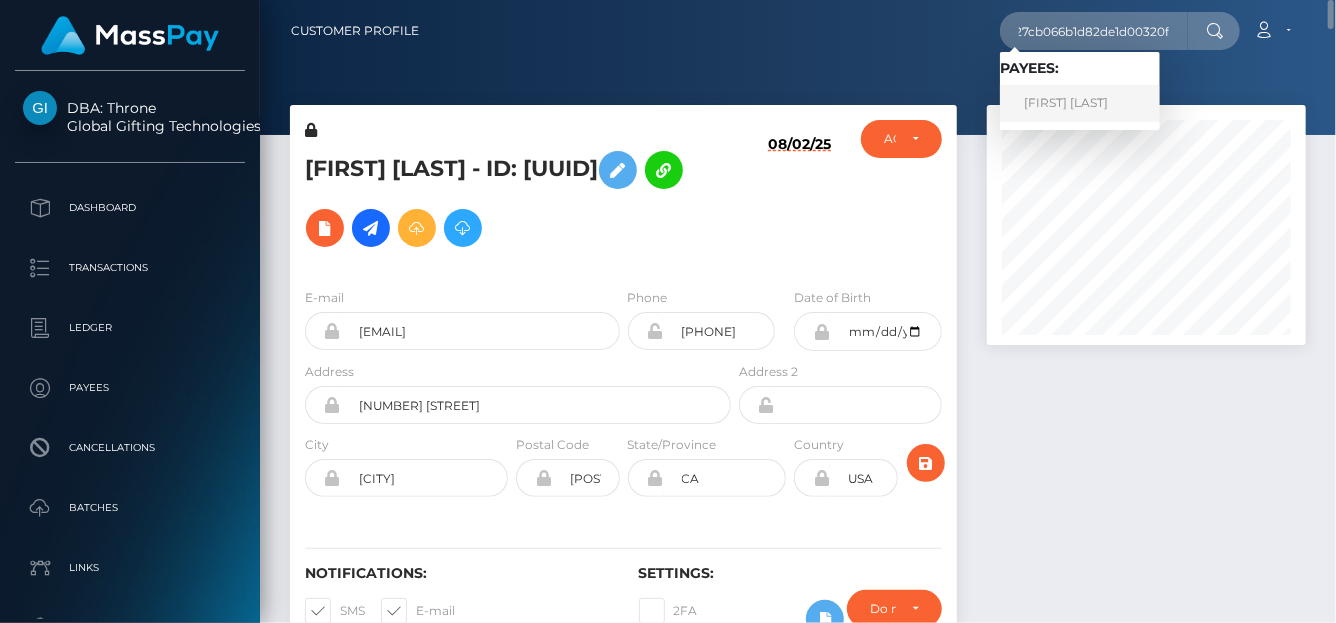 click on "Abegail  Bernadette" at bounding box center (1080, 103) 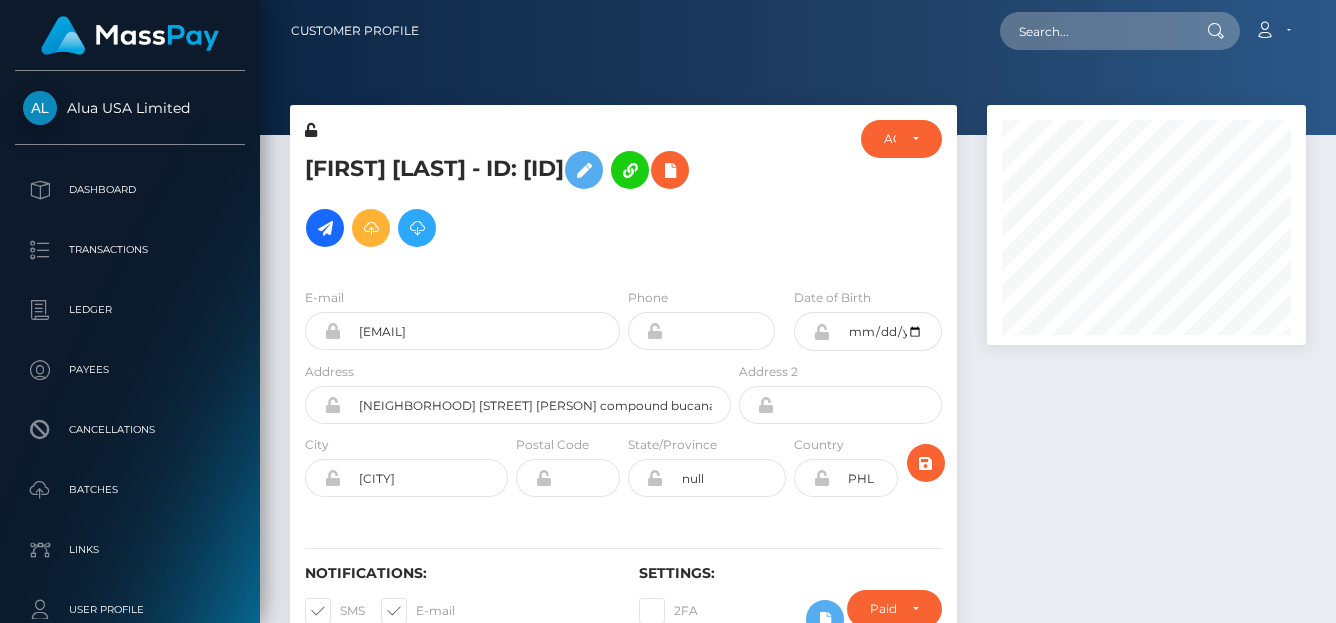 scroll, scrollTop: 0, scrollLeft: 0, axis: both 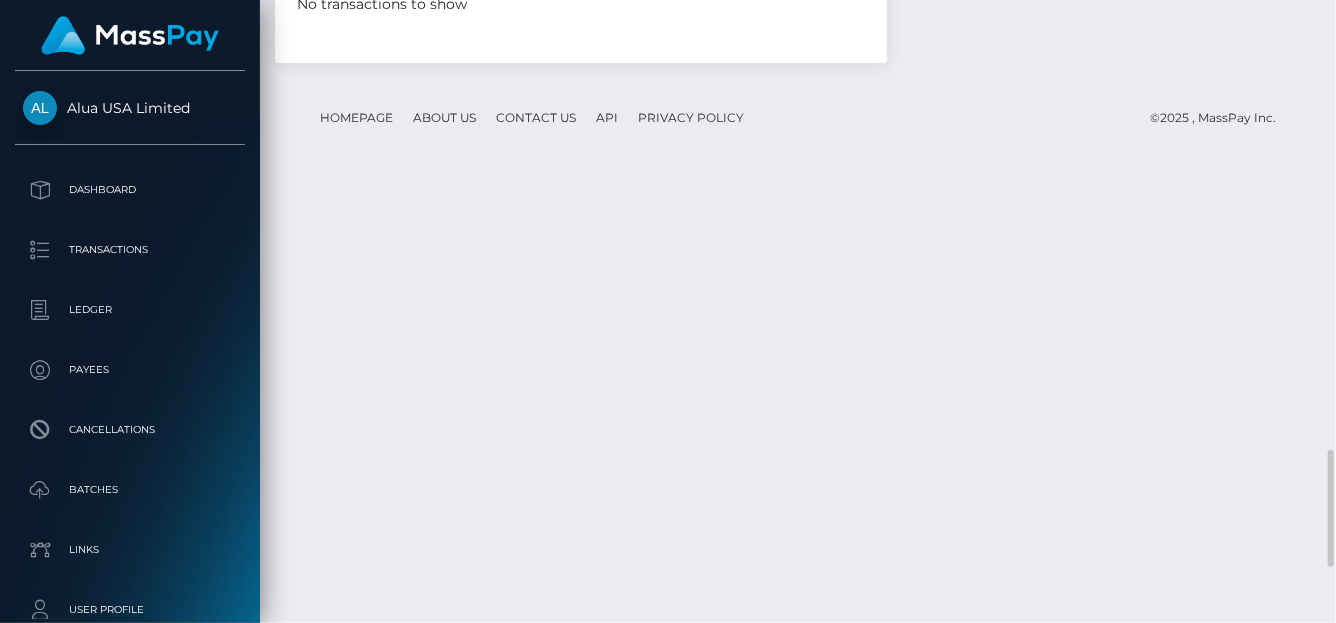 click at bounding box center [298, -254] 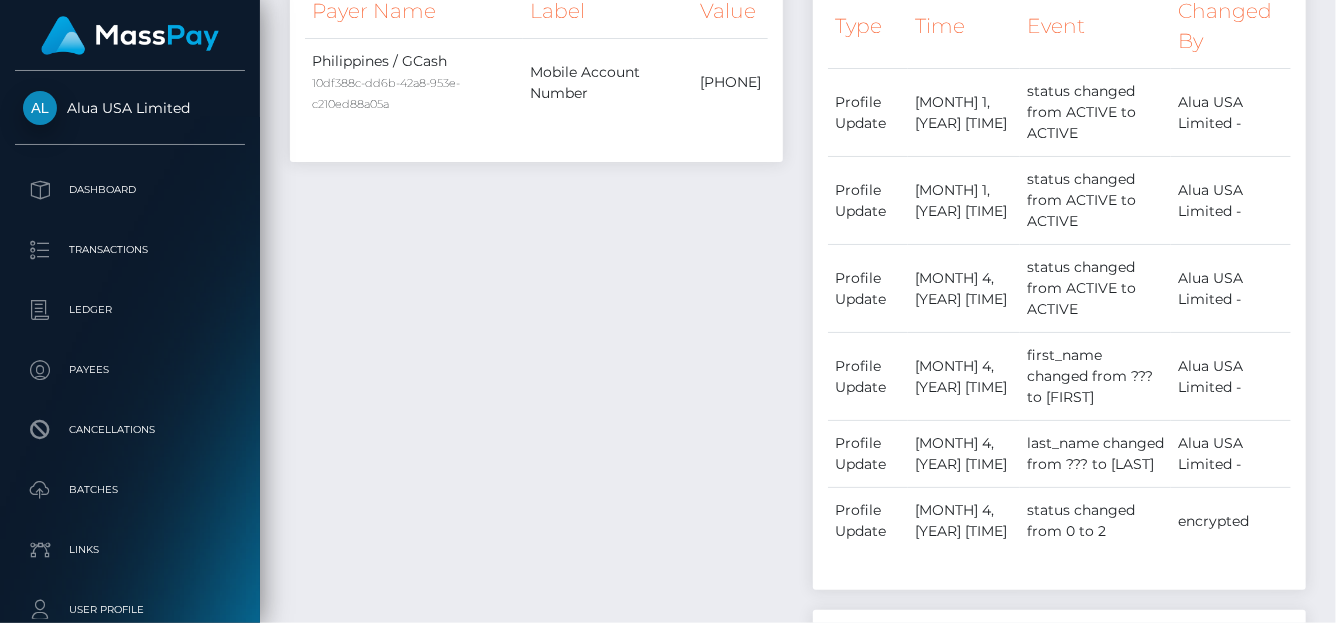 scroll, scrollTop: 0, scrollLeft: 0, axis: both 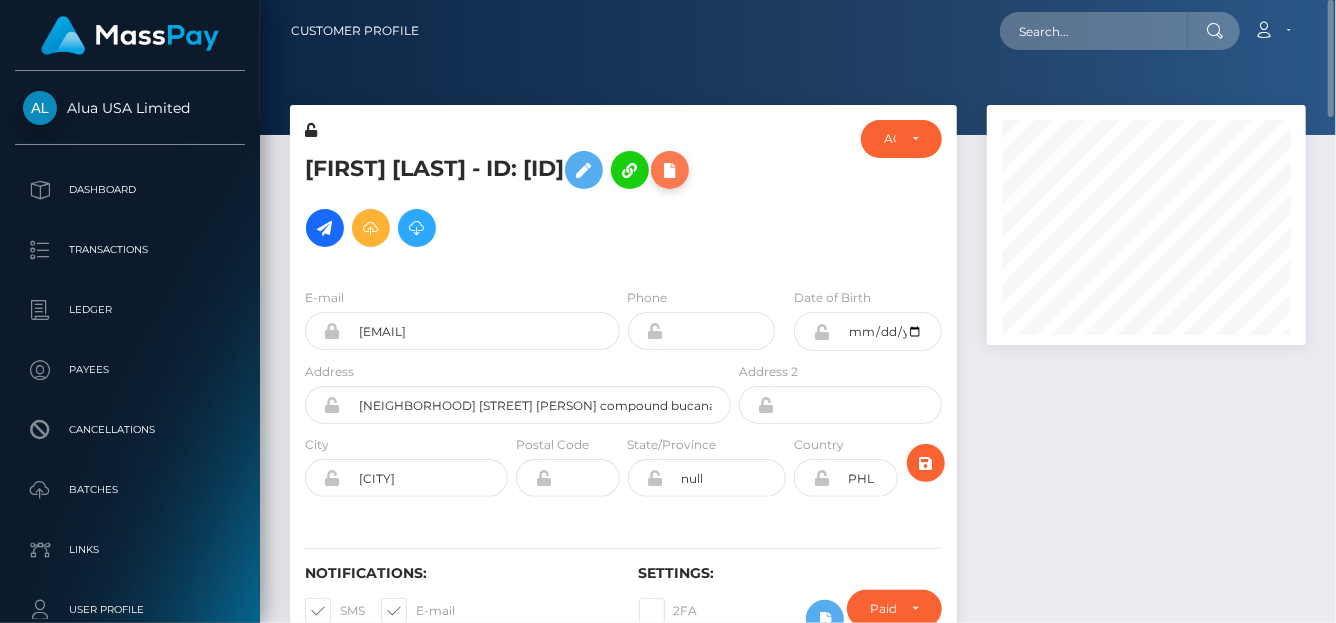 click at bounding box center [670, 170] 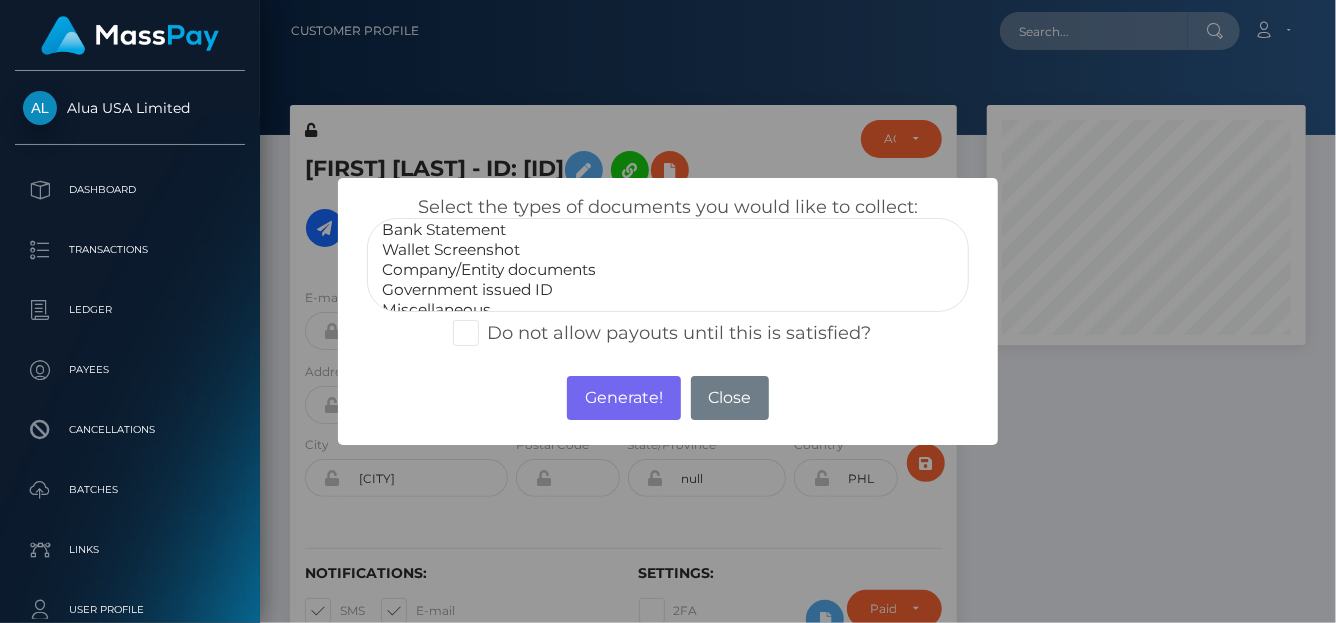 scroll, scrollTop: 39, scrollLeft: 0, axis: vertical 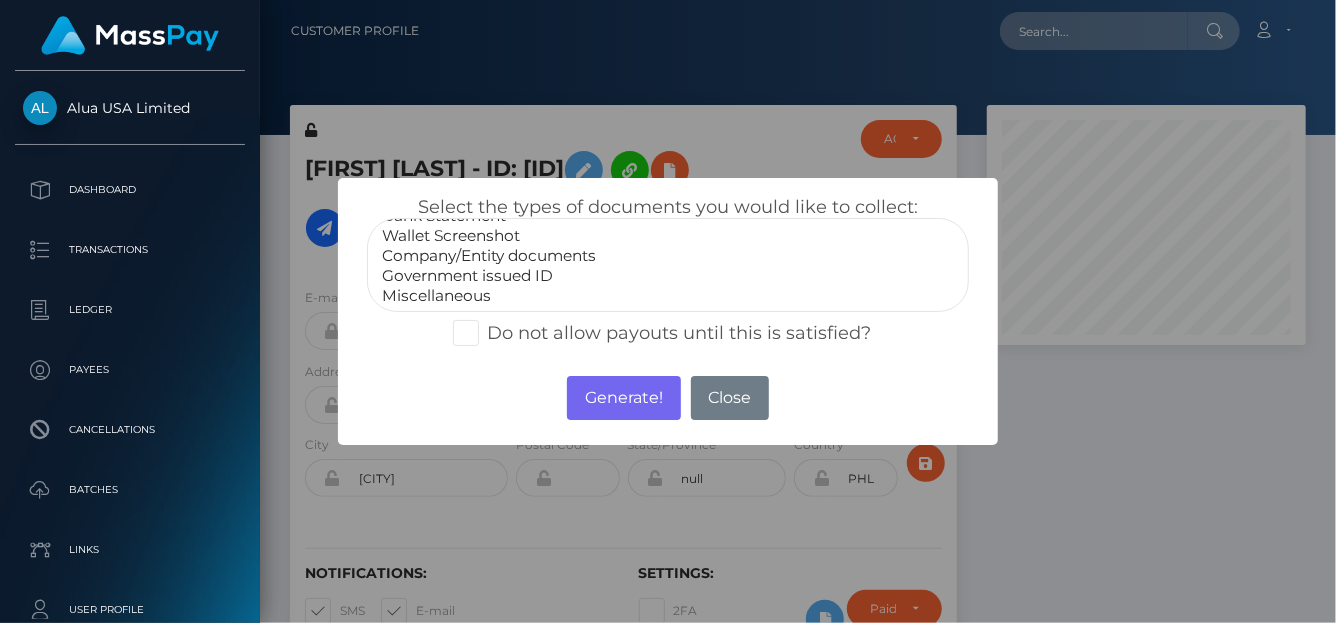 select on "Government issued ID" 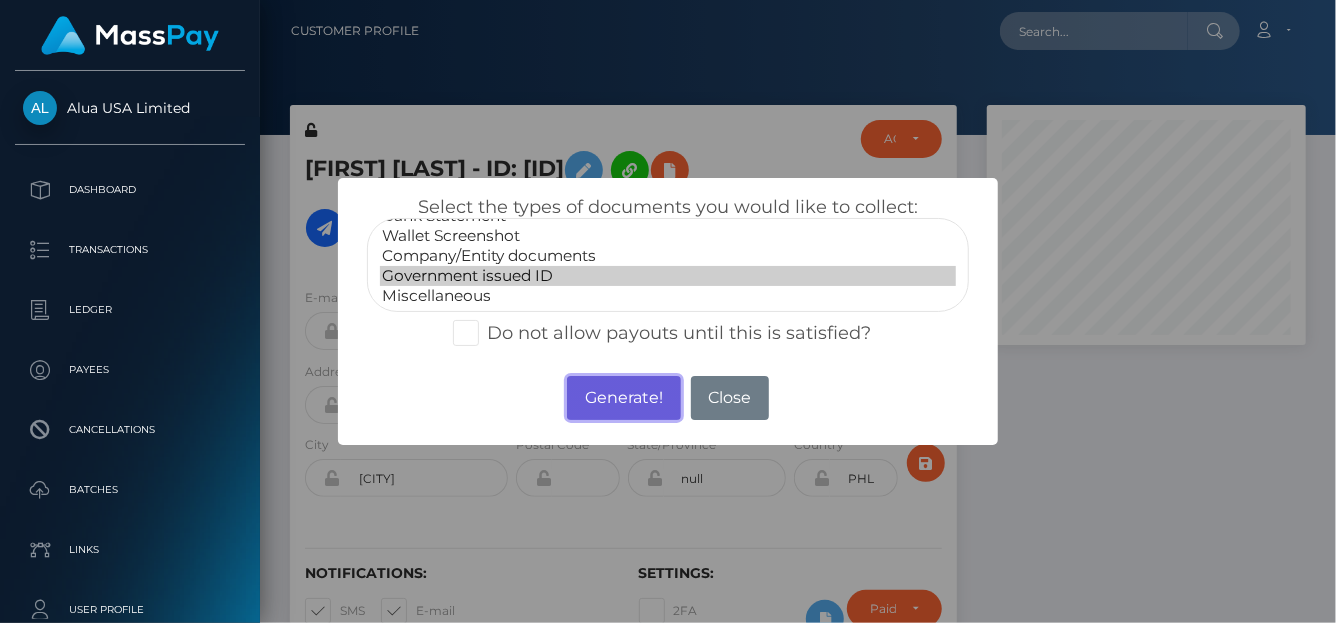 click on "Generate!" at bounding box center [623, 398] 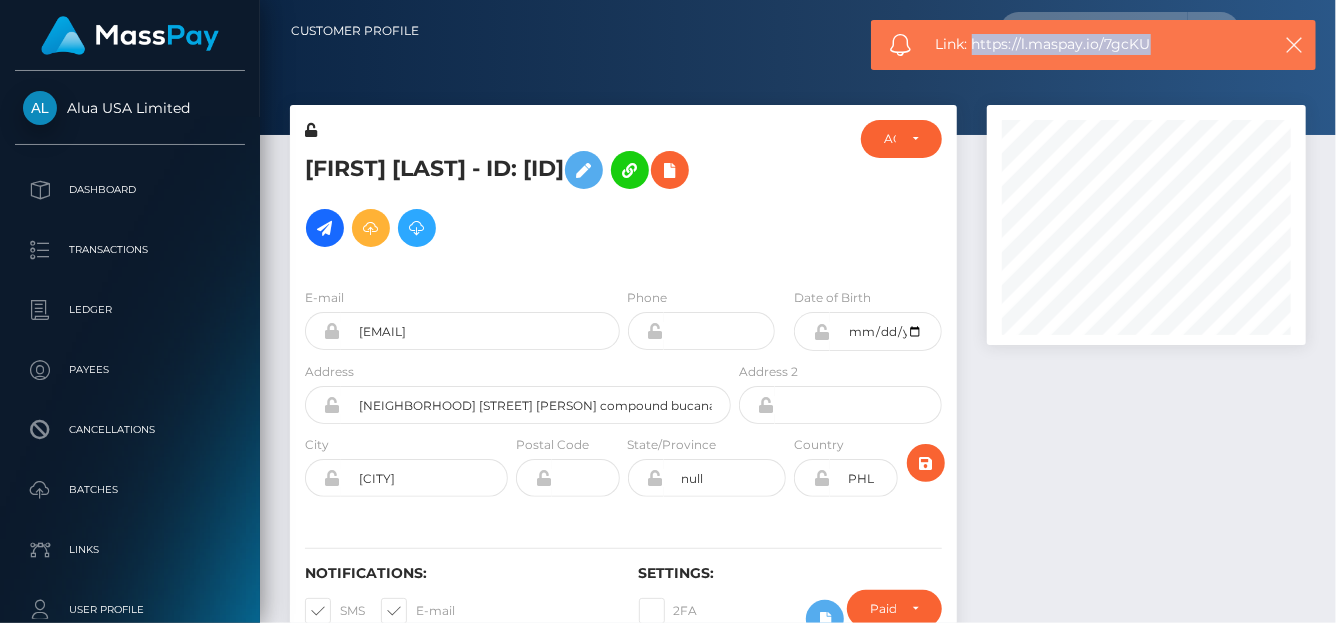 drag, startPoint x: 1142, startPoint y: 47, endPoint x: 971, endPoint y: 34, distance: 171.49344 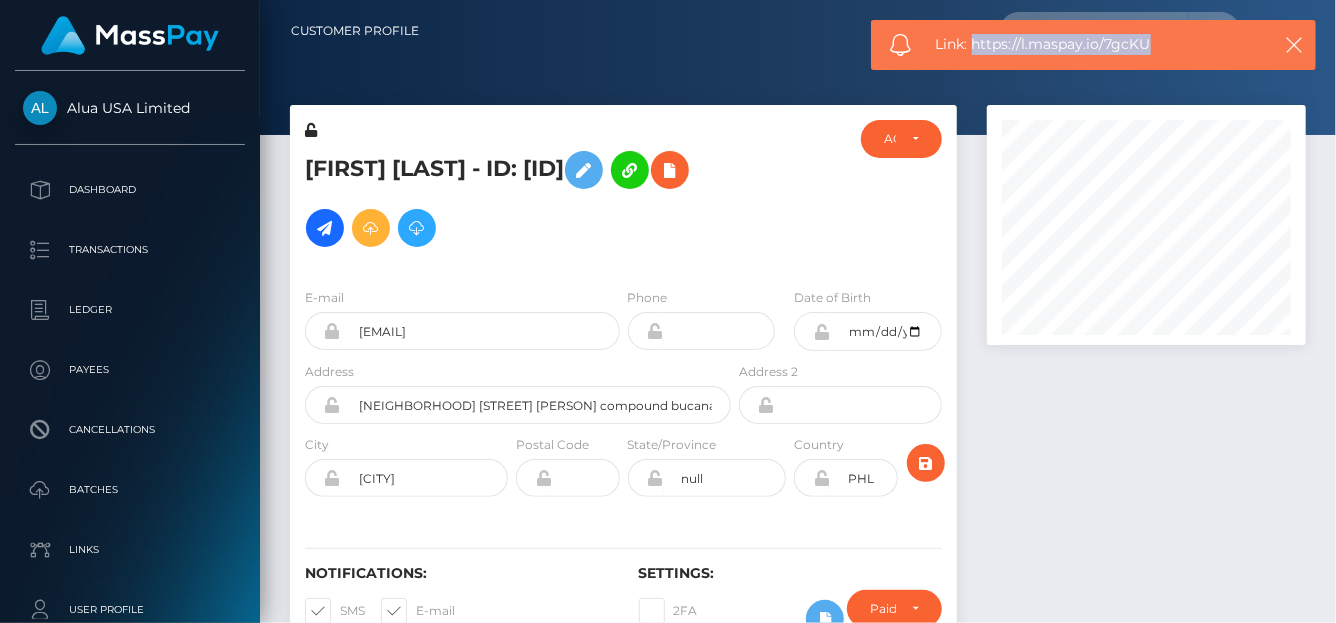 click on "Link: https://l.maspay.io/7gcKU" at bounding box center [1093, 45] 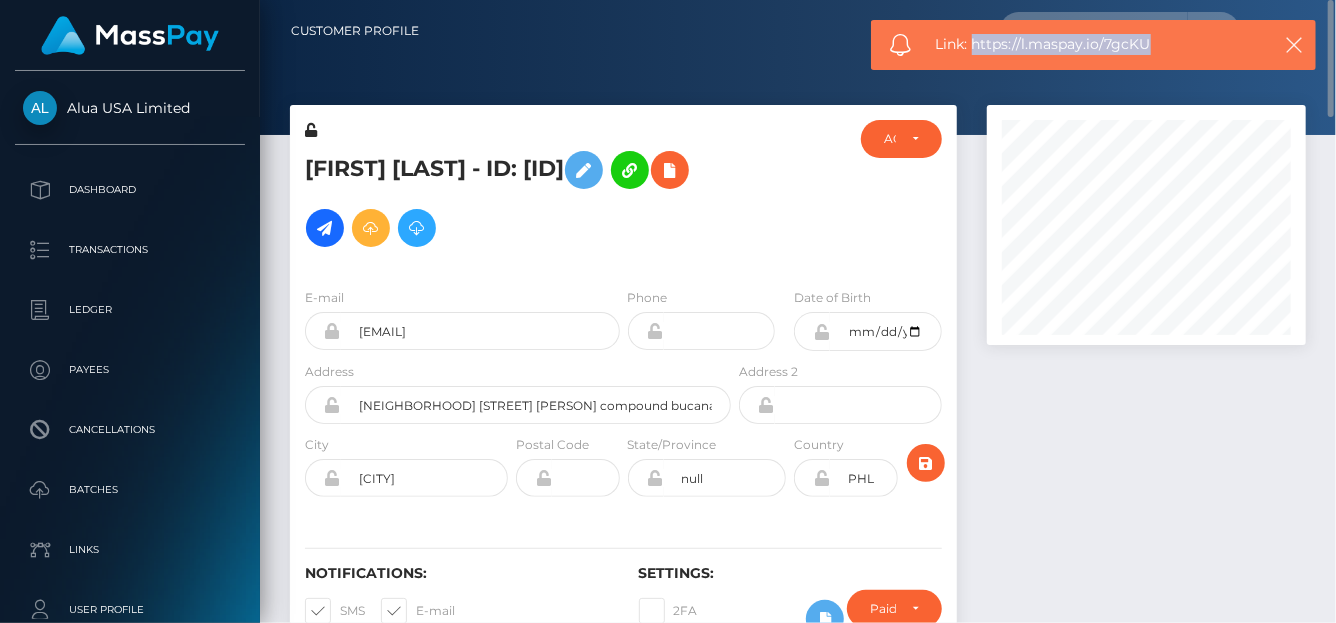 copy on "https://l.maspay.io/7gcKU" 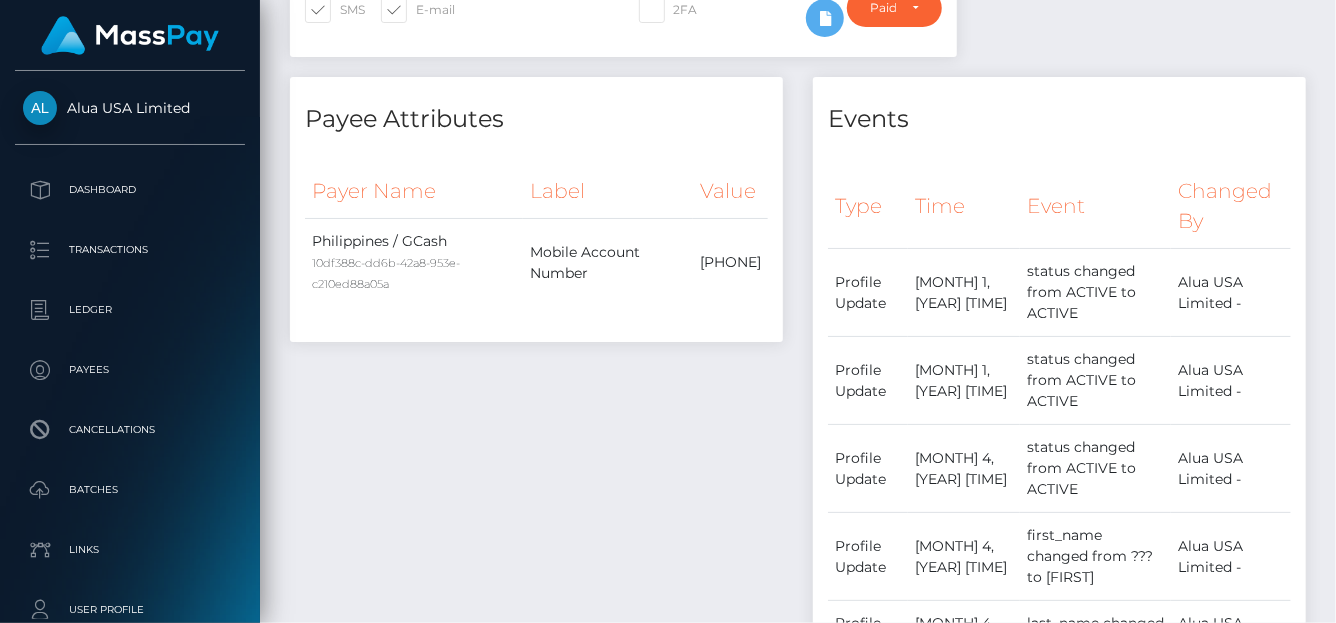 scroll, scrollTop: 0, scrollLeft: 0, axis: both 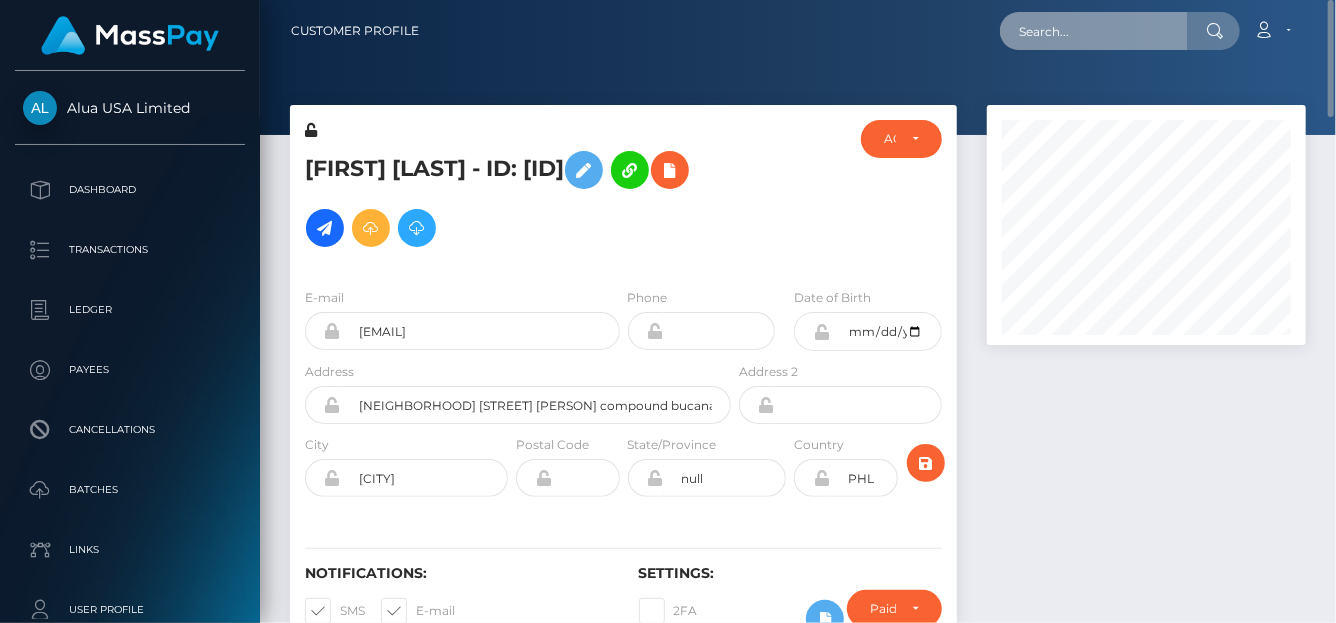 click at bounding box center [1094, 31] 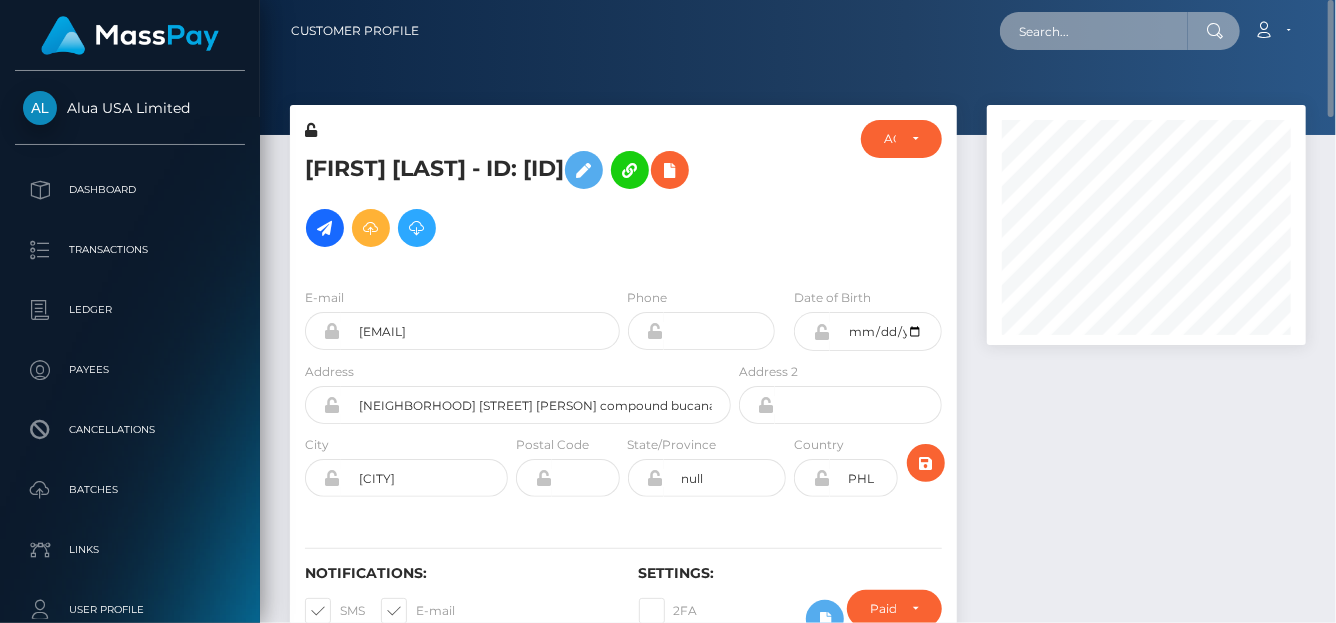 paste on "[EMAIL]" 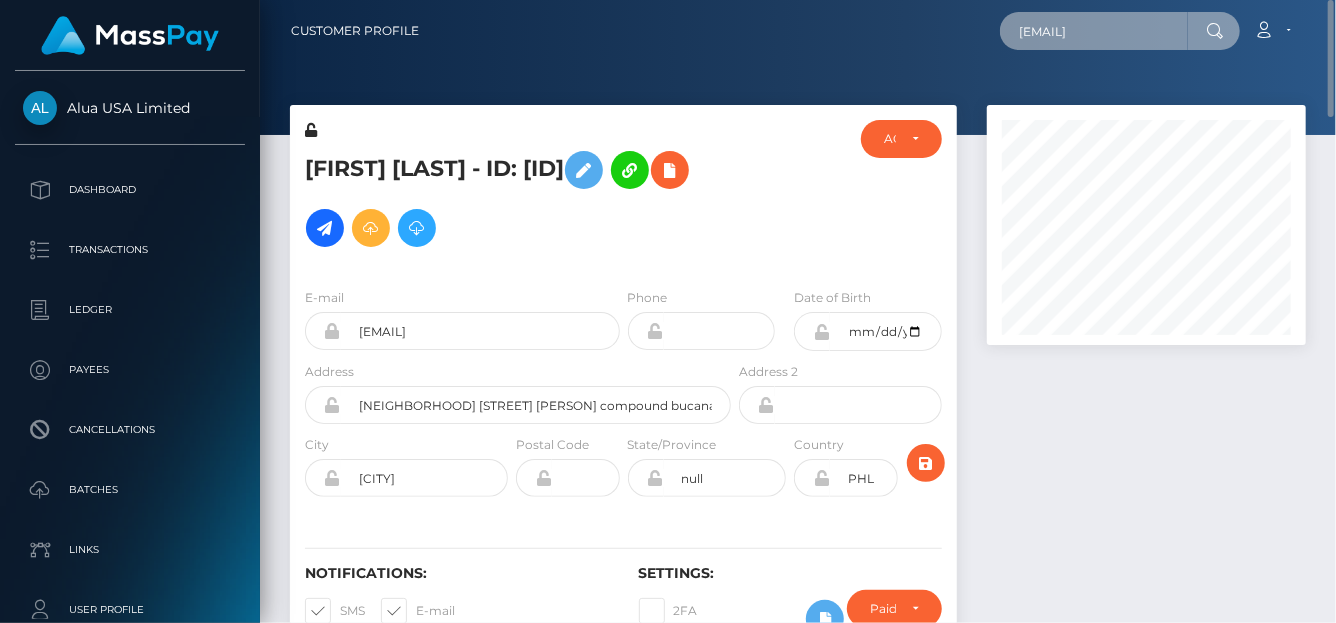 scroll, scrollTop: 0, scrollLeft: 54, axis: horizontal 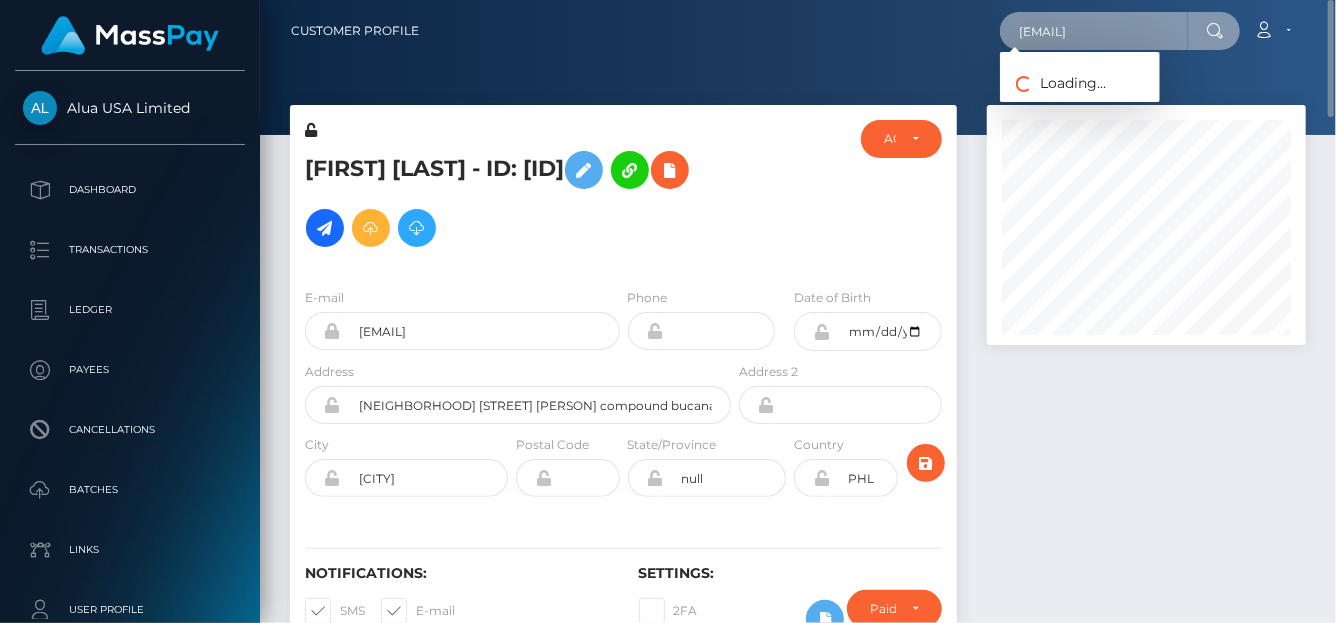 type on "[EMAIL]" 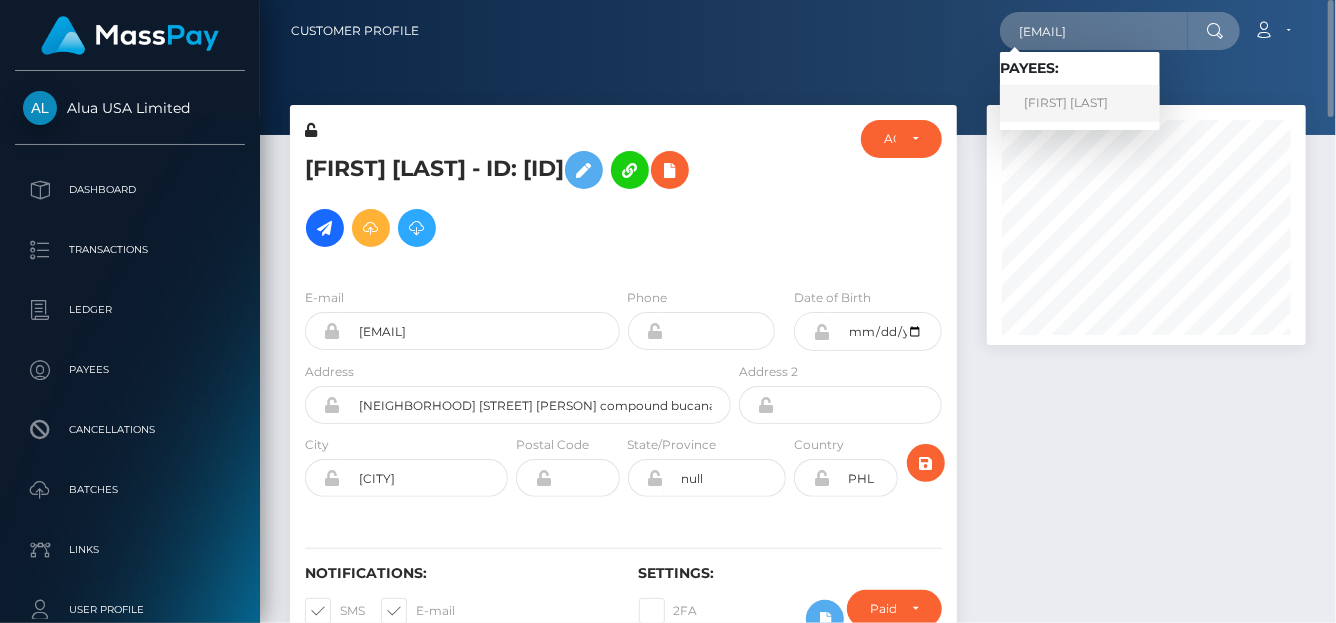 click on "Sean  Kerner" at bounding box center [1080, 103] 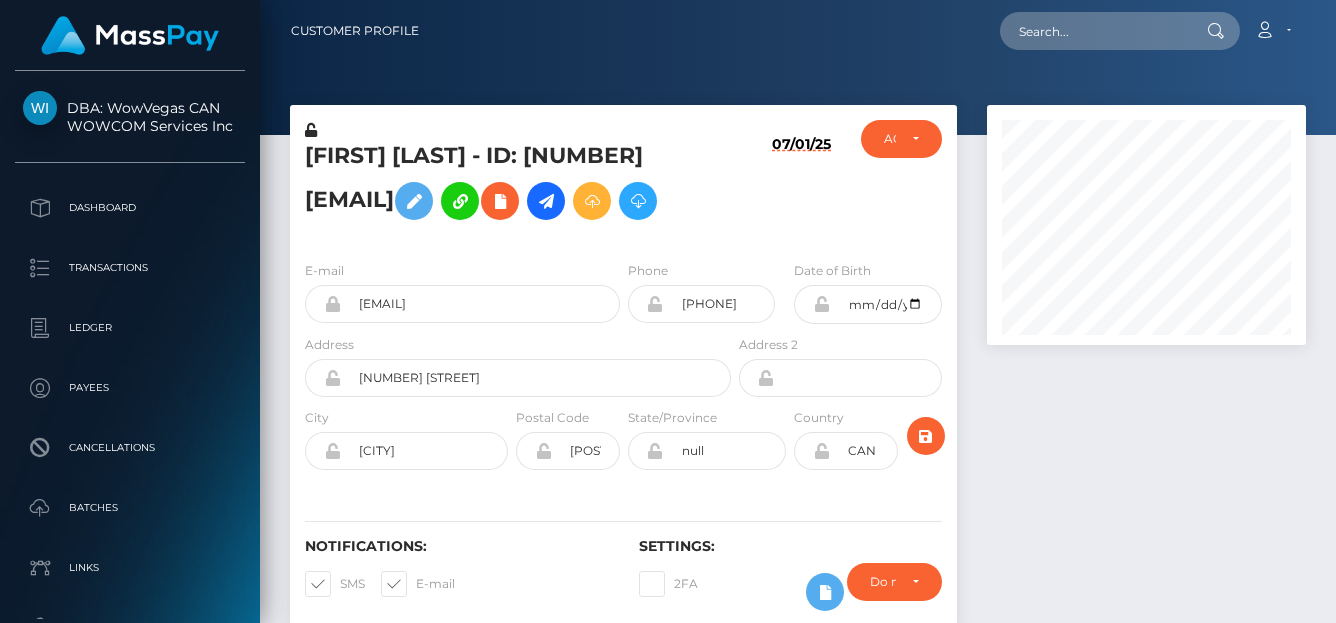 scroll, scrollTop: 0, scrollLeft: 0, axis: both 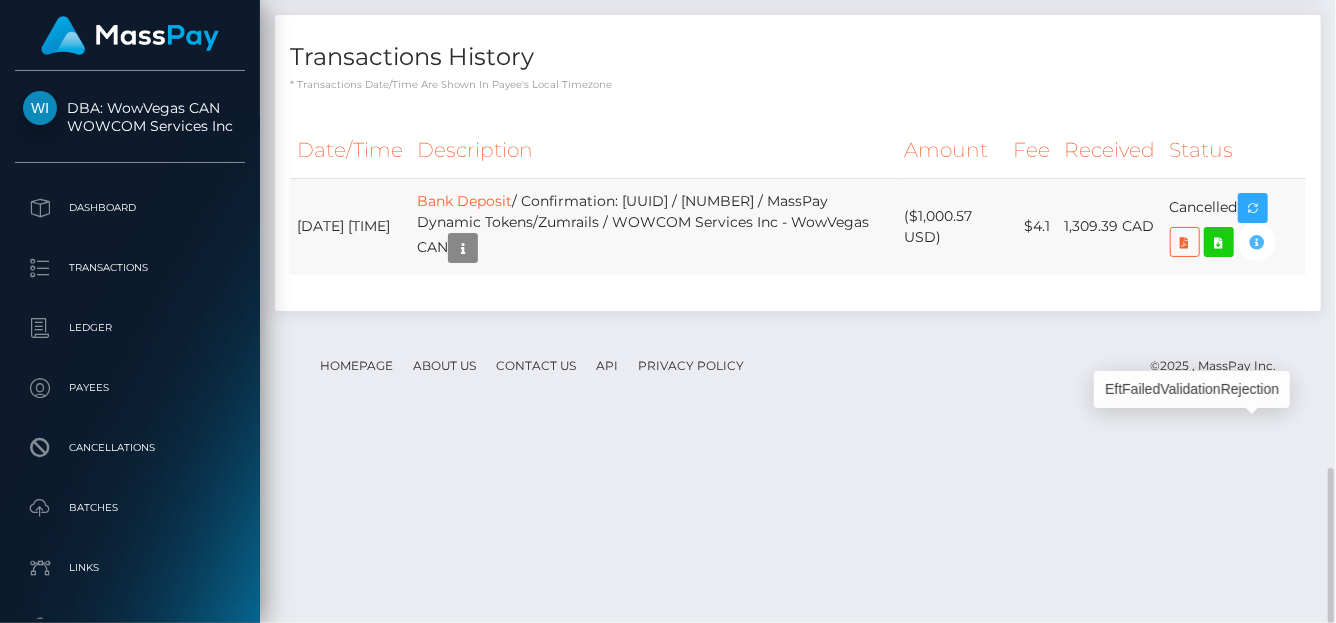click at bounding box center [1257, 242] 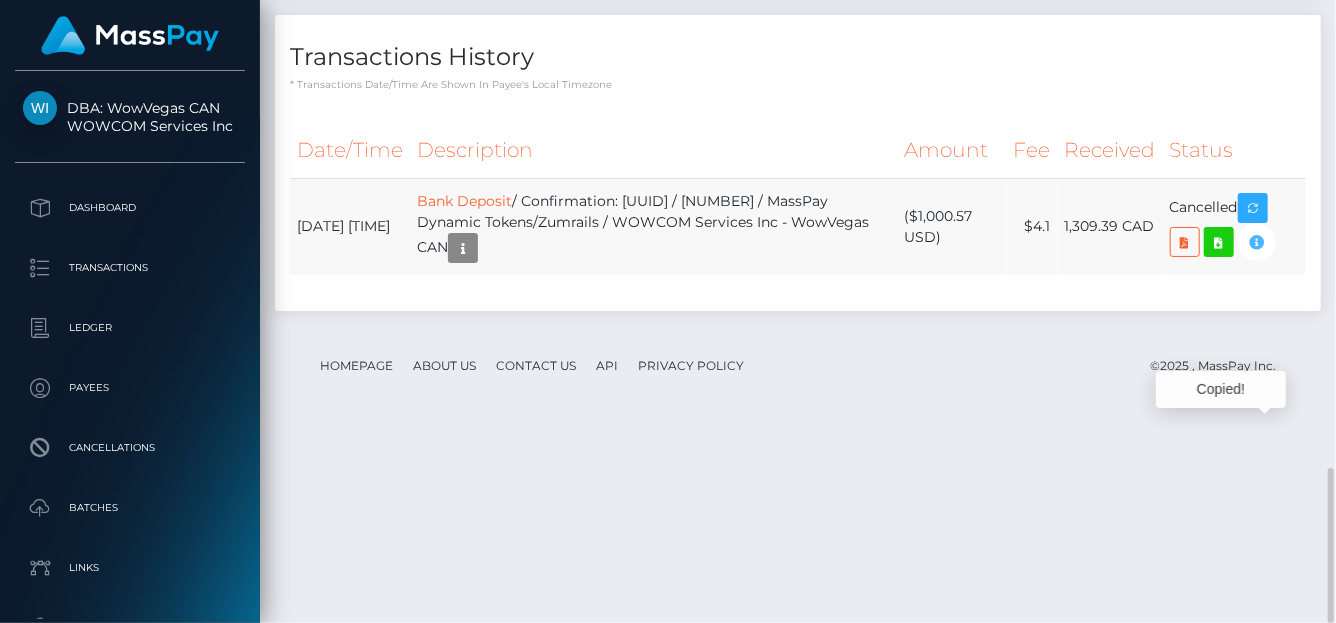 scroll, scrollTop: 240, scrollLeft: 319, axis: both 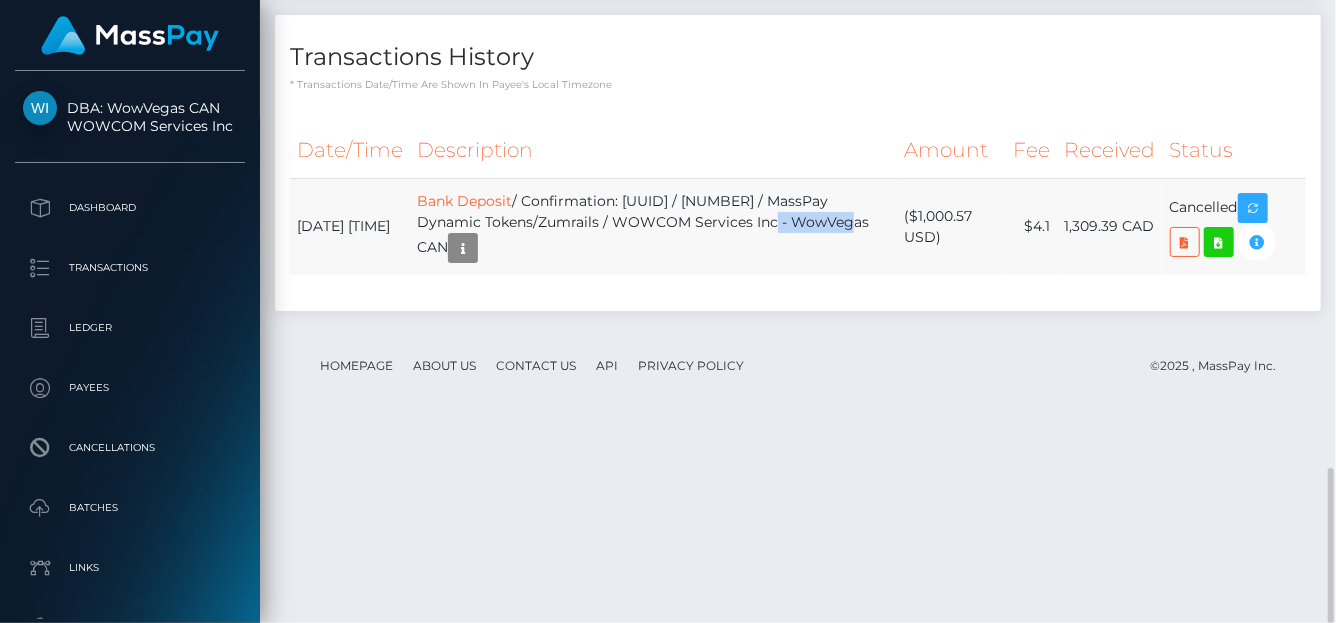 drag, startPoint x: 781, startPoint y: 414, endPoint x: 841, endPoint y: 414, distance: 60 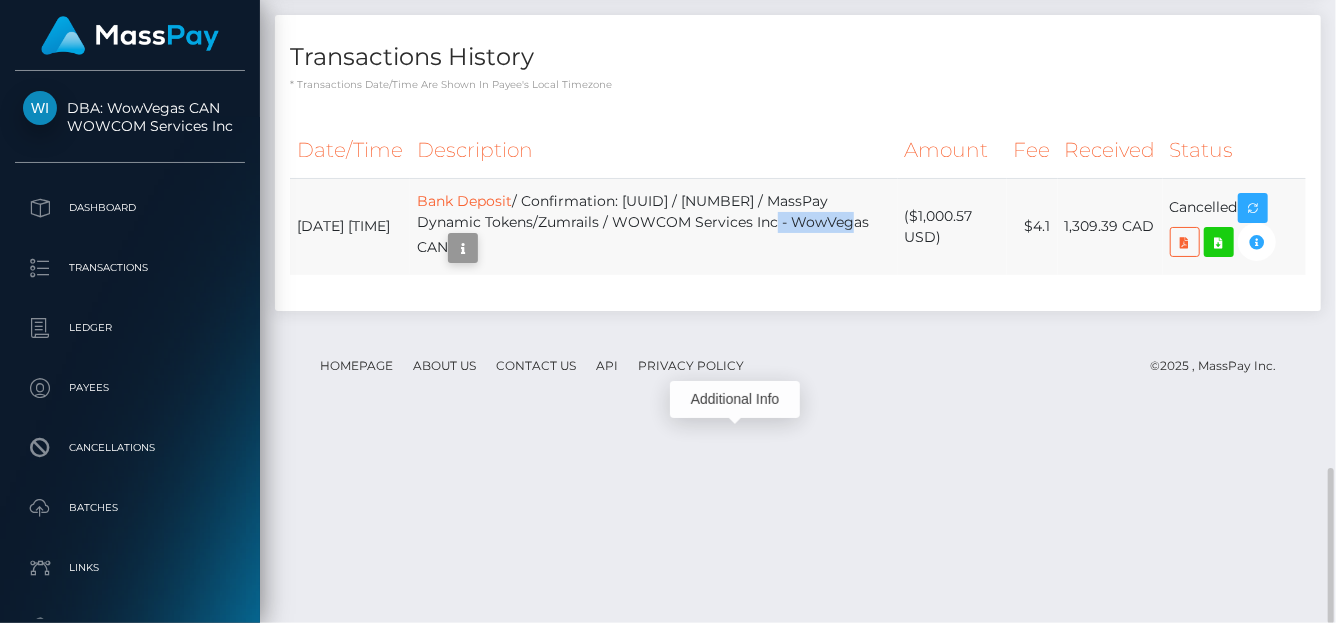 scroll, scrollTop: 240, scrollLeft: 319, axis: both 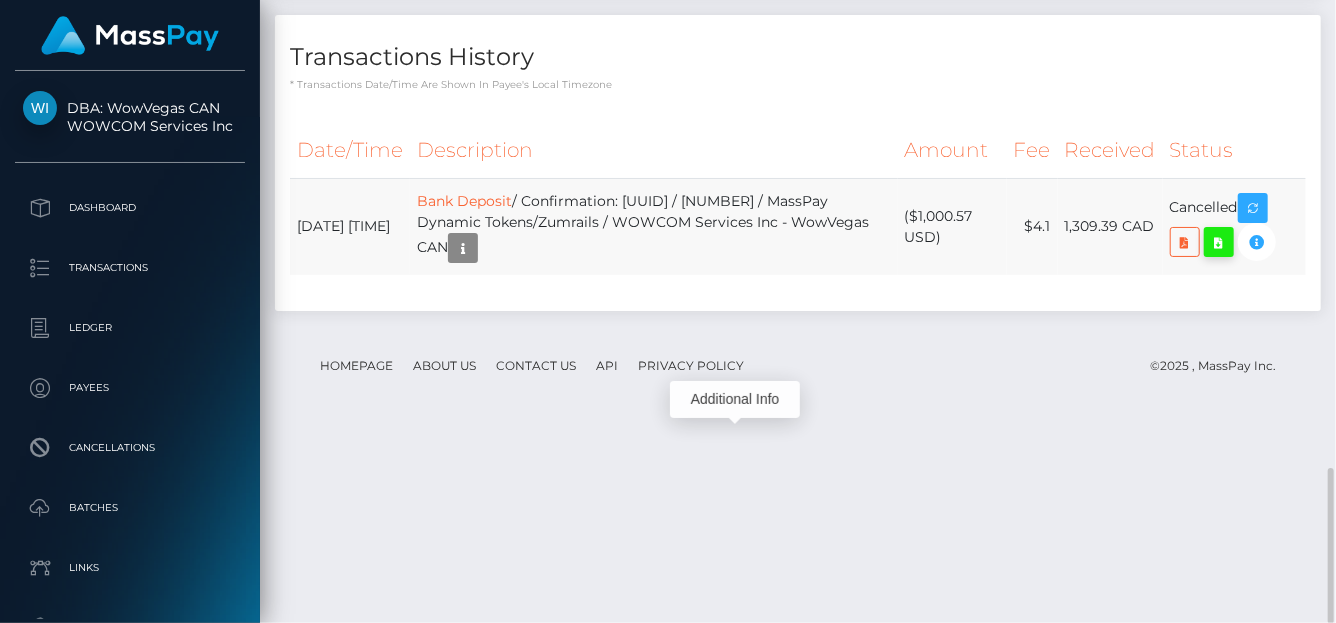 click at bounding box center [1219, 242] 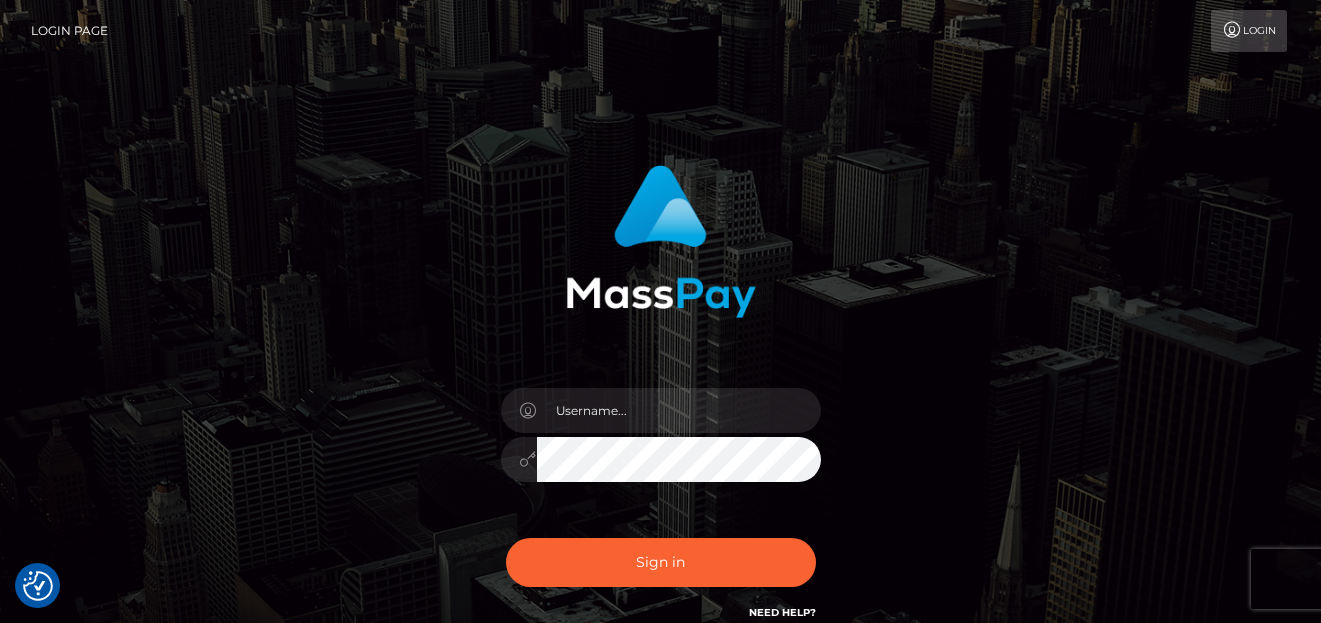 scroll, scrollTop: 0, scrollLeft: 0, axis: both 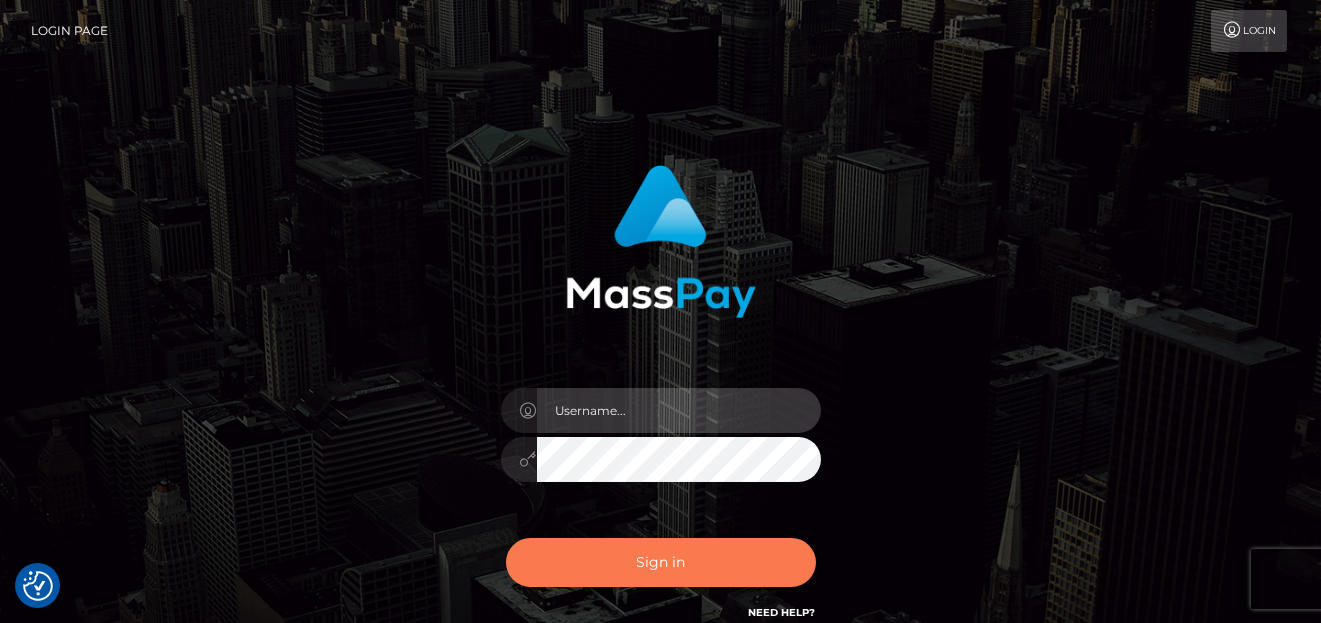 type on "denise" 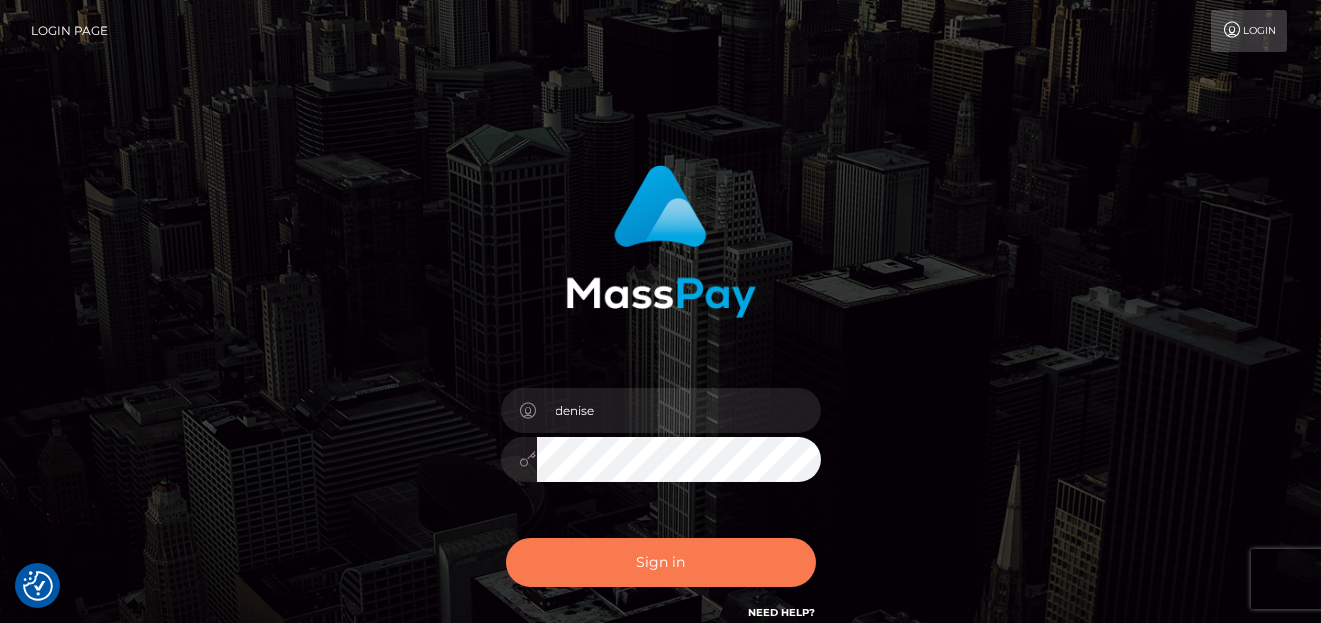 click on "Sign in" at bounding box center [661, 562] 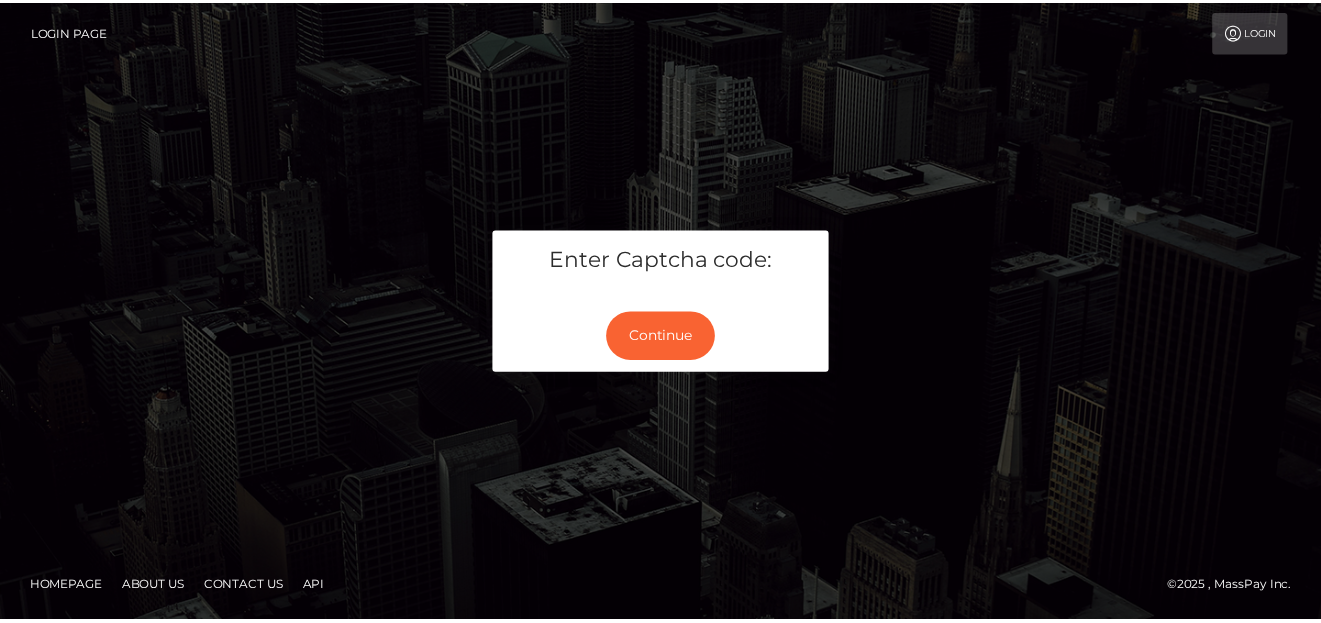 scroll, scrollTop: 0, scrollLeft: 0, axis: both 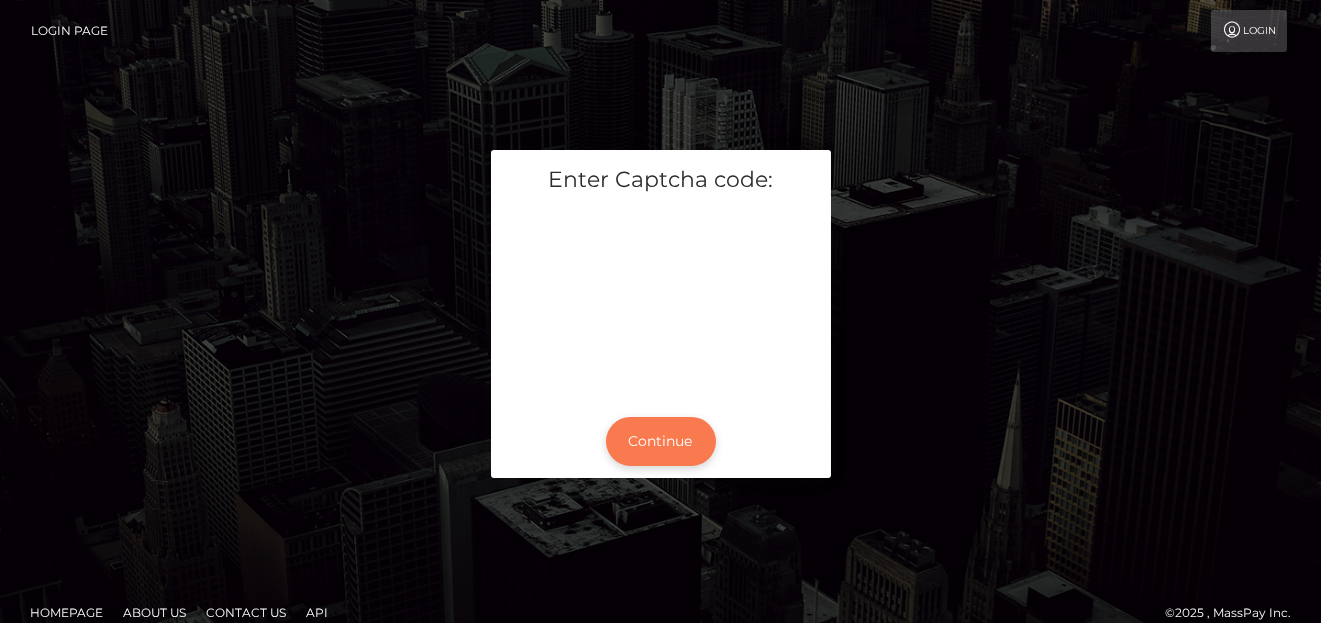 click on "Continue" at bounding box center [661, 441] 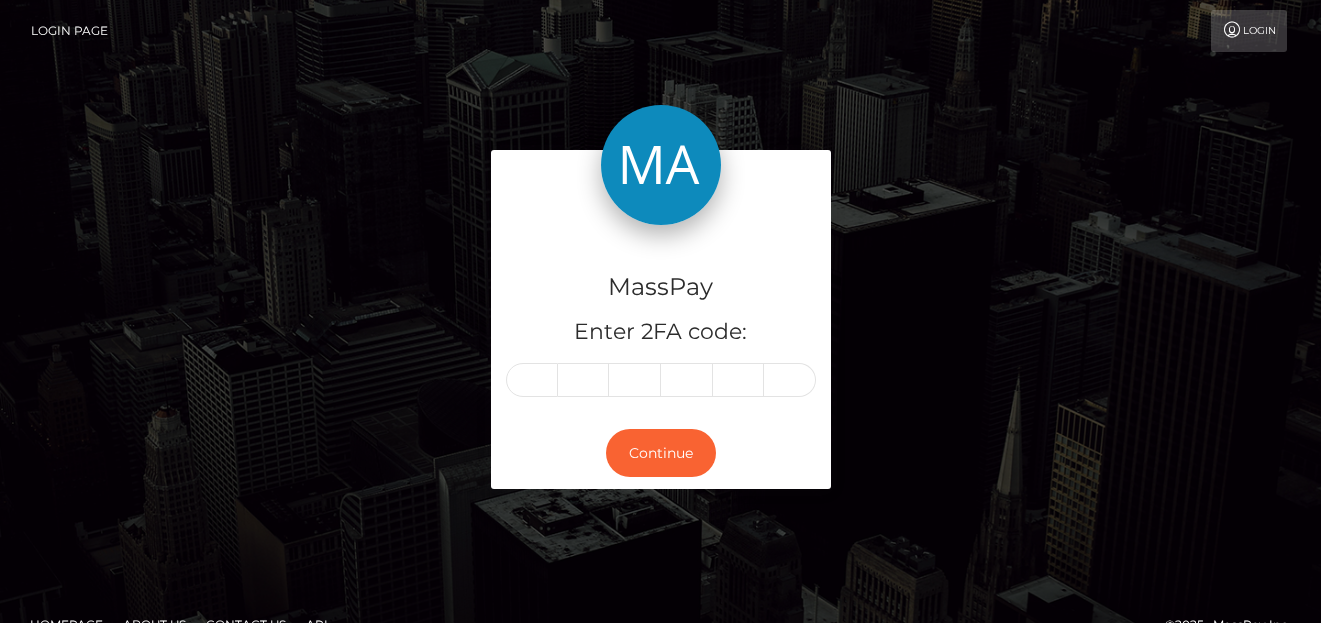 scroll, scrollTop: 0, scrollLeft: 0, axis: both 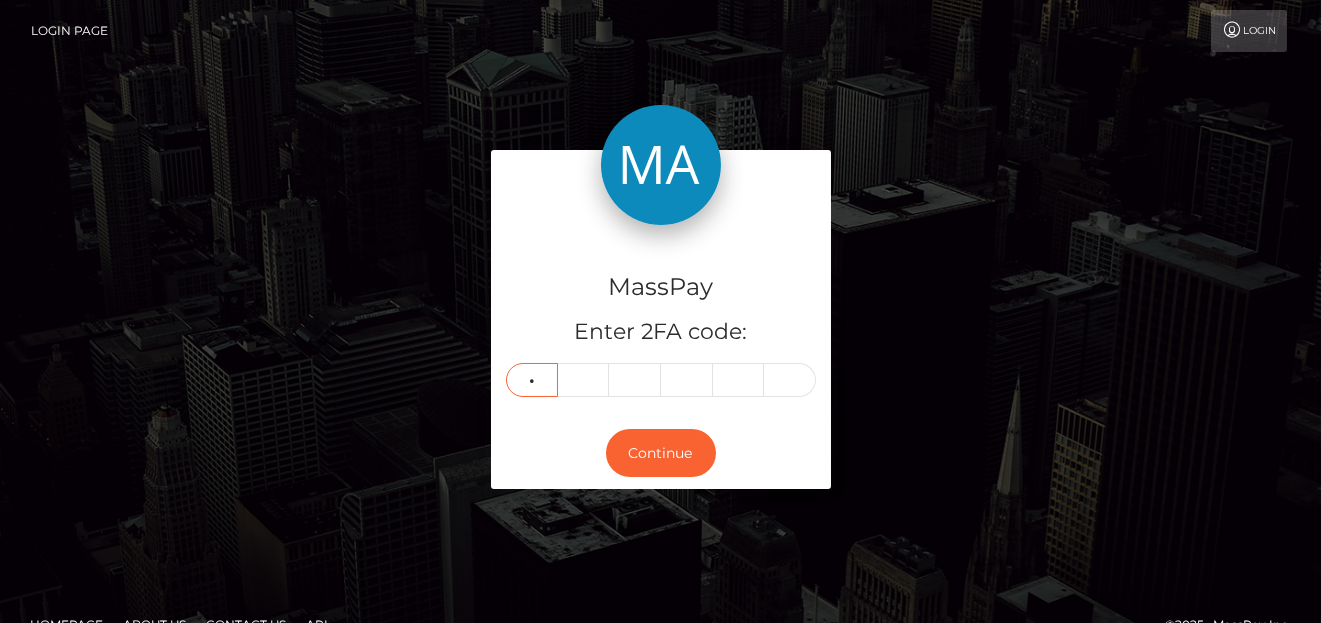 type on "5" 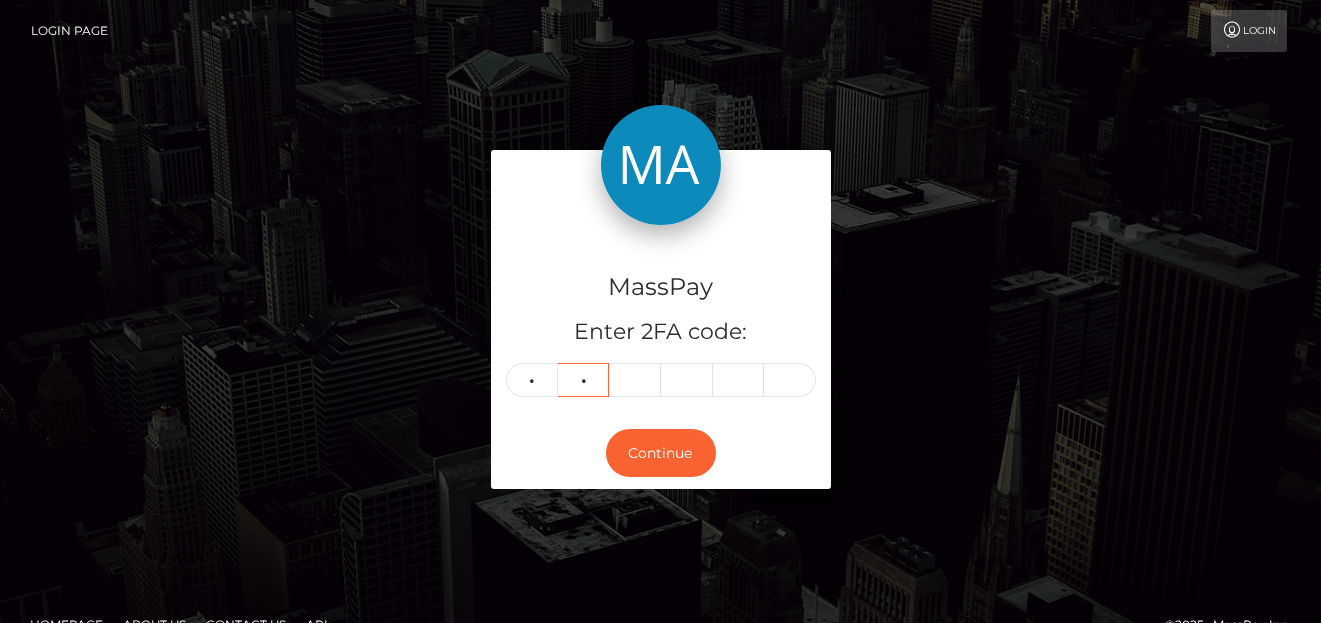 type on "1" 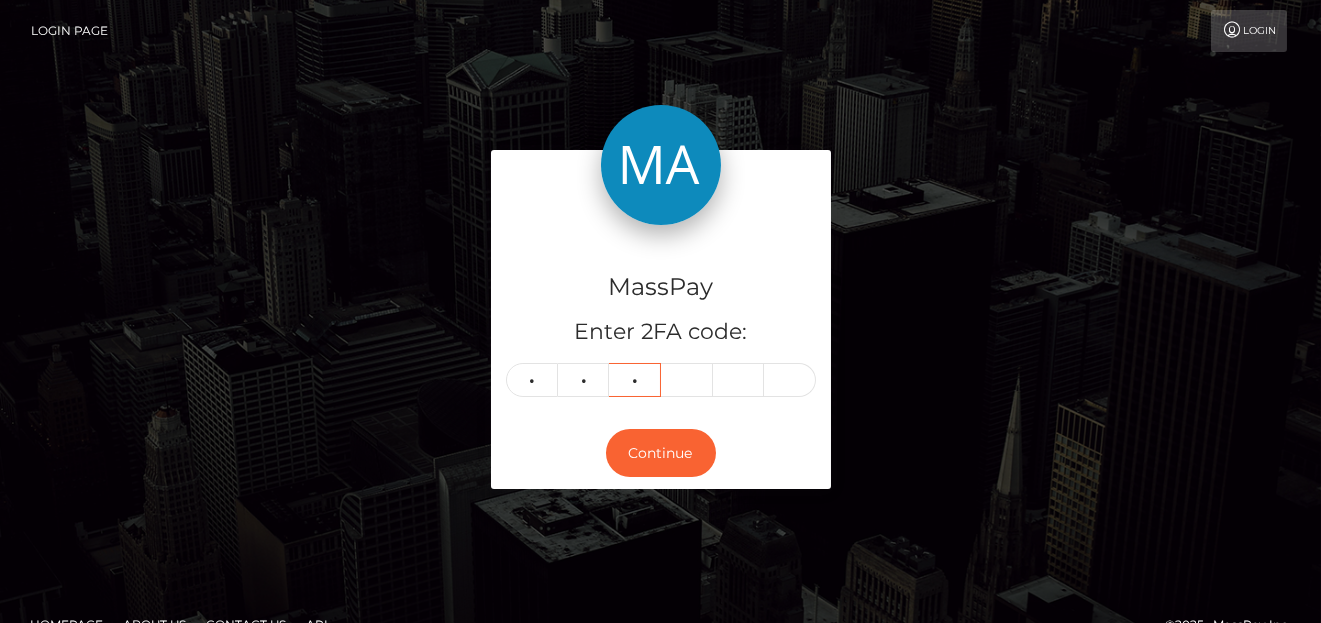 type on "9" 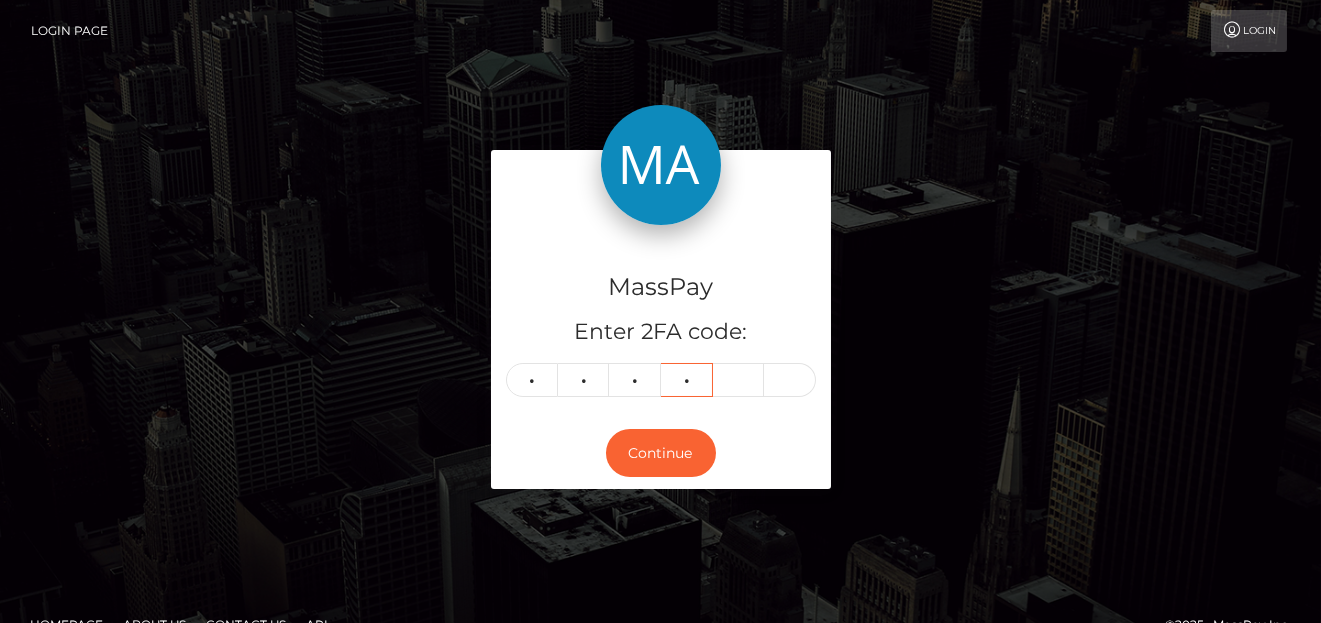 type on "1" 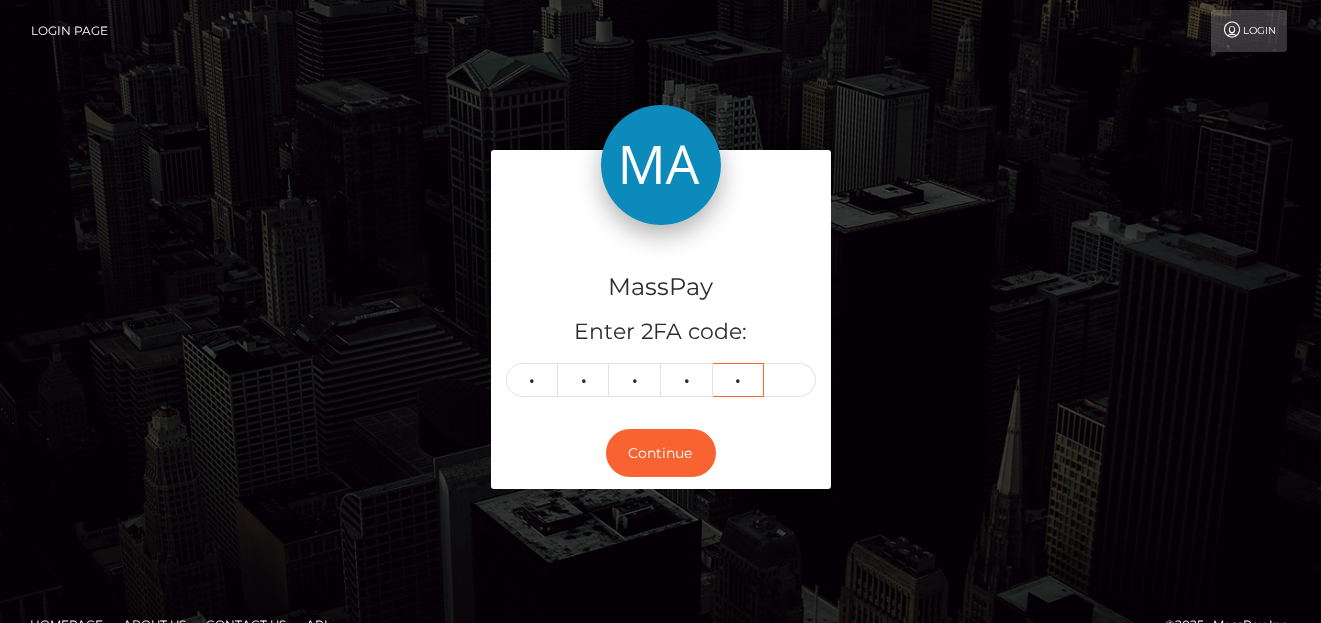 type on "4" 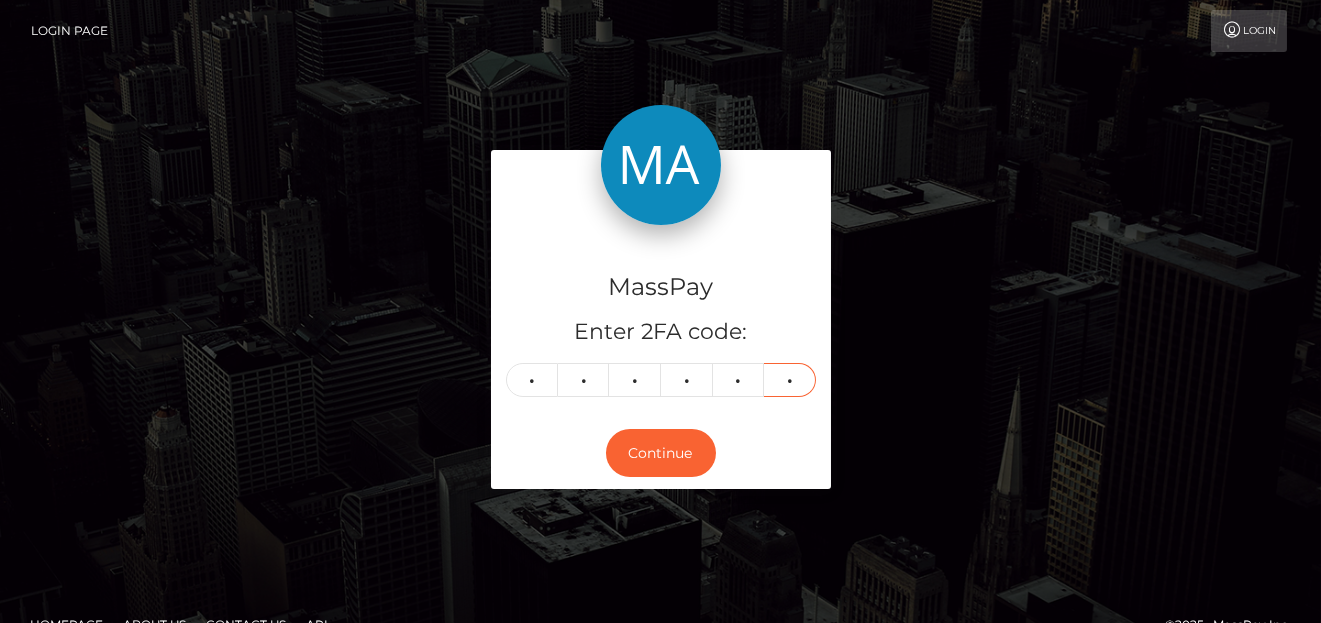 type on "3" 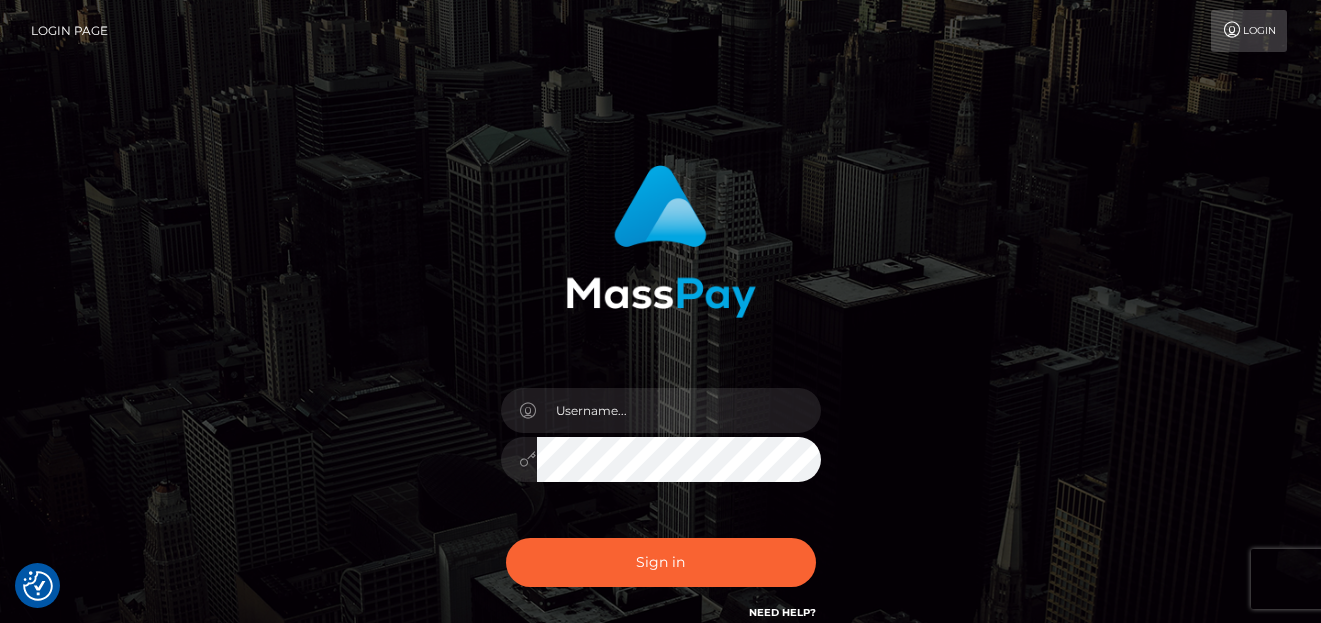scroll, scrollTop: 0, scrollLeft: 0, axis: both 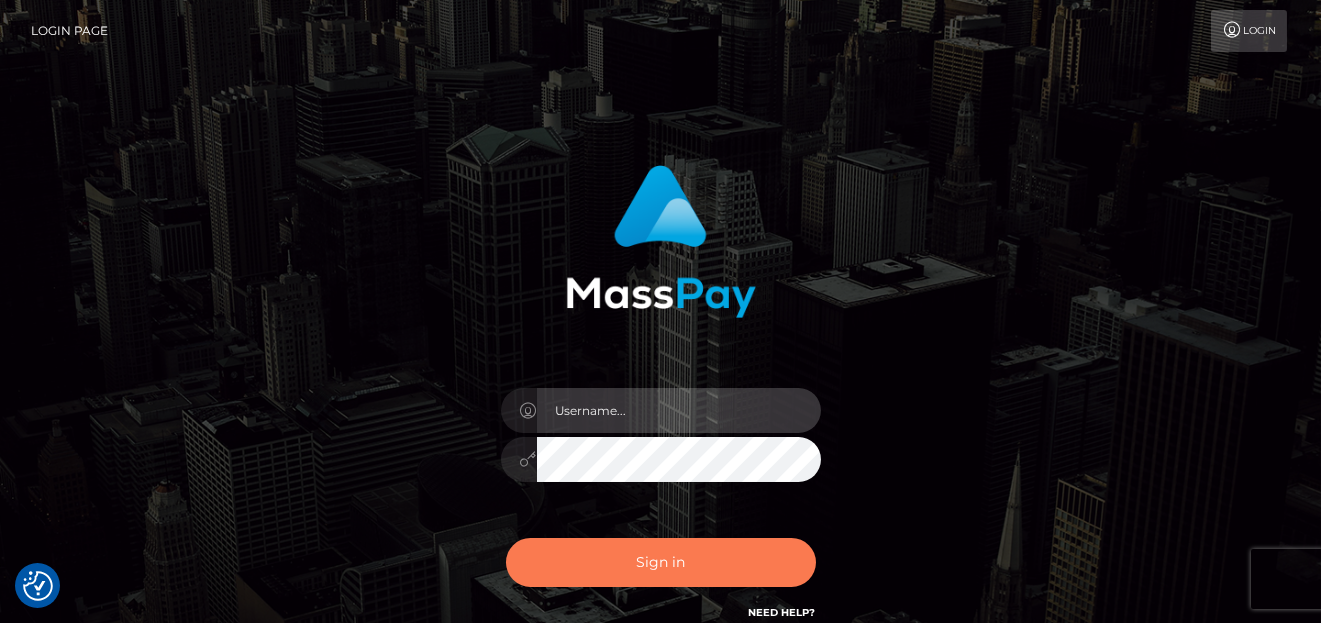 type on "denise" 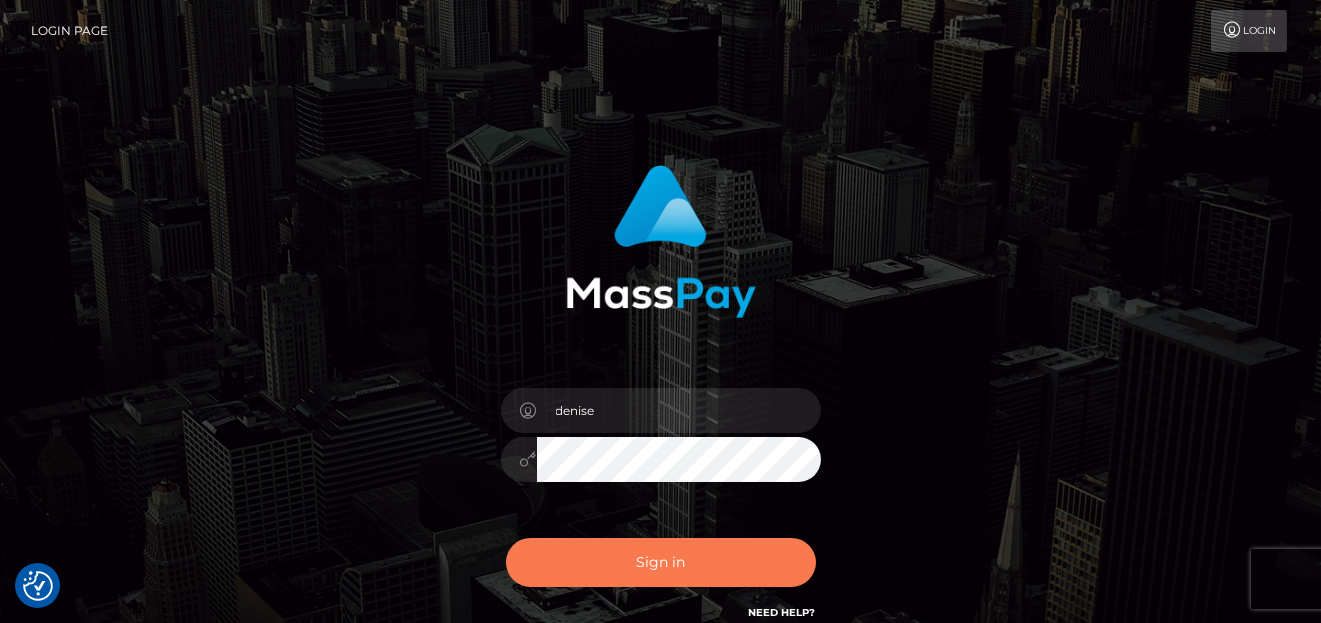 click on "Sign in" at bounding box center (661, 562) 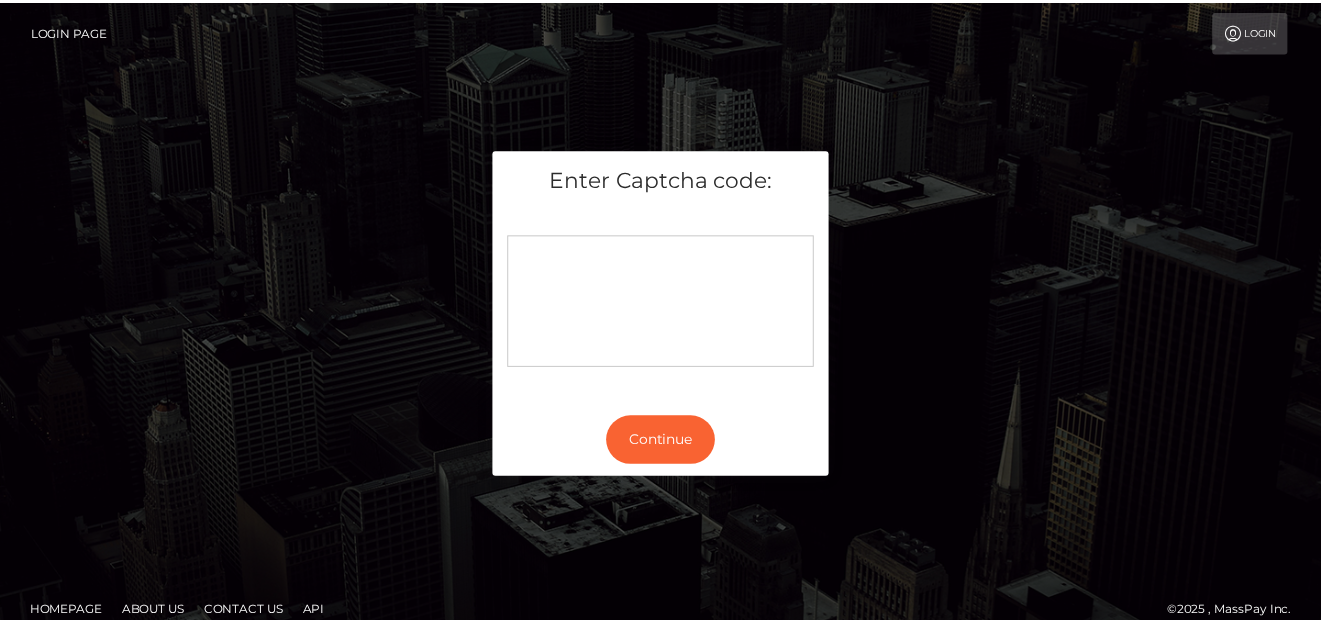 scroll, scrollTop: 0, scrollLeft: 0, axis: both 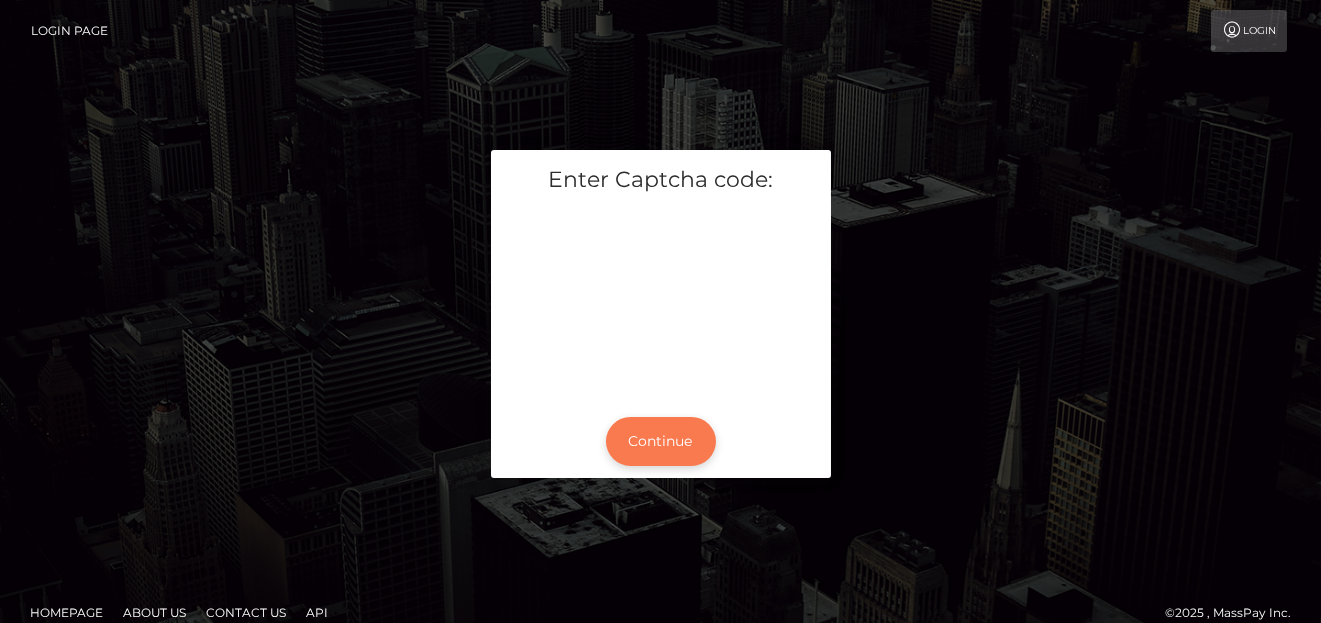 click on "Continue" at bounding box center [661, 441] 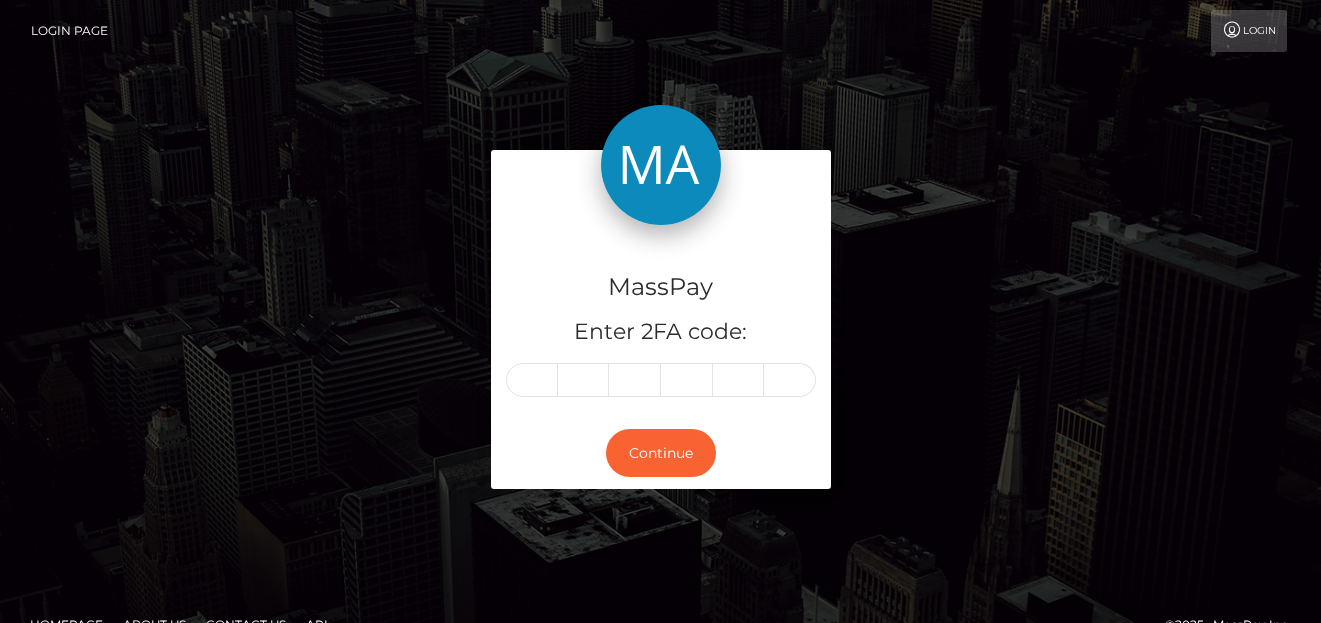 scroll, scrollTop: 0, scrollLeft: 0, axis: both 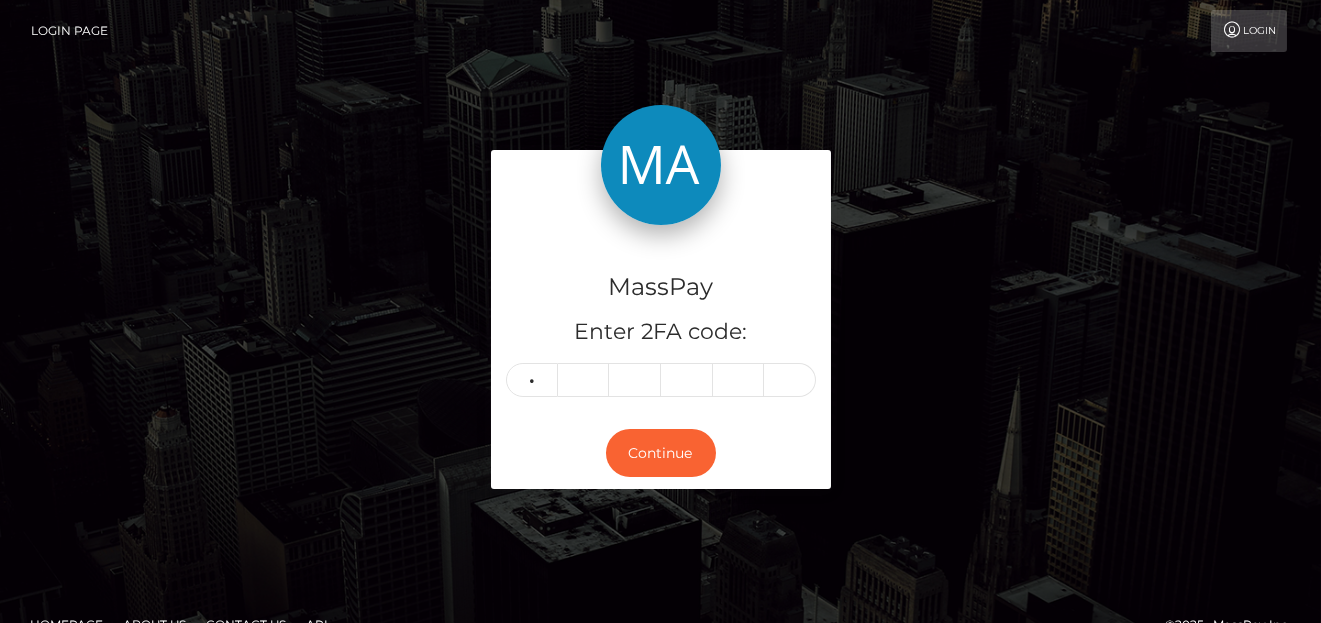 type on "9" 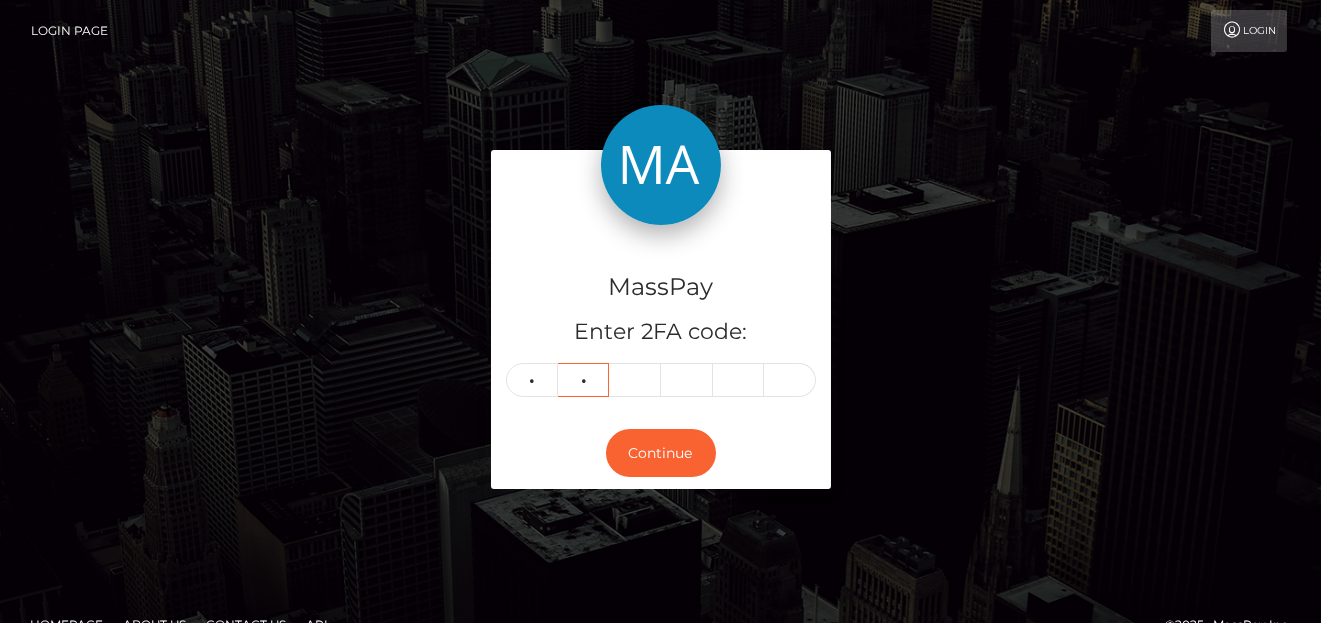 type on "0" 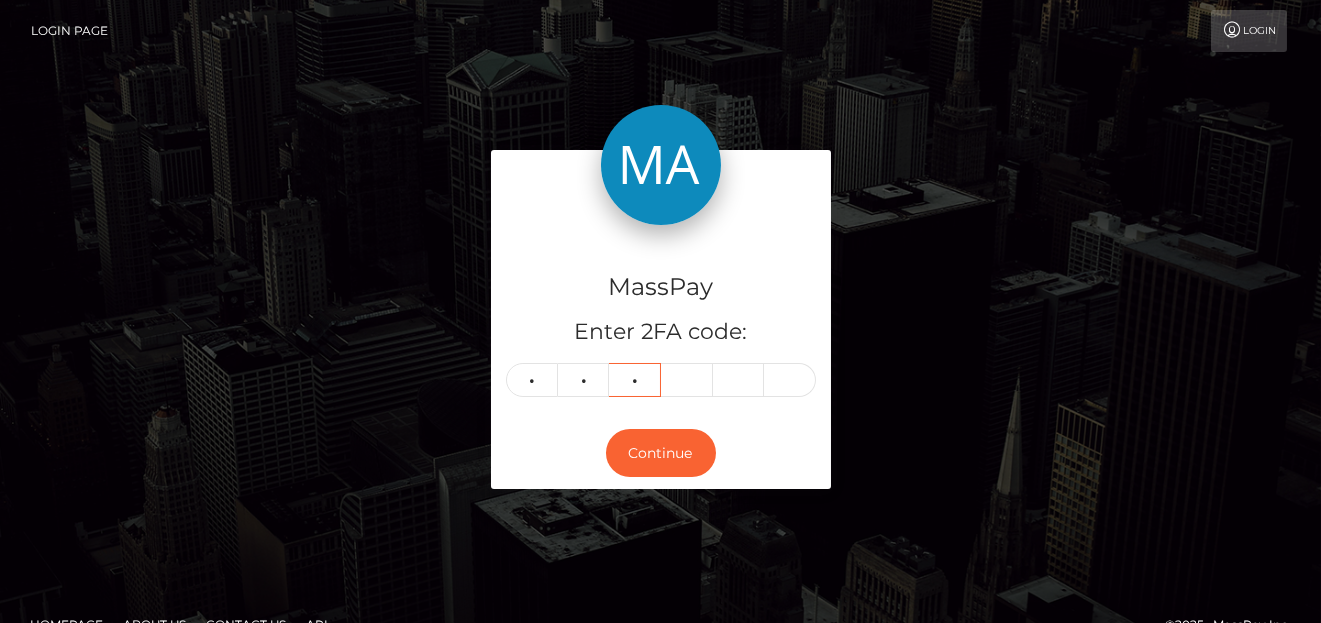 type on "9" 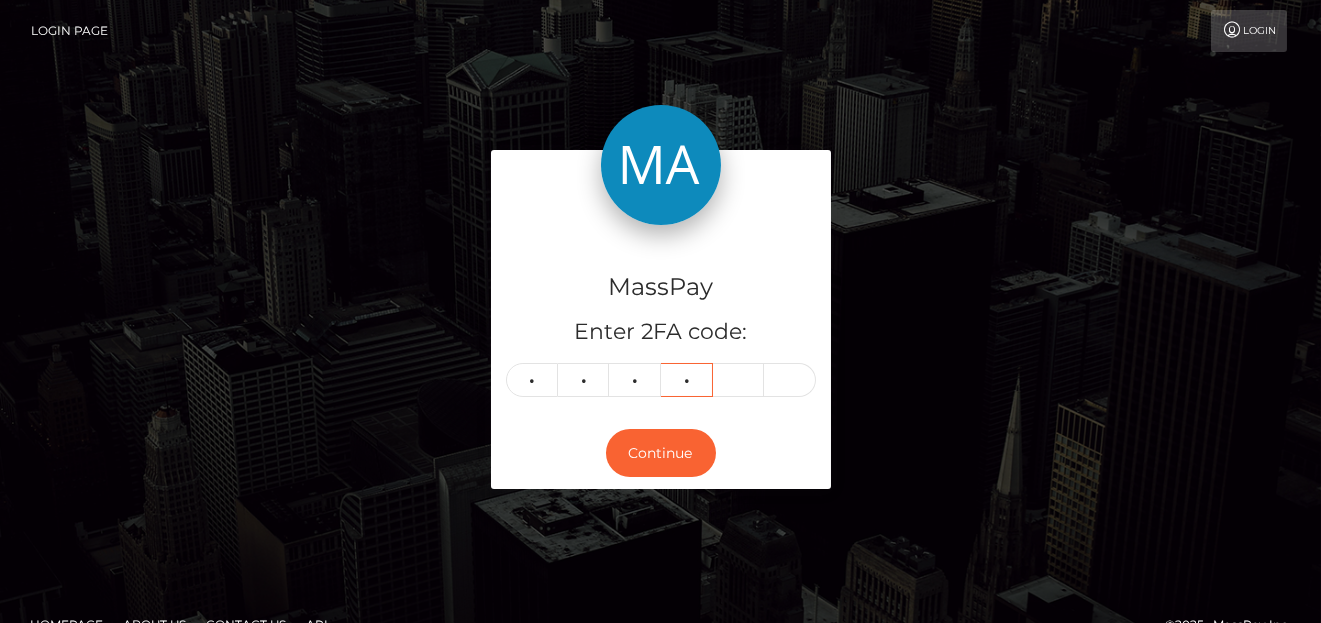 type on "8" 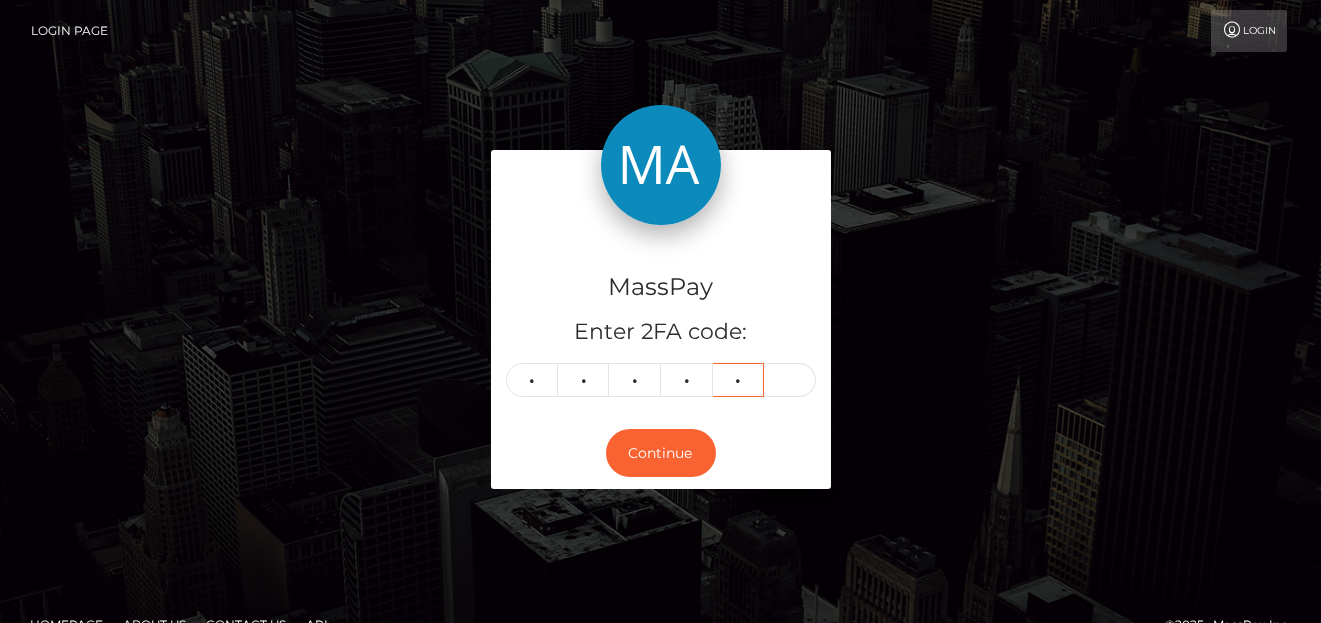 type on "0" 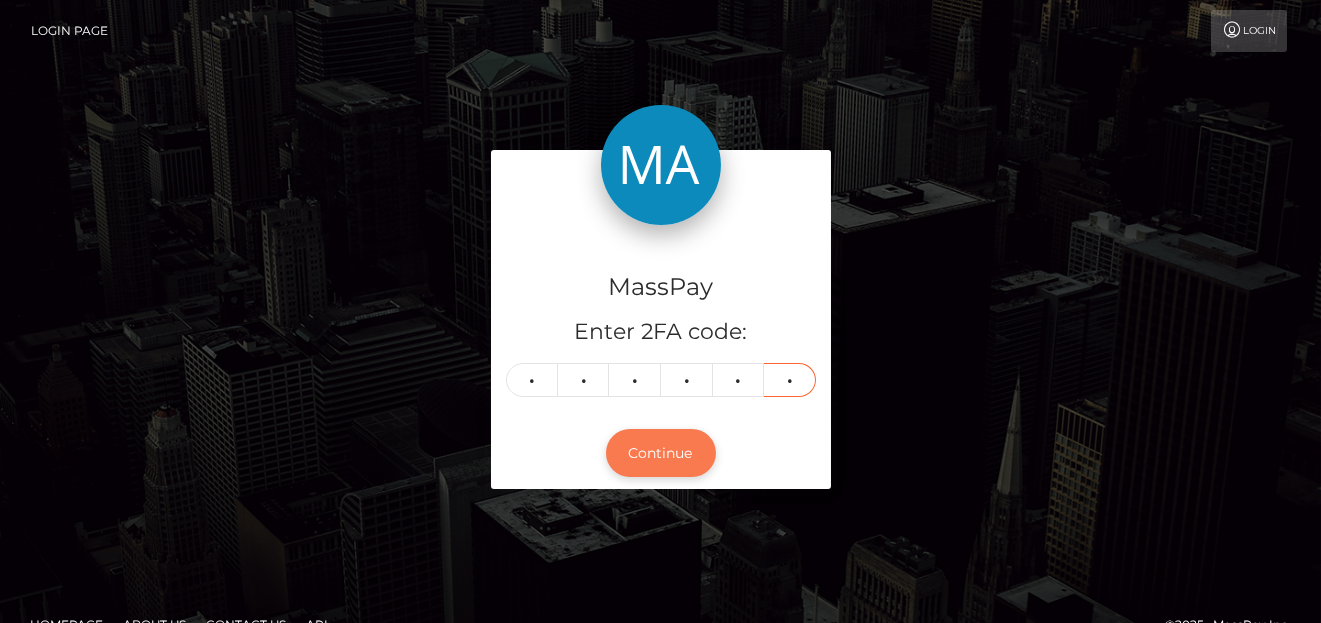 type on "4" 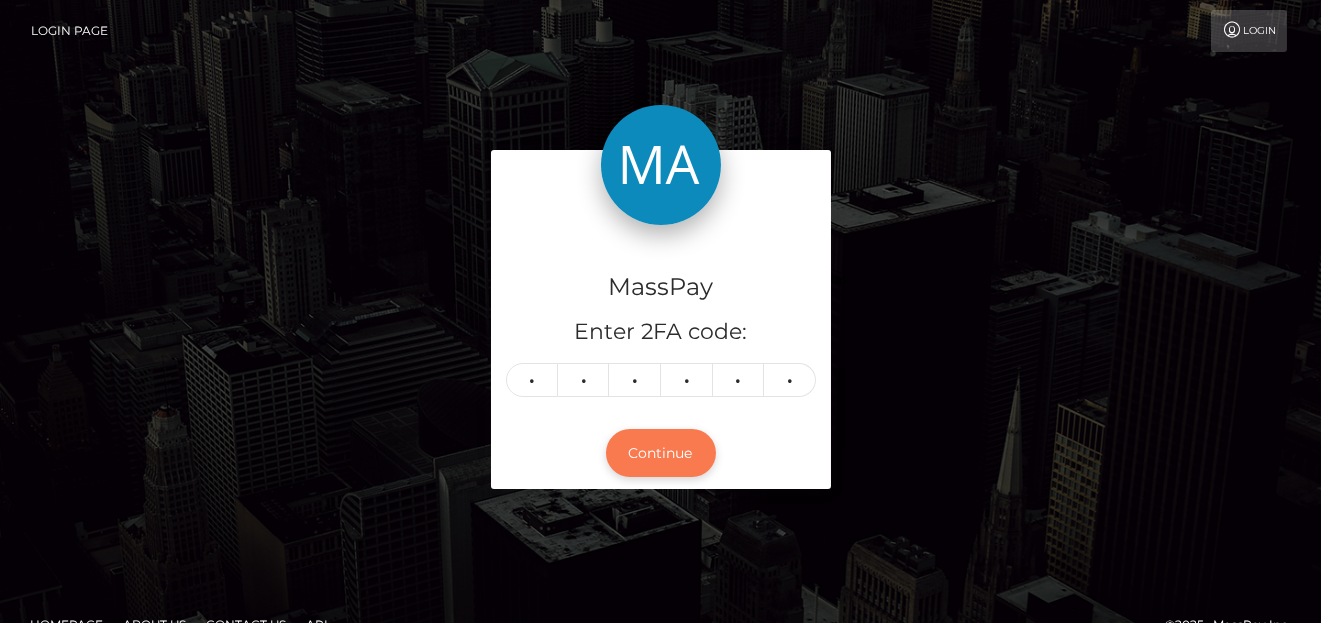 click on "Continue" at bounding box center (661, 453) 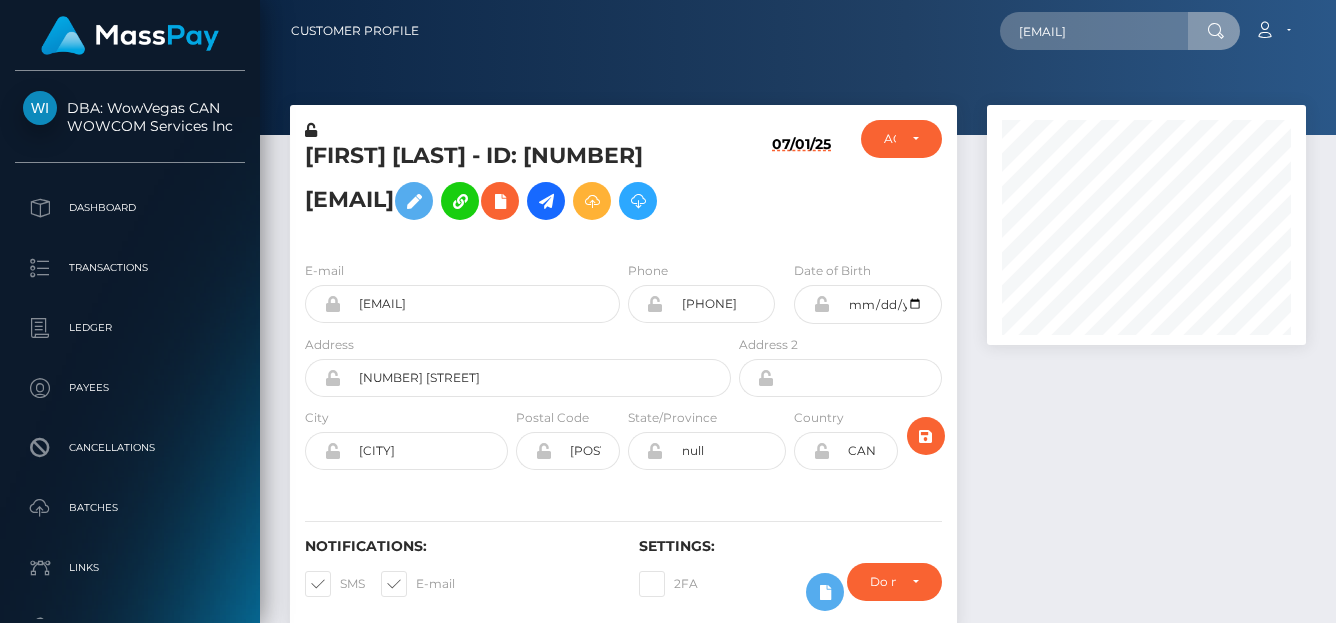 scroll, scrollTop: 0, scrollLeft: 0, axis: both 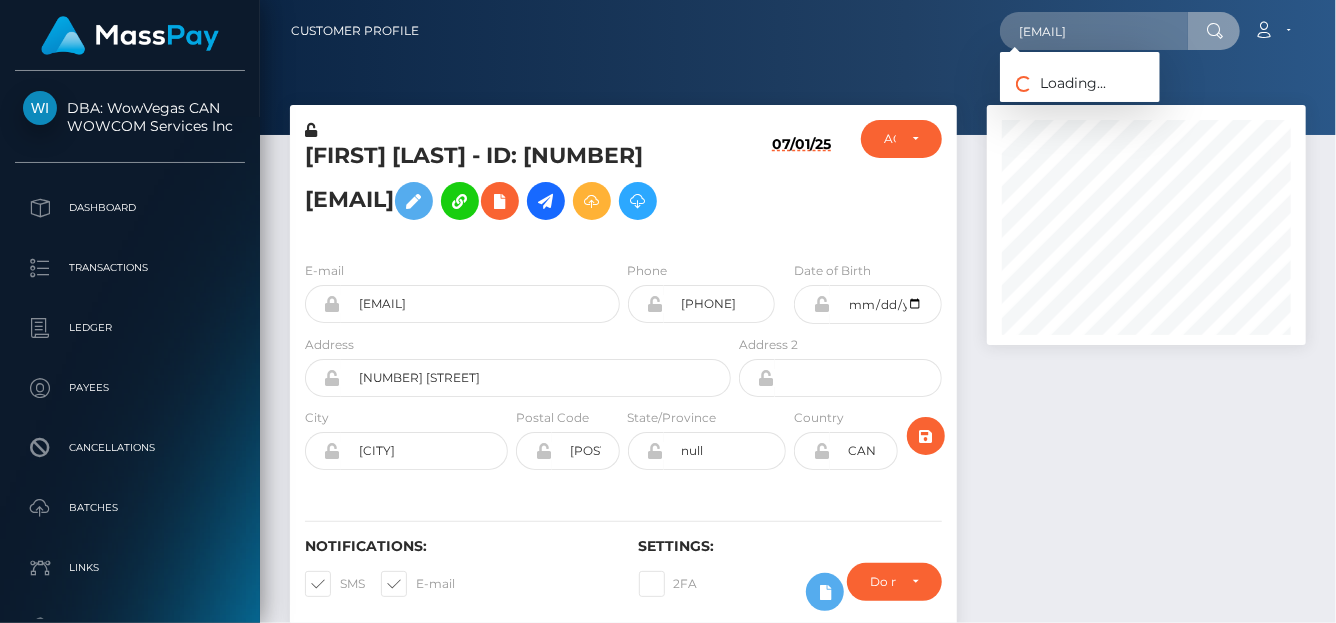 type on "[EMAIL]" 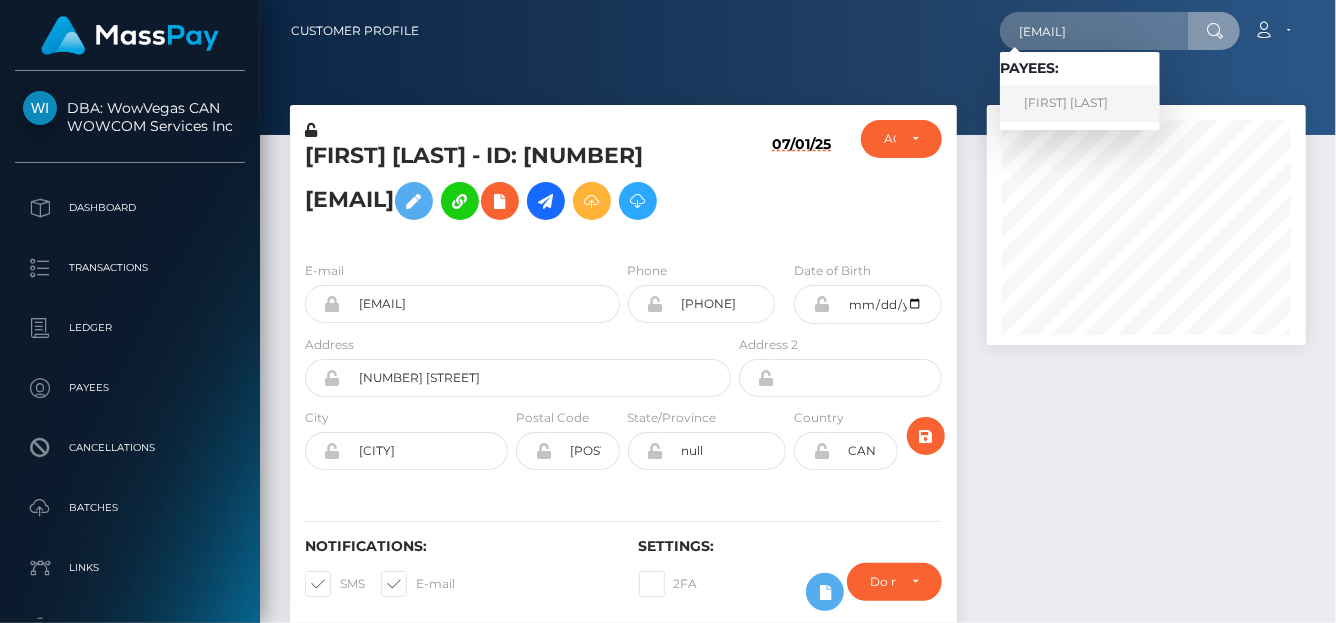 scroll, scrollTop: 0, scrollLeft: 0, axis: both 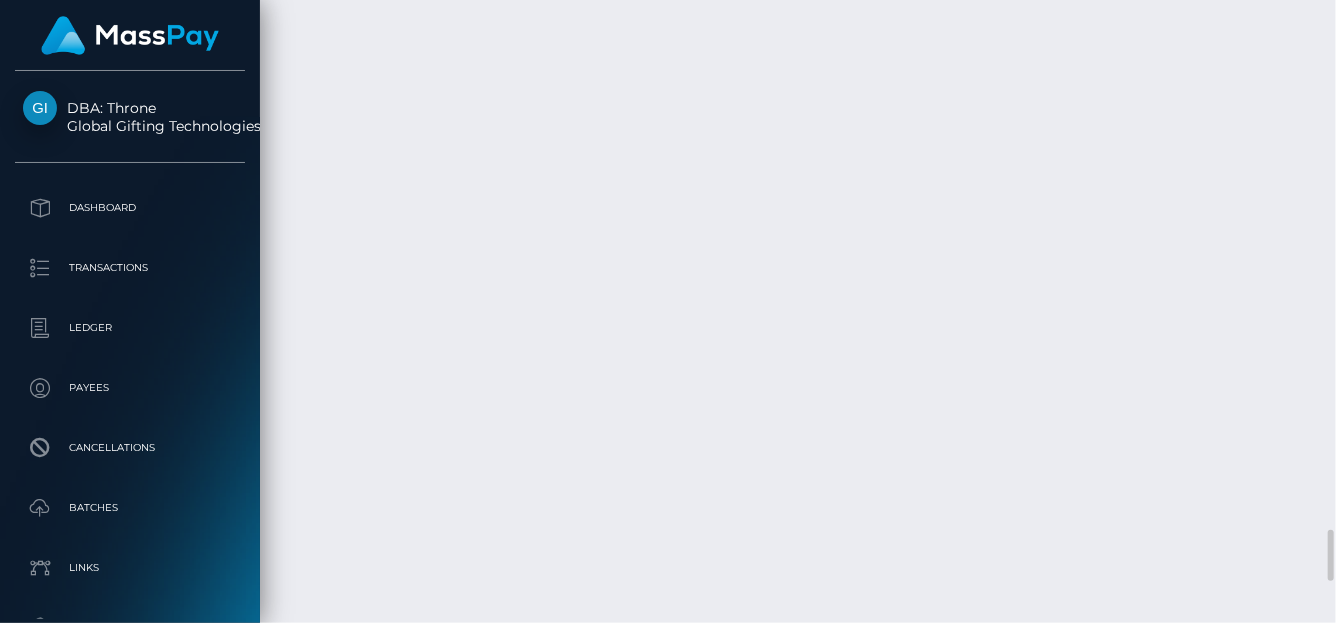 drag, startPoint x: 601, startPoint y: 292, endPoint x: 866, endPoint y: 273, distance: 265.68027 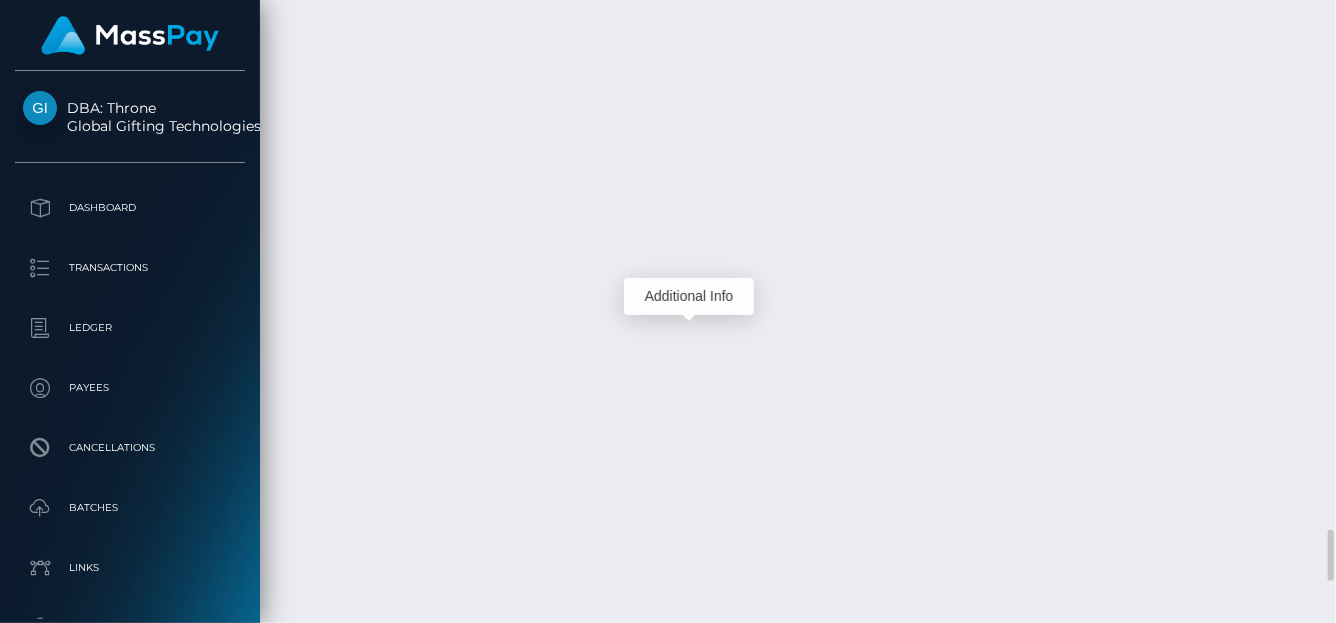 click at bounding box center [716, -2904] 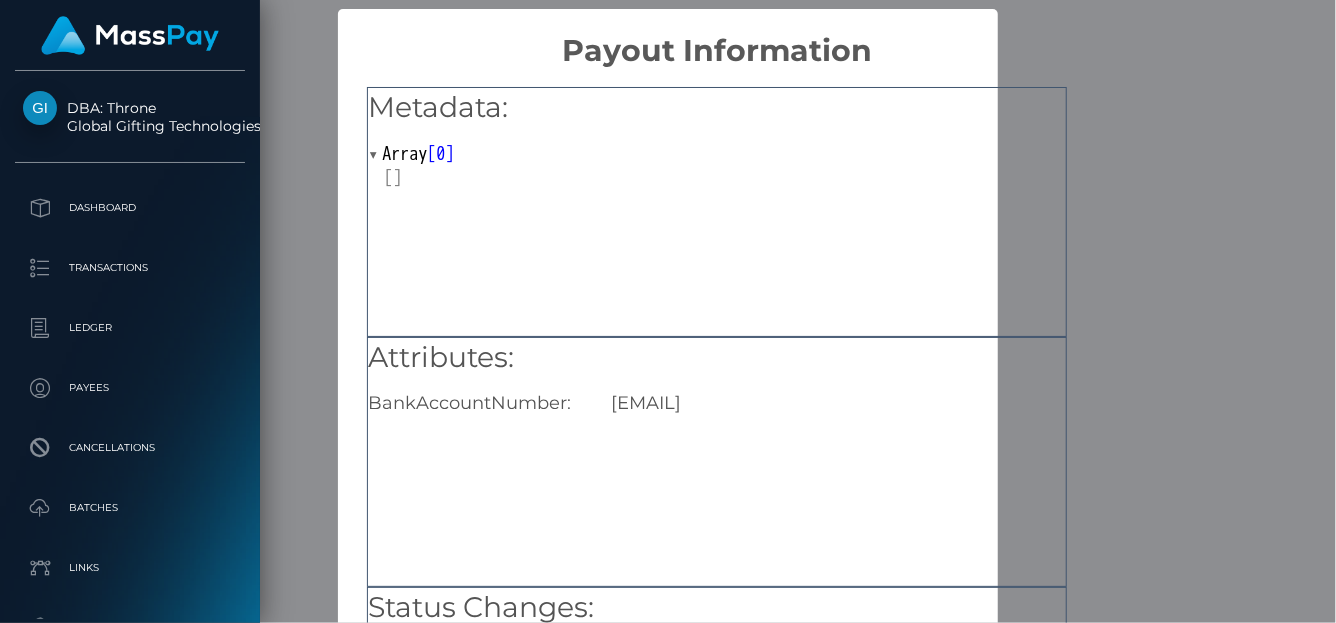 drag, startPoint x: 605, startPoint y: 402, endPoint x: 864, endPoint y: 404, distance: 259.00772 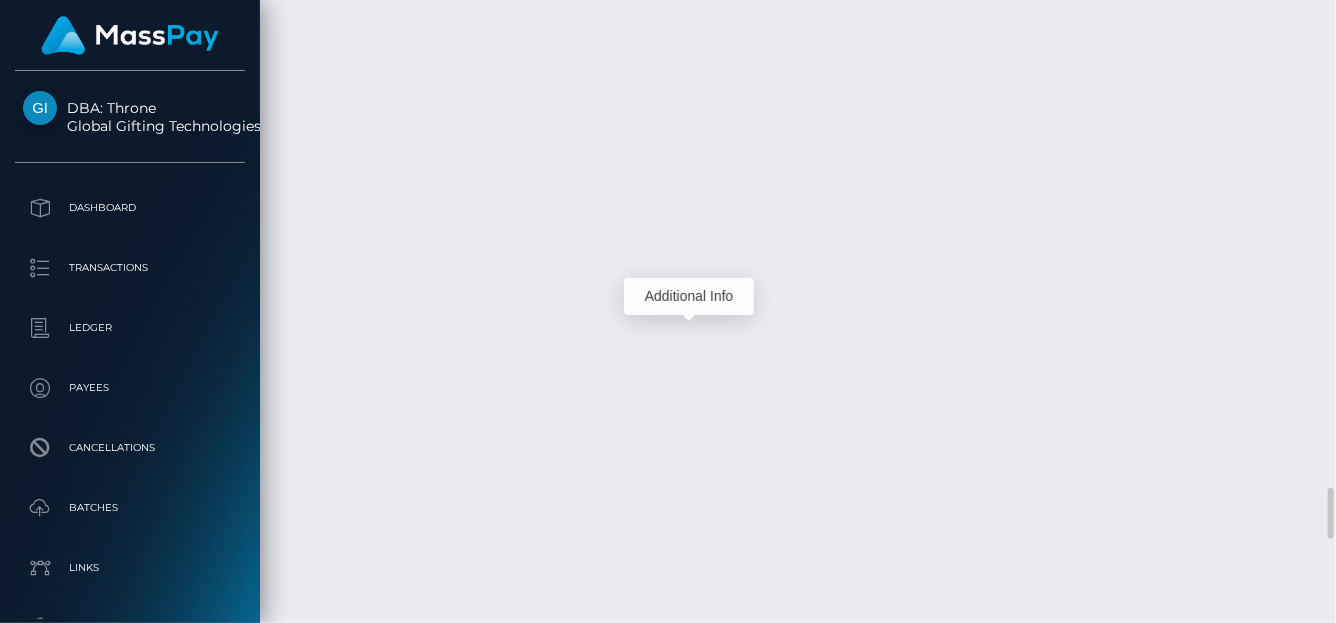 scroll, scrollTop: 240, scrollLeft: 319, axis: both 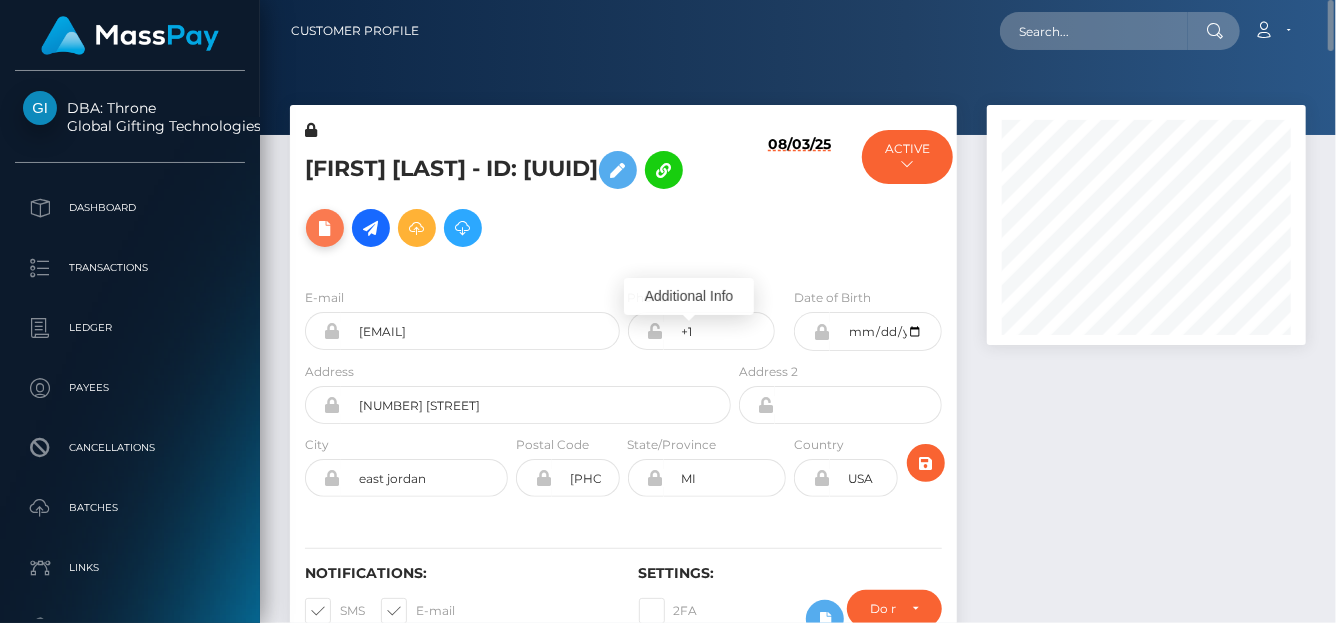 click at bounding box center (325, 228) 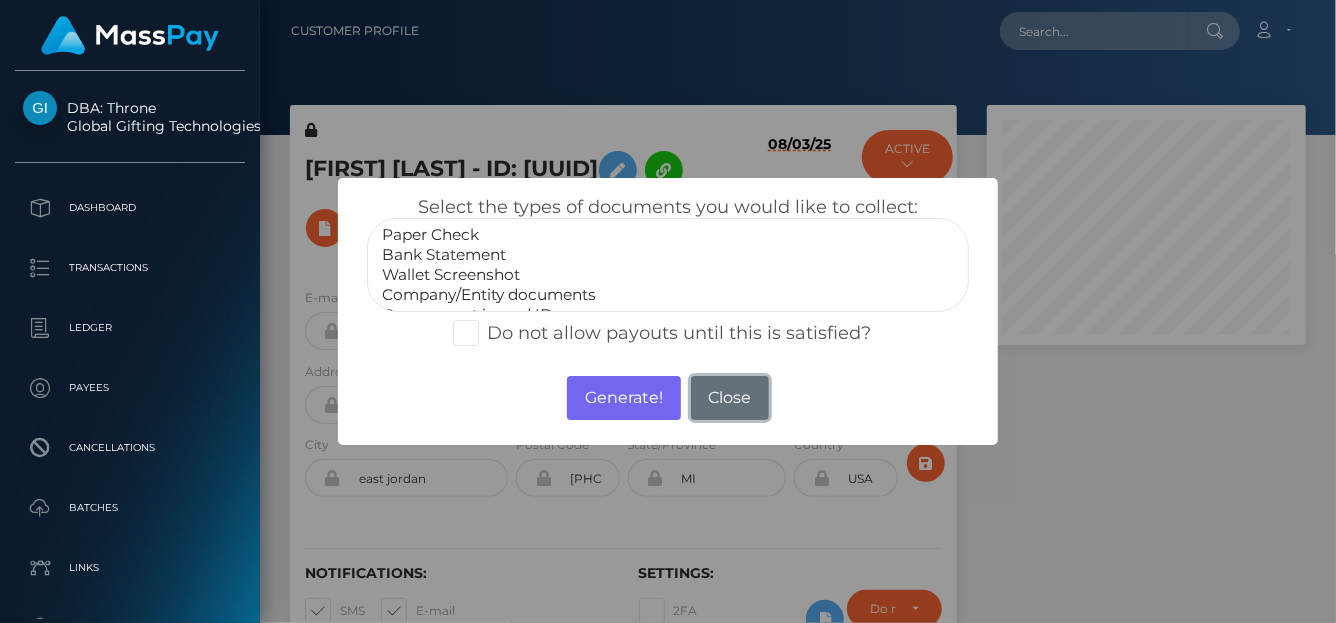 click on "Close" at bounding box center (730, 398) 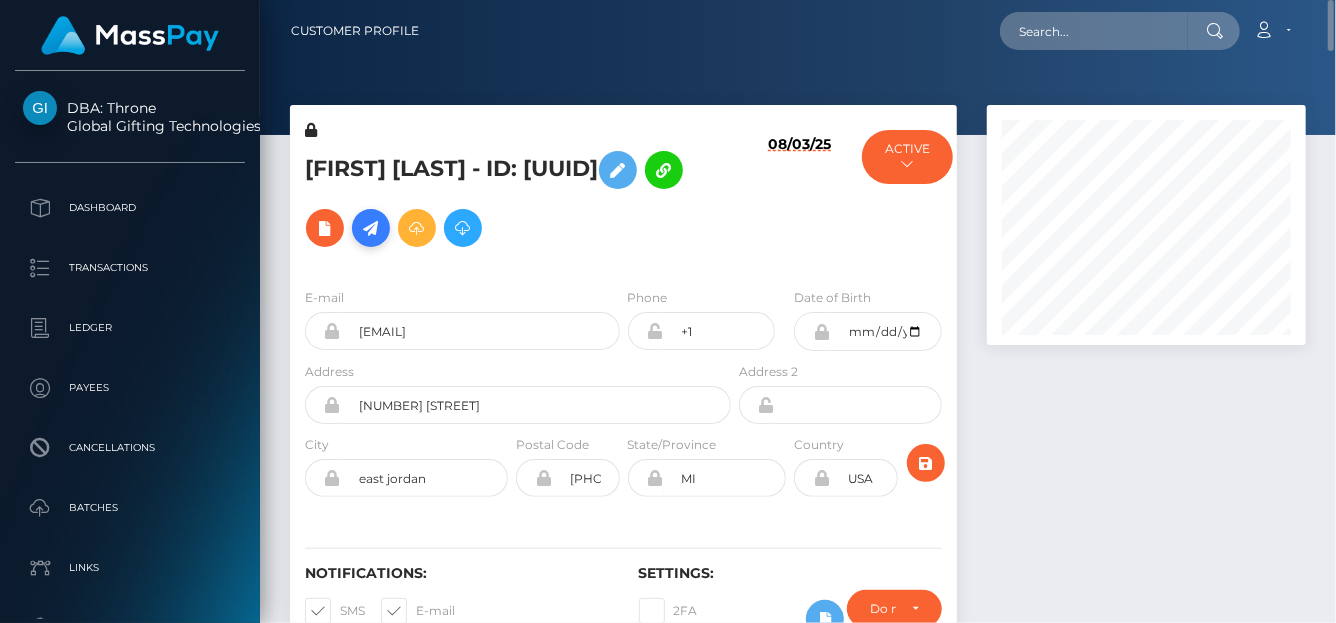 click at bounding box center [371, 228] 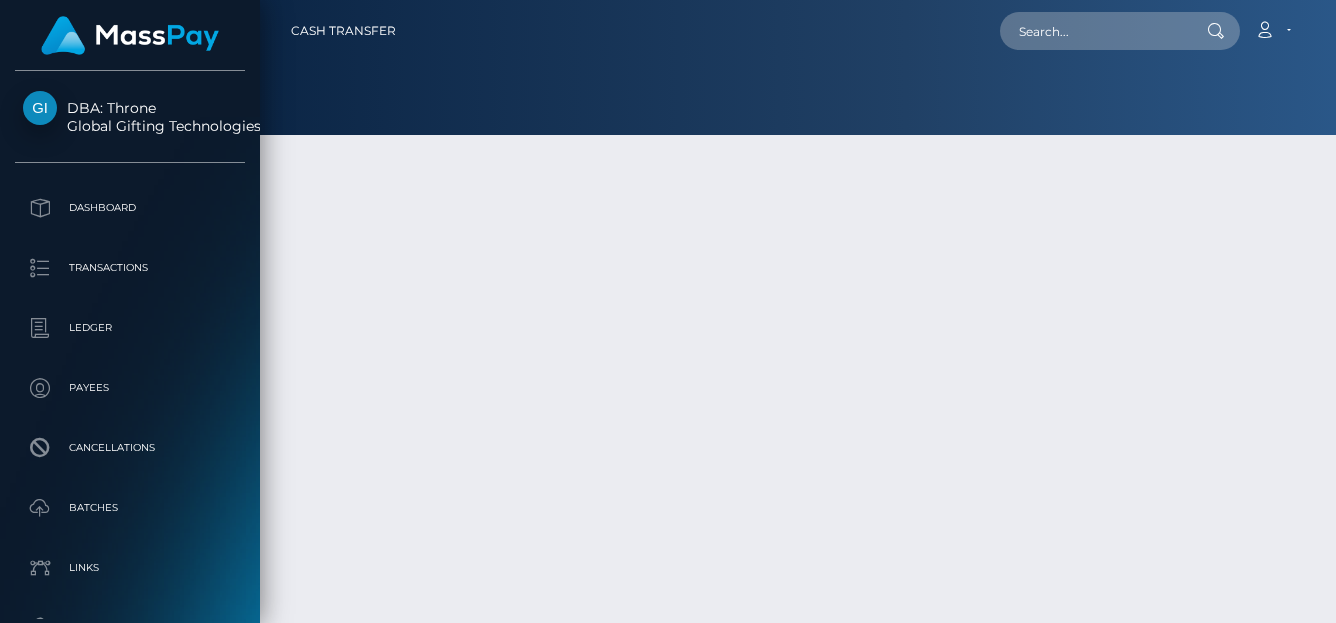 scroll, scrollTop: 0, scrollLeft: 0, axis: both 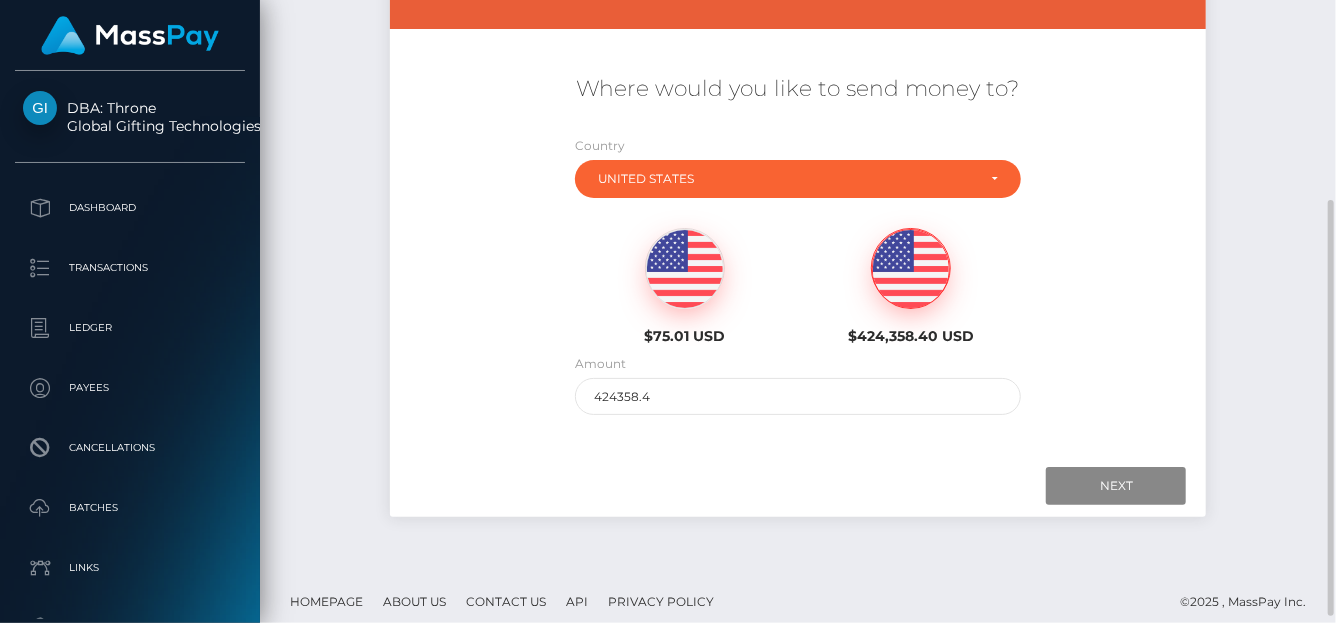 click on "Amount
424358.4" at bounding box center (798, 384) 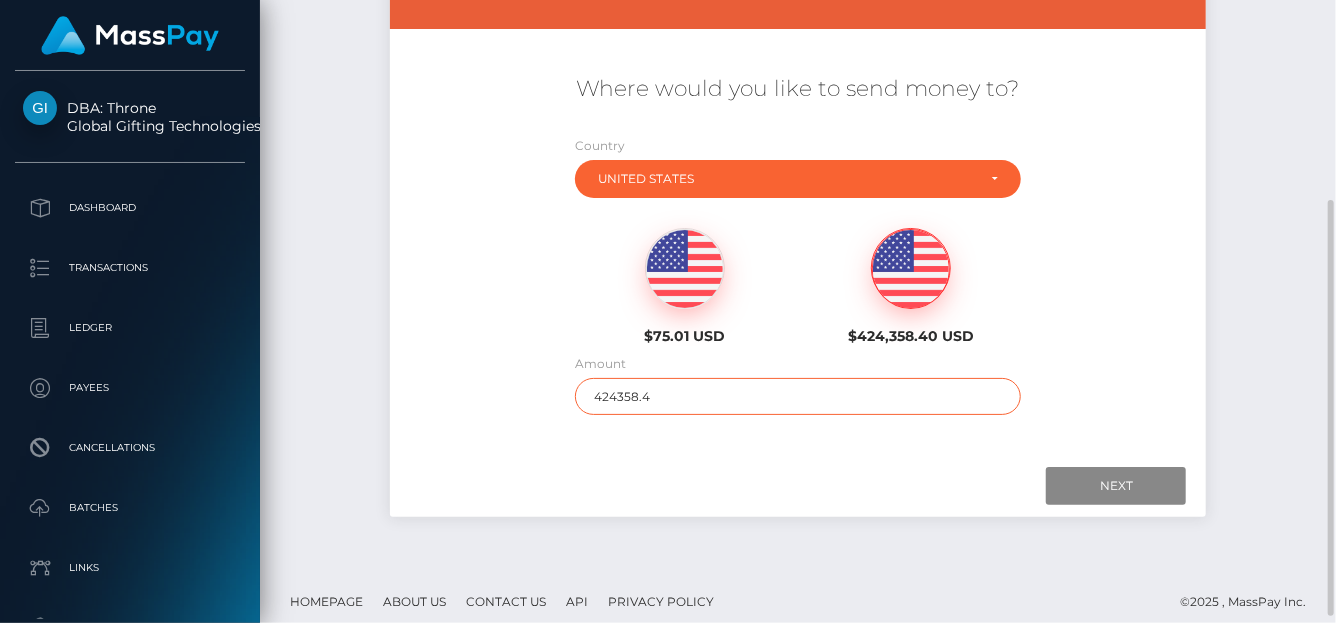 drag, startPoint x: 685, startPoint y: 384, endPoint x: 610, endPoint y: 351, distance: 81.939 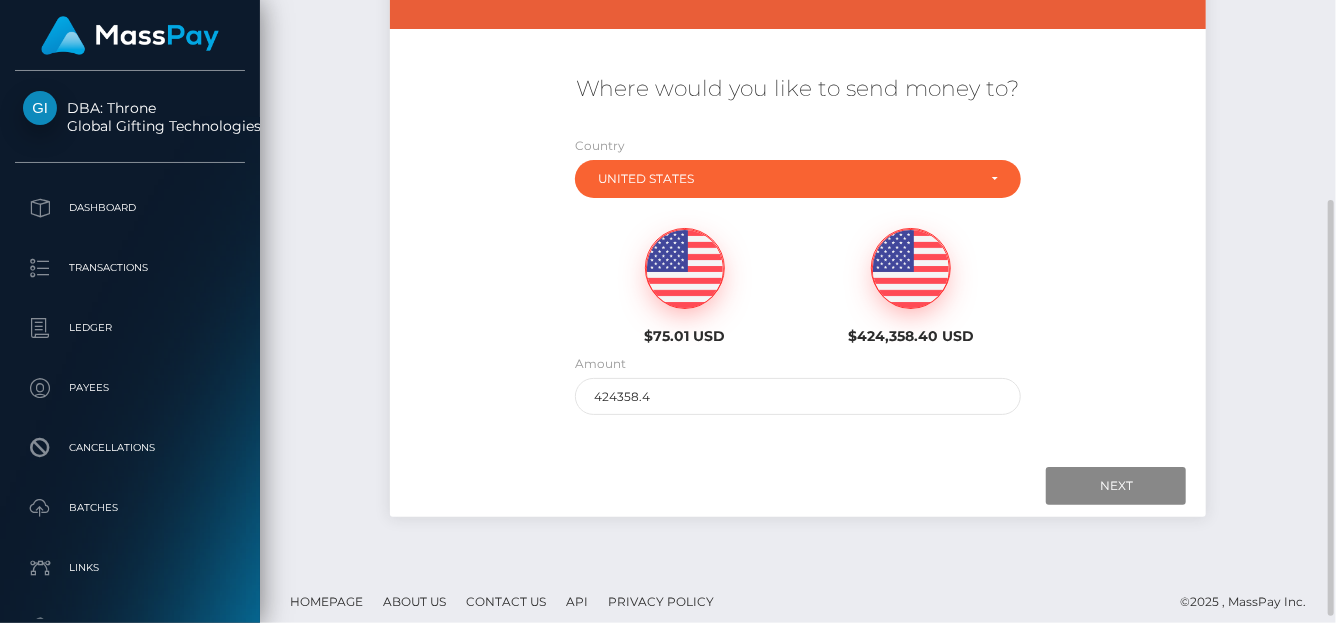 click at bounding box center (685, 269) 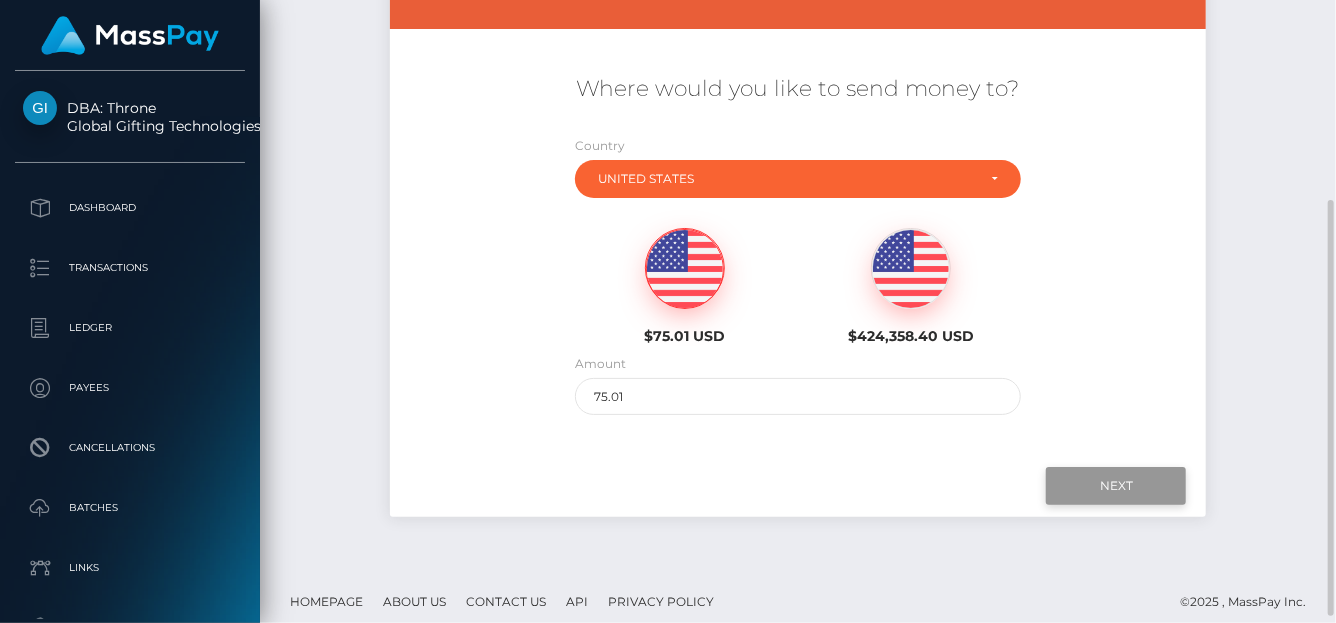 click on "Next" at bounding box center (1116, 486) 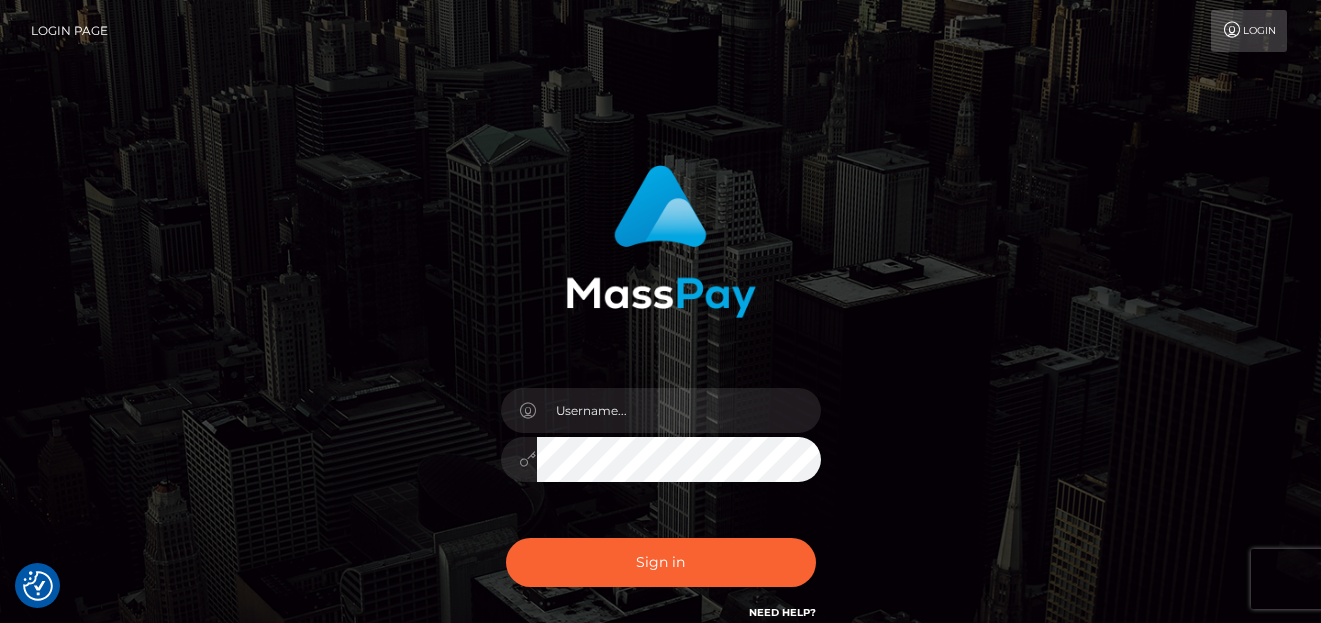 scroll, scrollTop: 0, scrollLeft: 0, axis: both 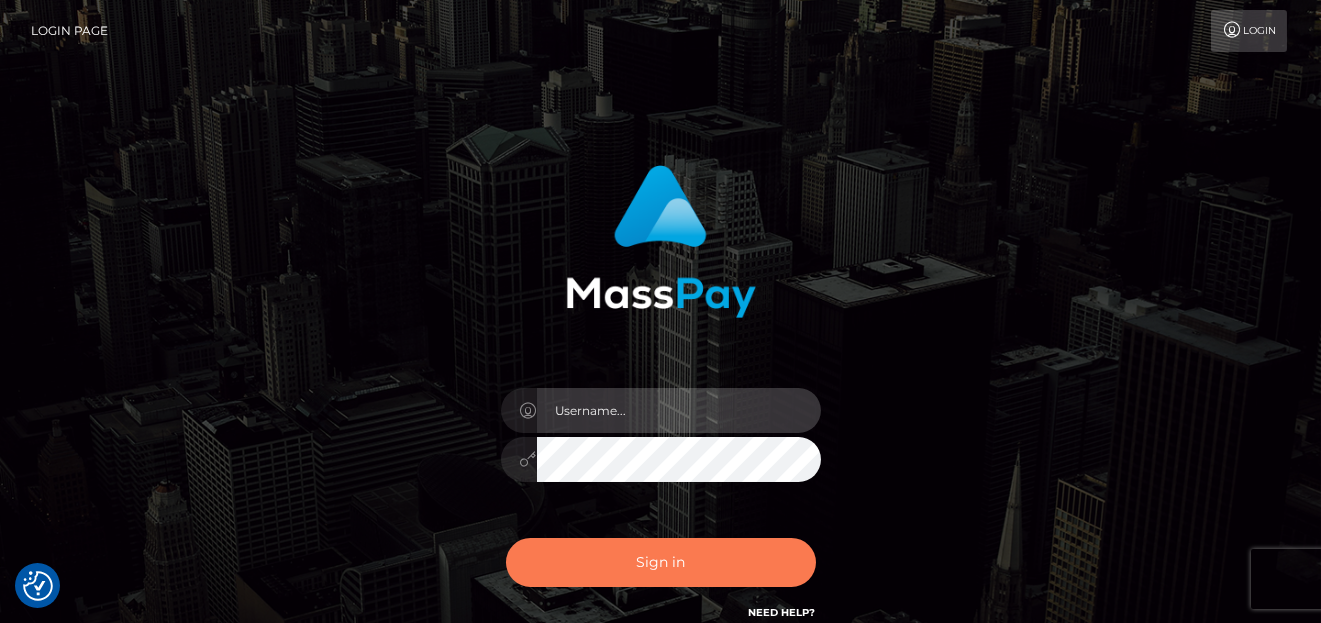 type on "denise" 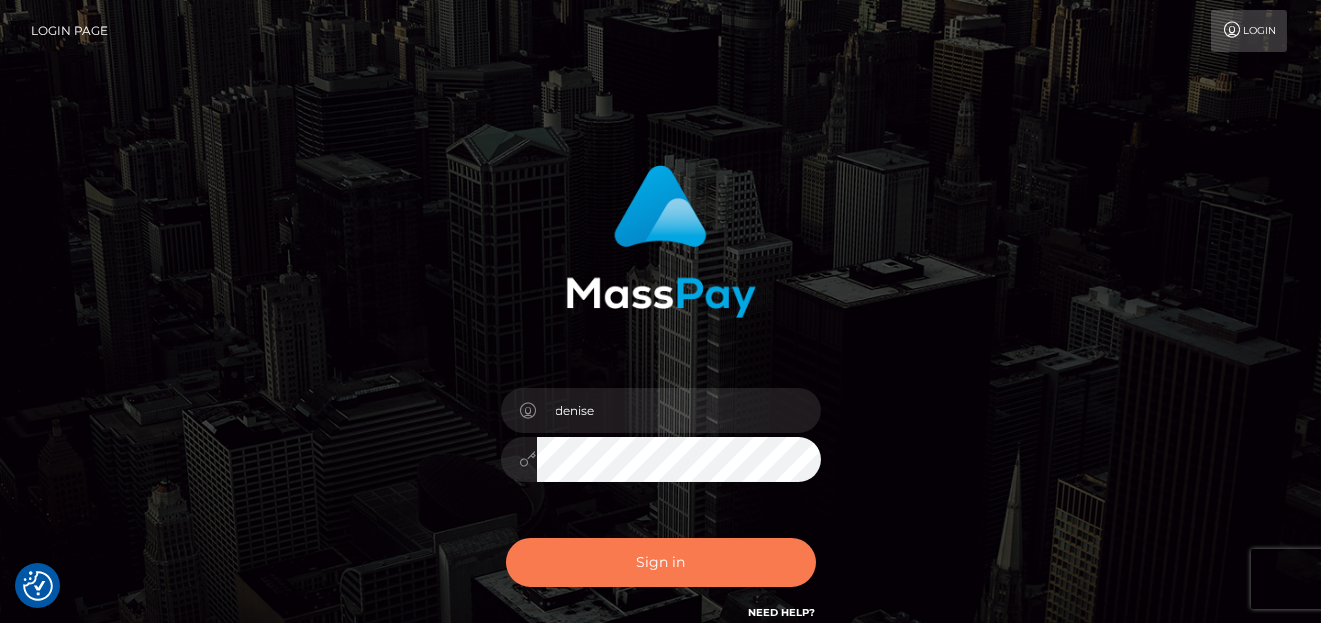 click on "Sign in" at bounding box center [661, 562] 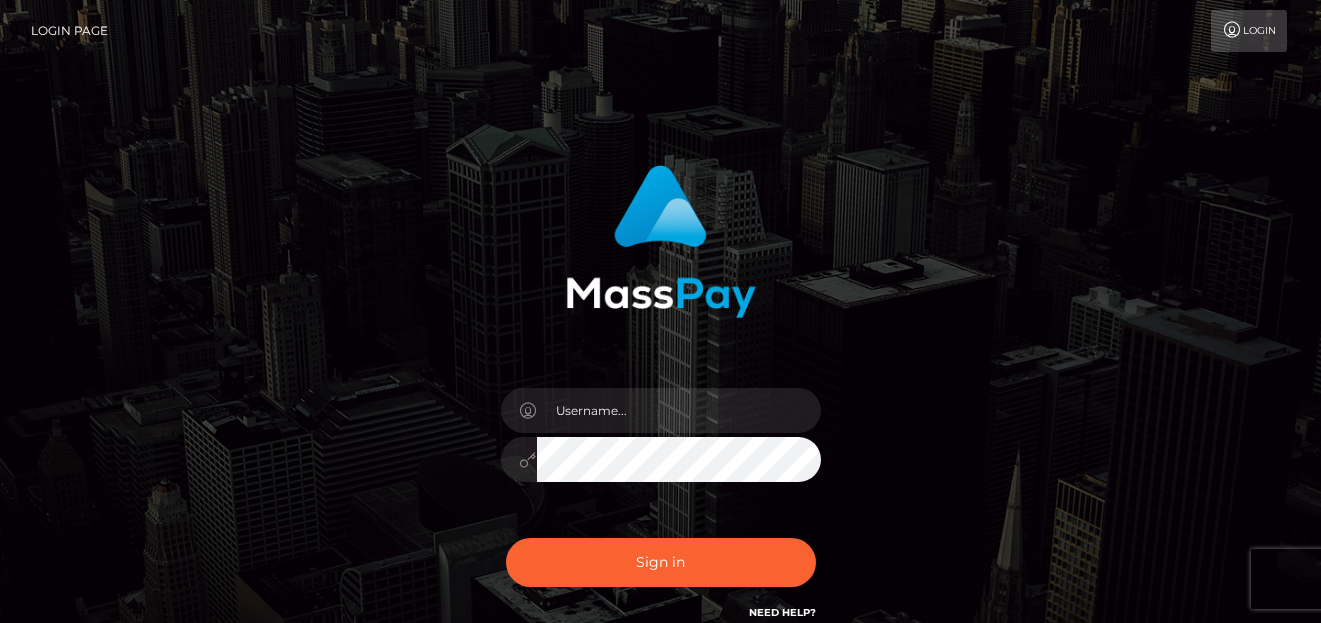 scroll, scrollTop: 0, scrollLeft: 0, axis: both 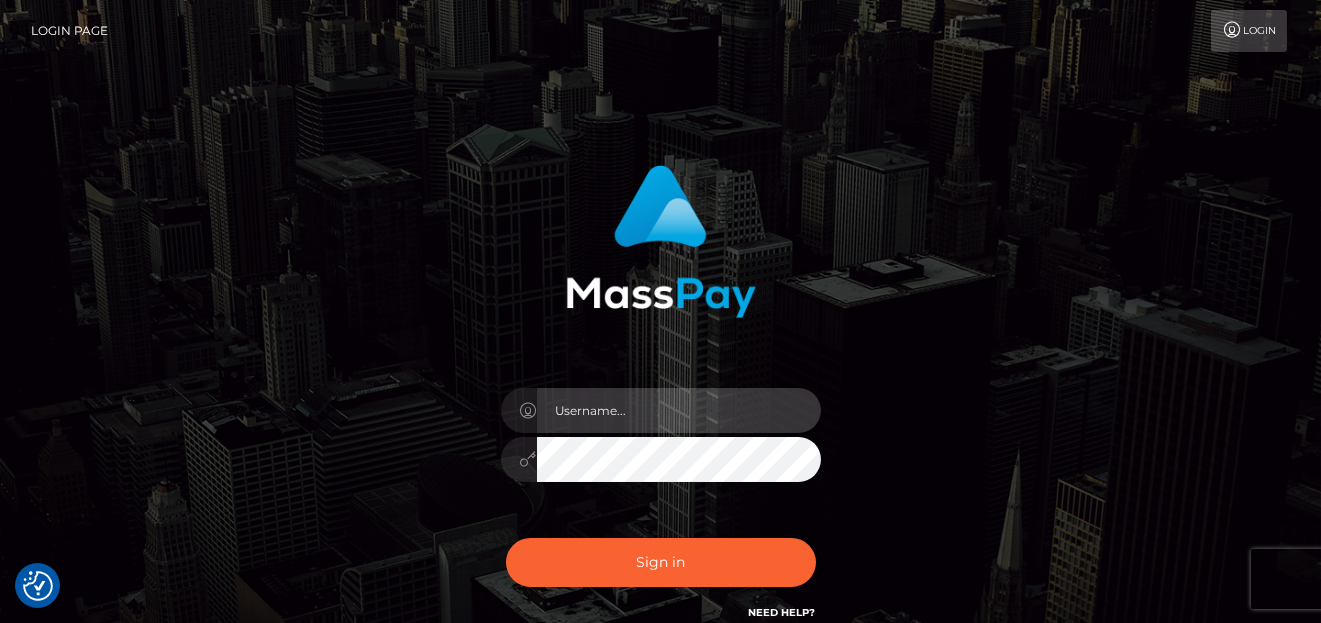 type on "denise" 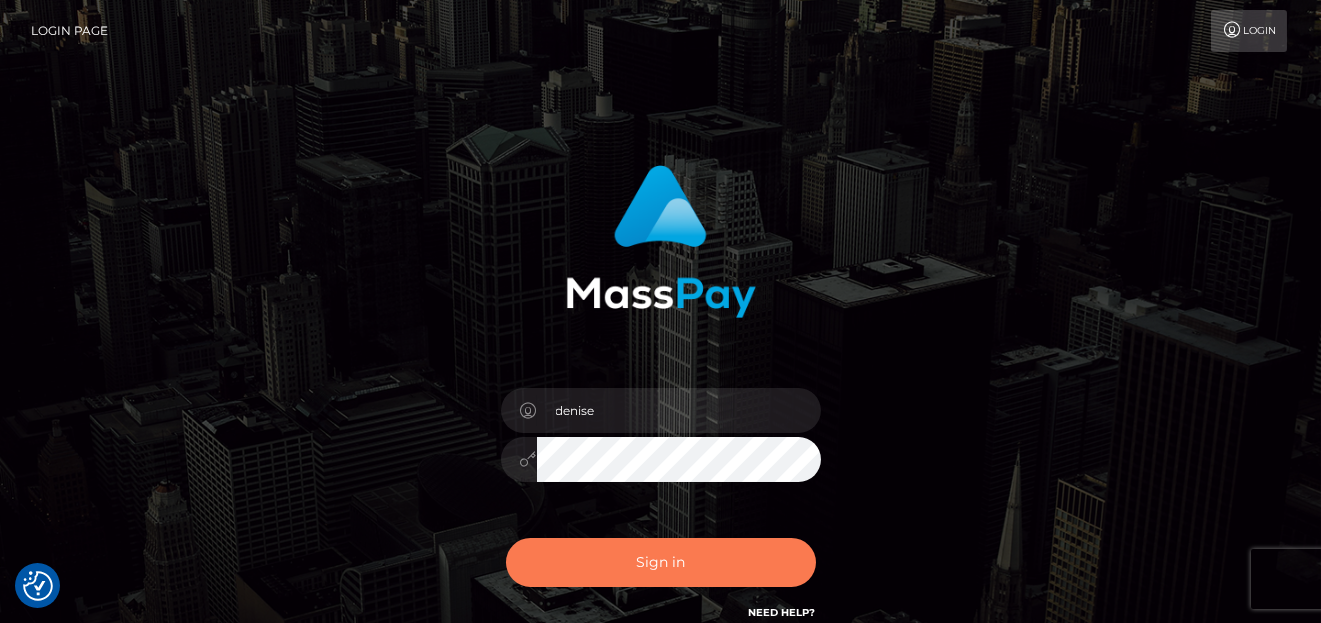 click on "Sign in" at bounding box center (661, 562) 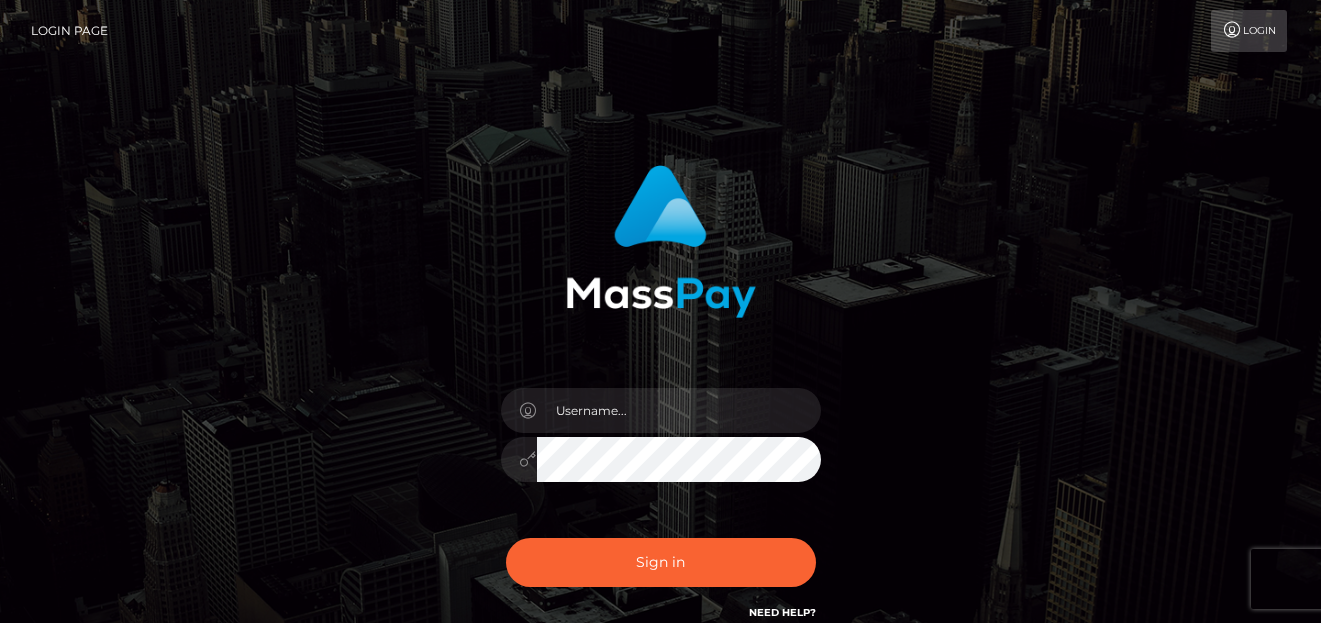 scroll, scrollTop: 0, scrollLeft: 0, axis: both 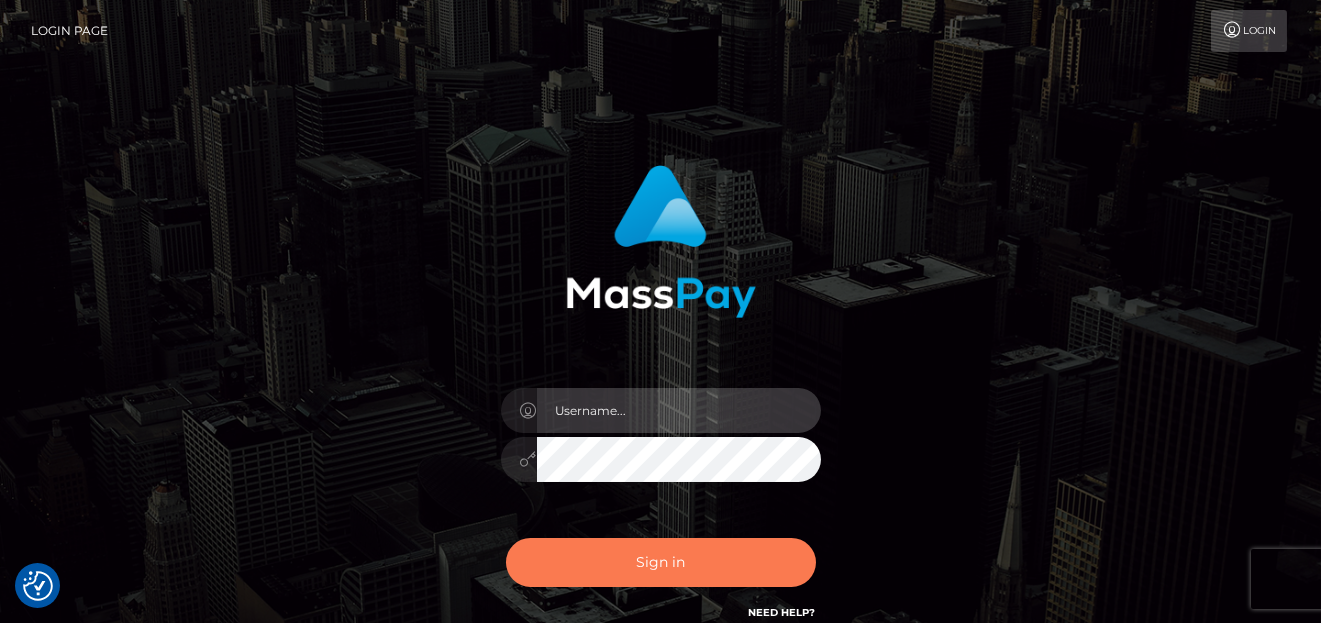type on "denise" 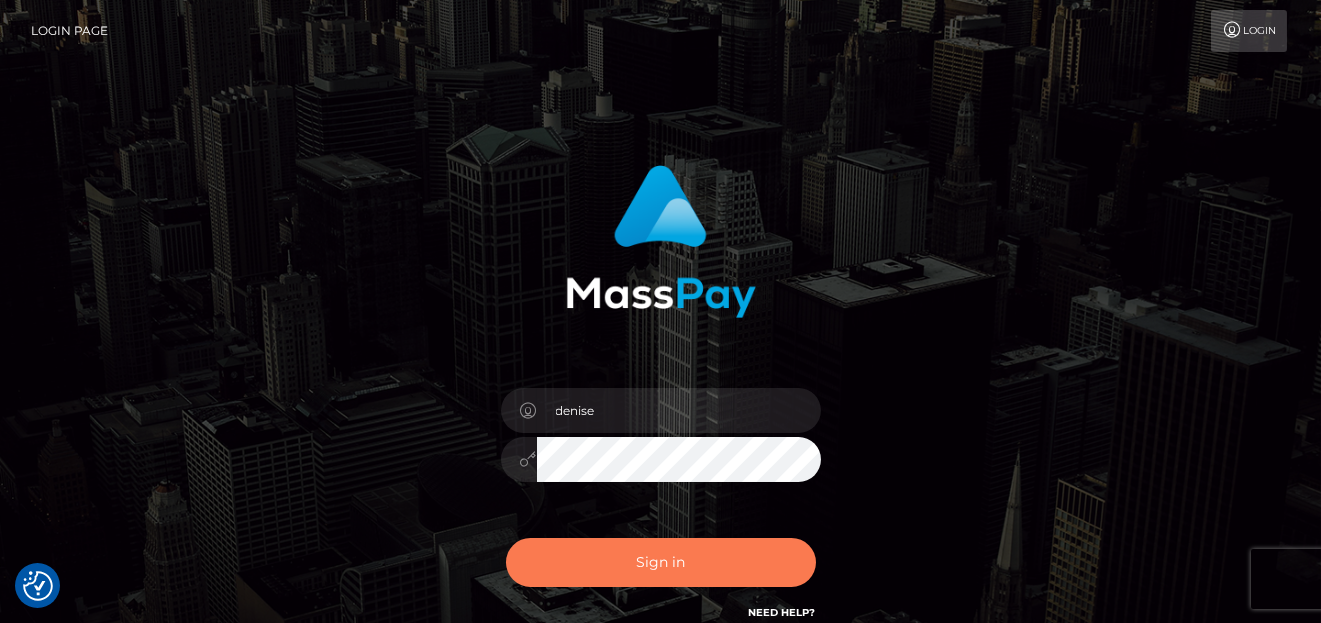 click on "Sign in" at bounding box center [661, 562] 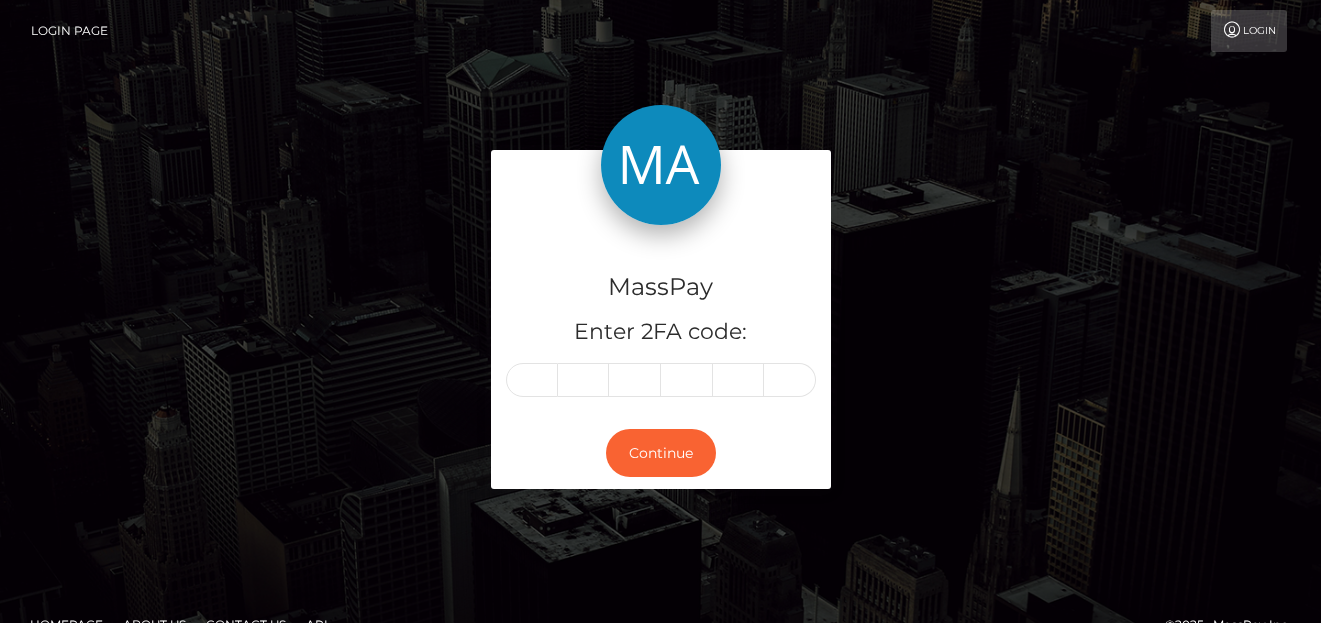 scroll, scrollTop: 0, scrollLeft: 0, axis: both 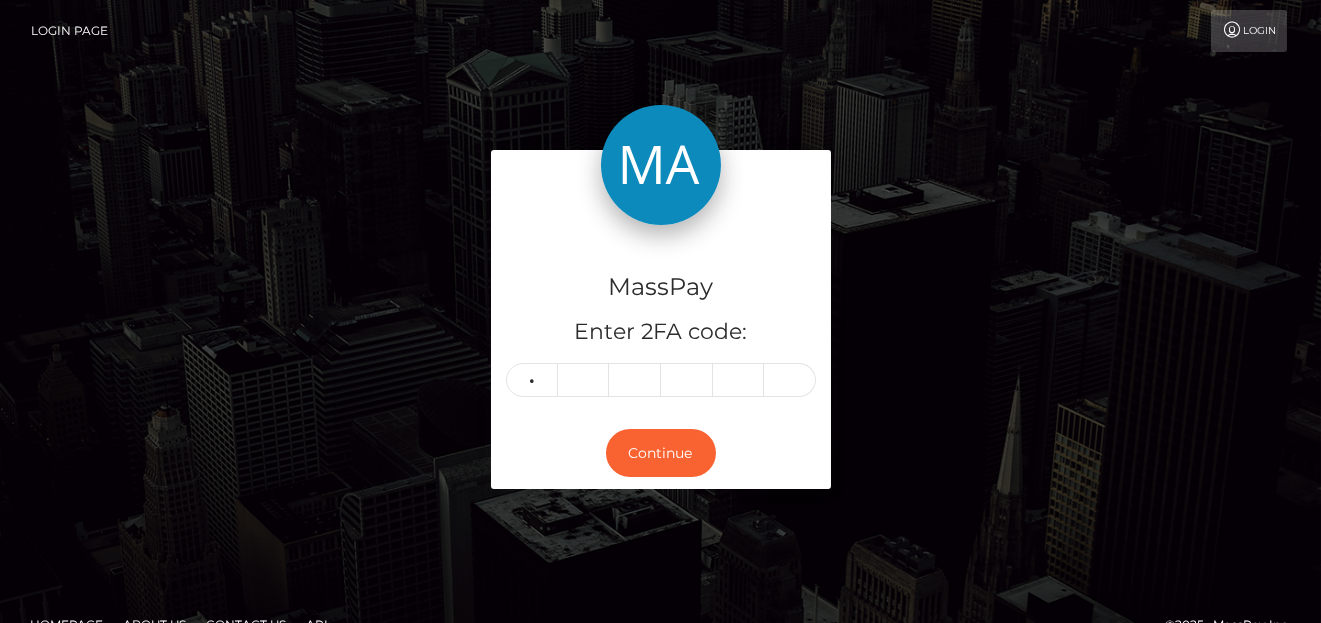 type on "8" 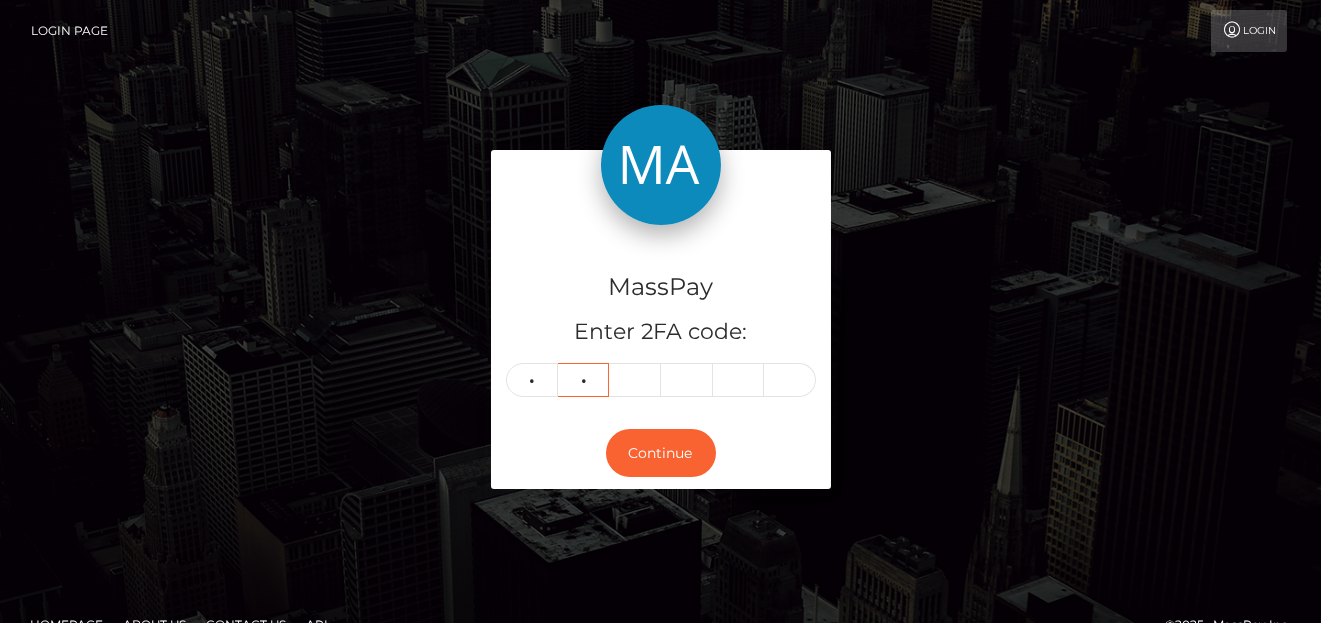 type on "9" 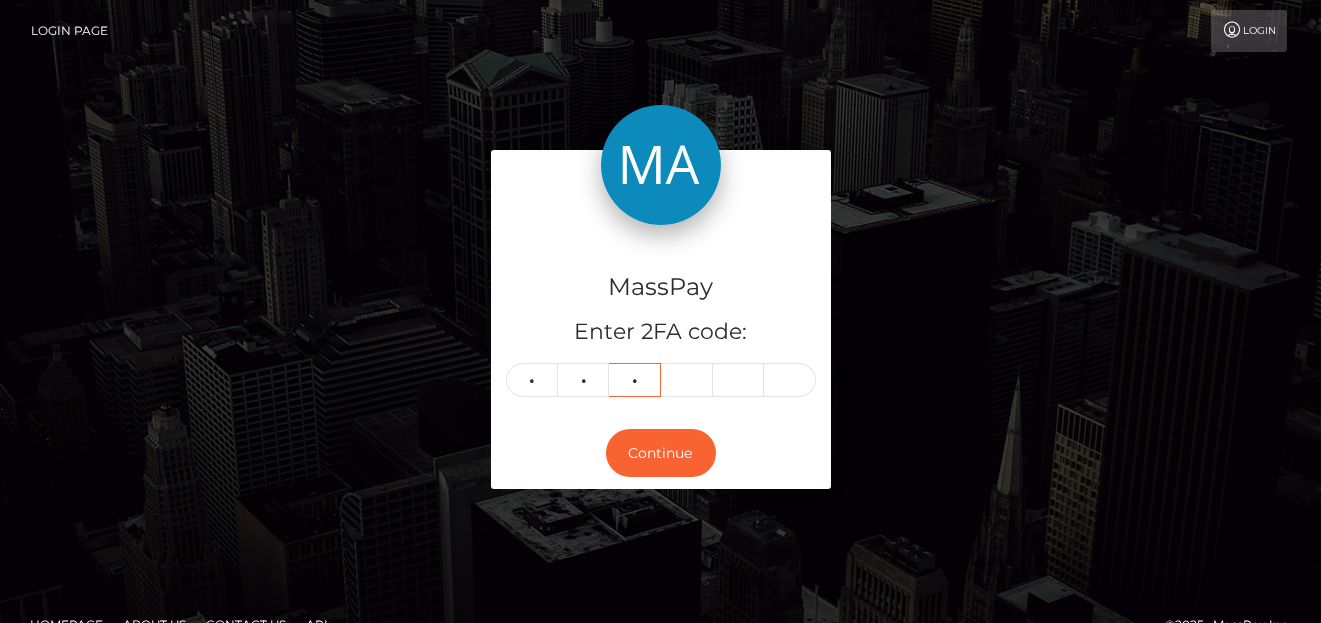 type on "4" 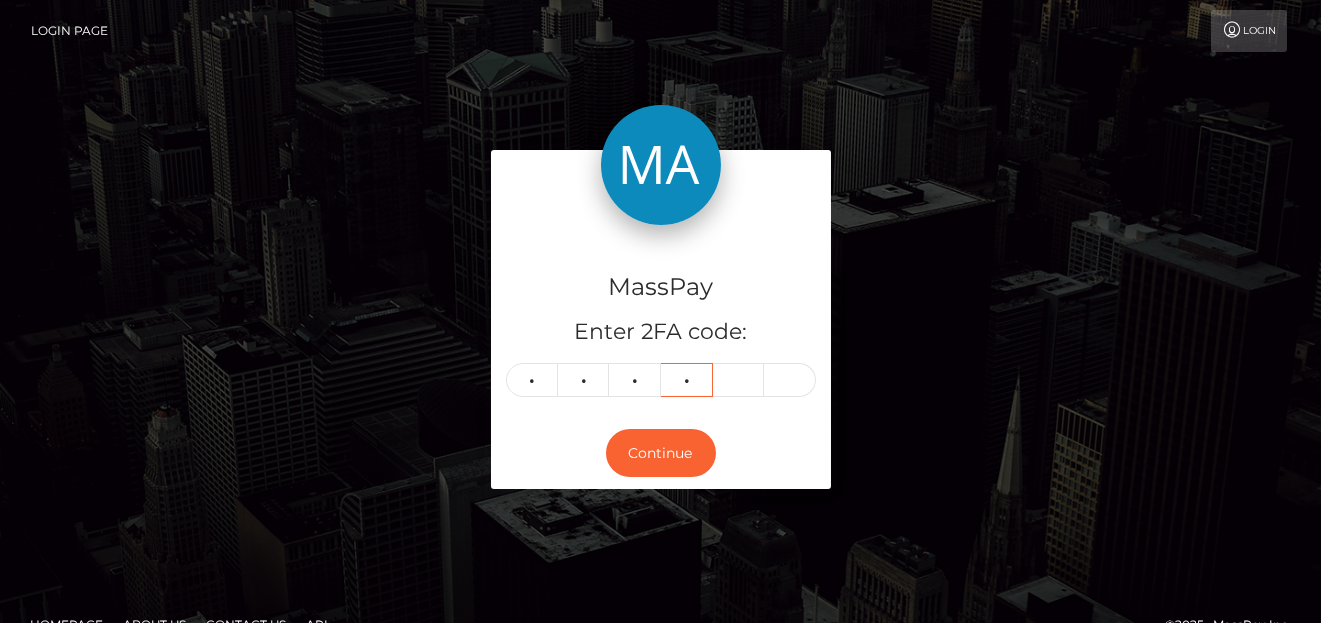 type on "2" 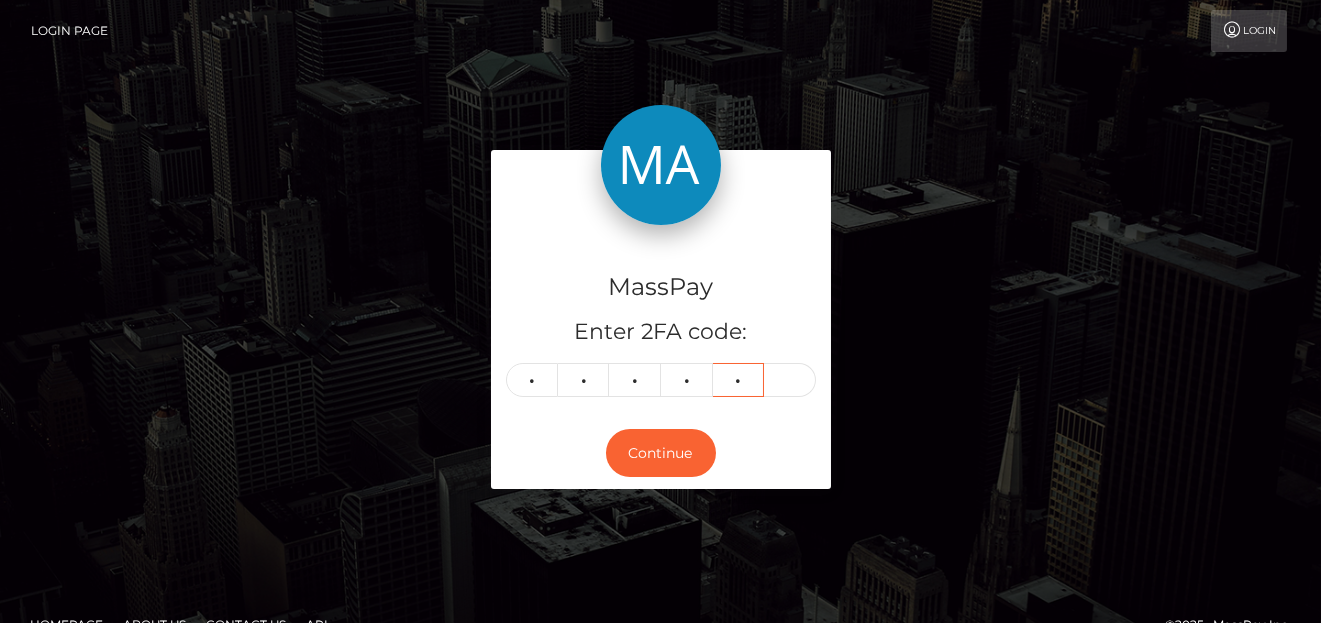 type on "8" 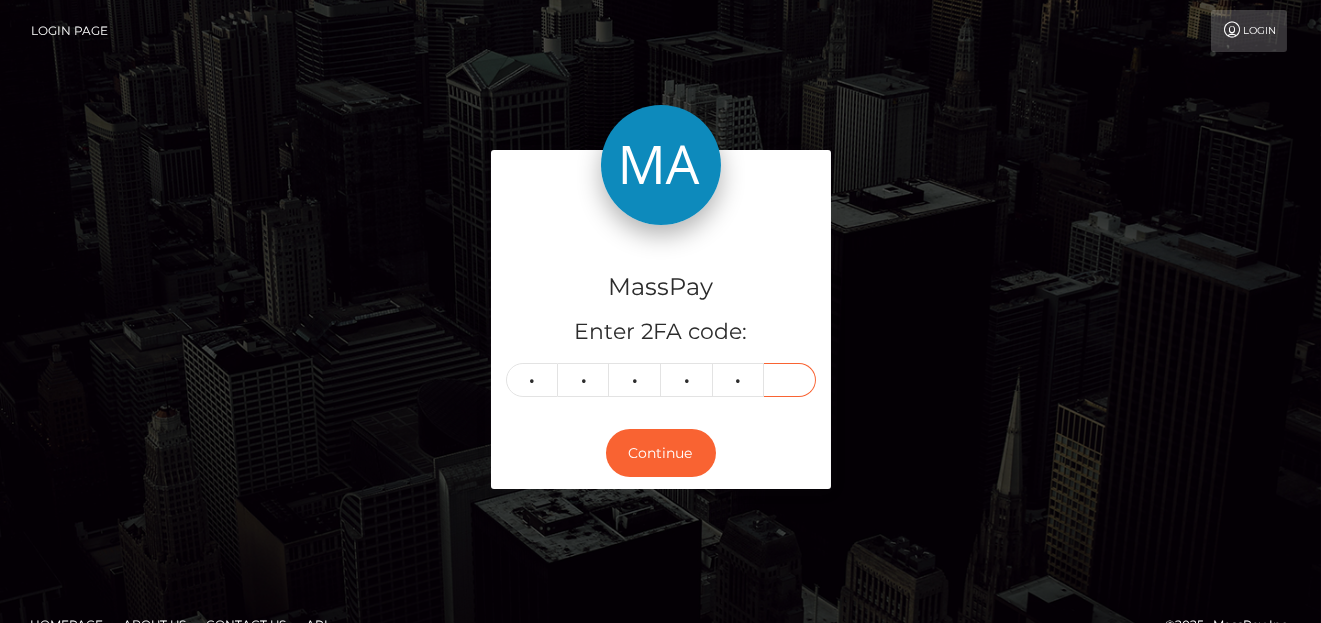 type on "8" 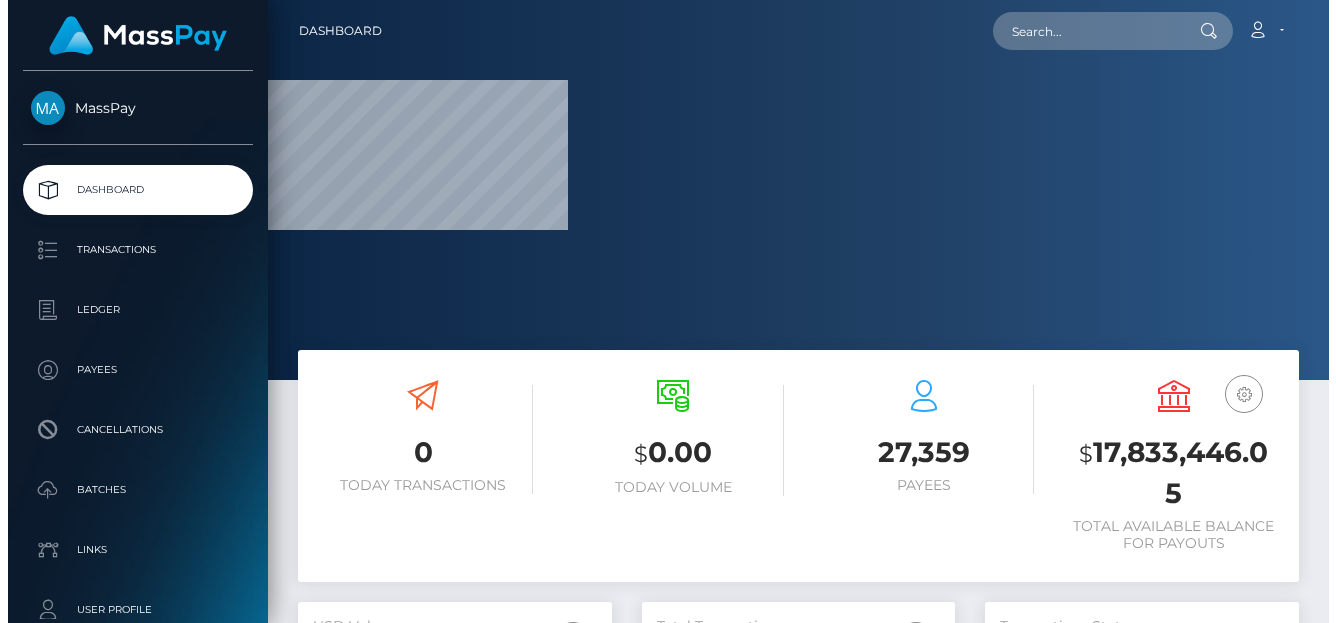 scroll, scrollTop: 0, scrollLeft: 0, axis: both 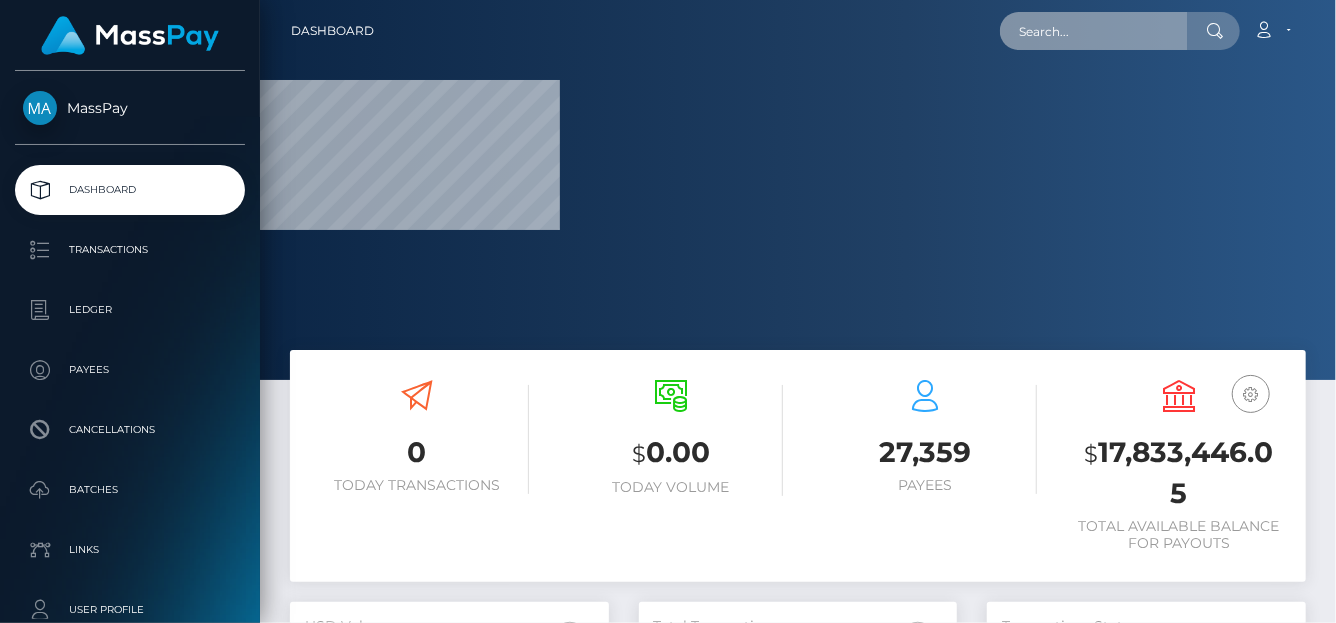 click at bounding box center [1094, 31] 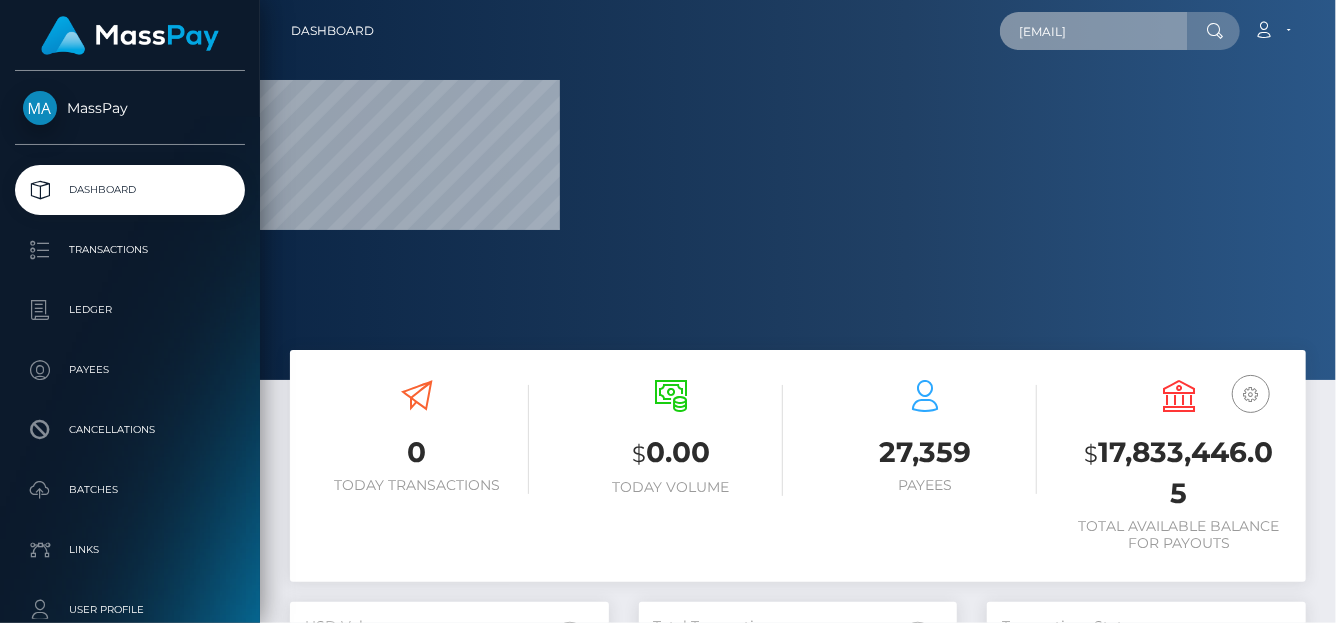 scroll, scrollTop: 0, scrollLeft: 37, axis: horizontal 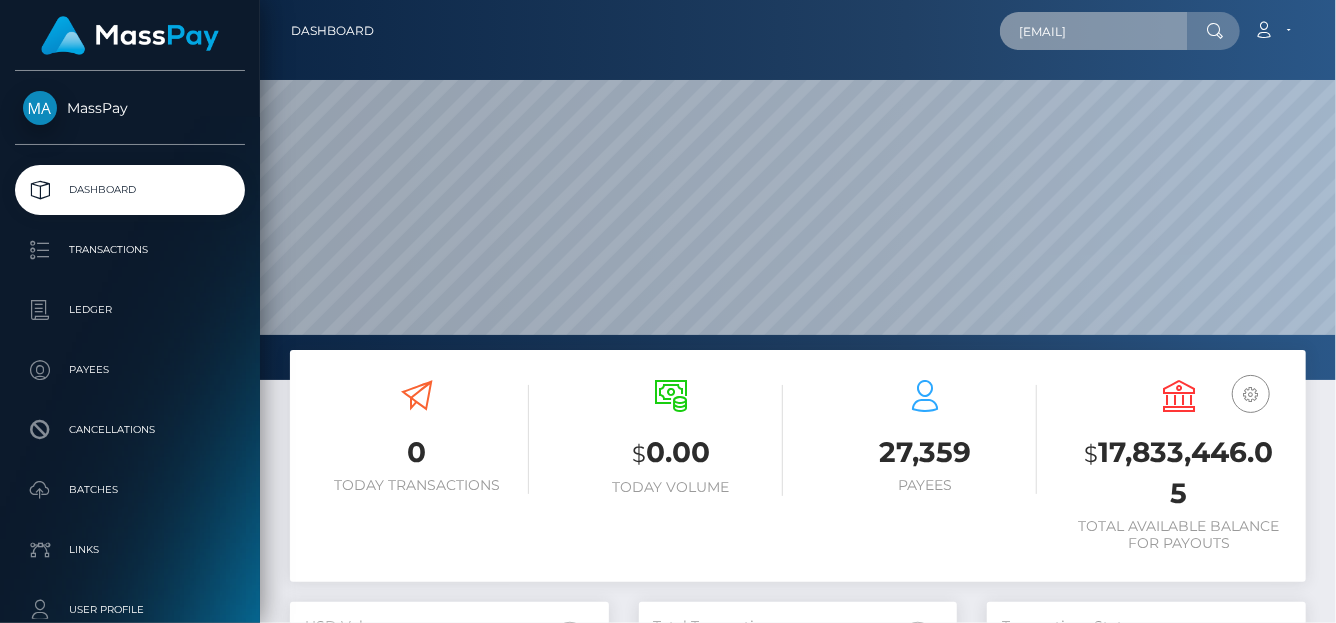 type on "marie.charlotte07@icloud.com" 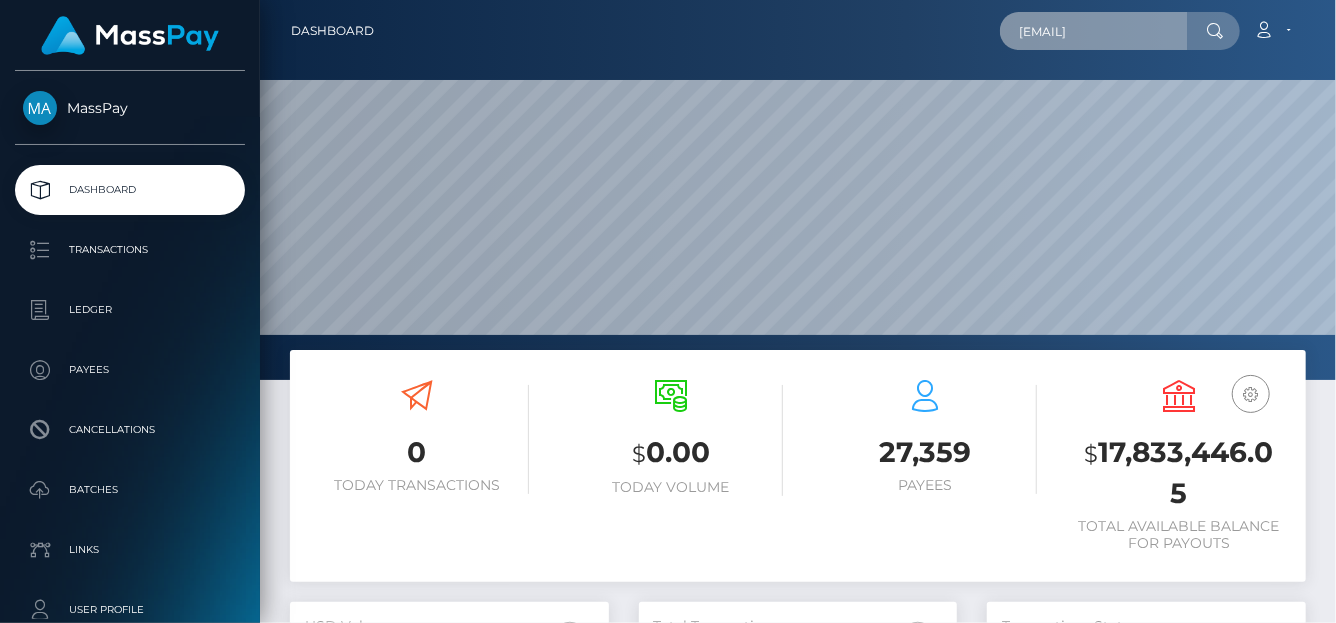 scroll, scrollTop: 999407, scrollLeft: 999681, axis: both 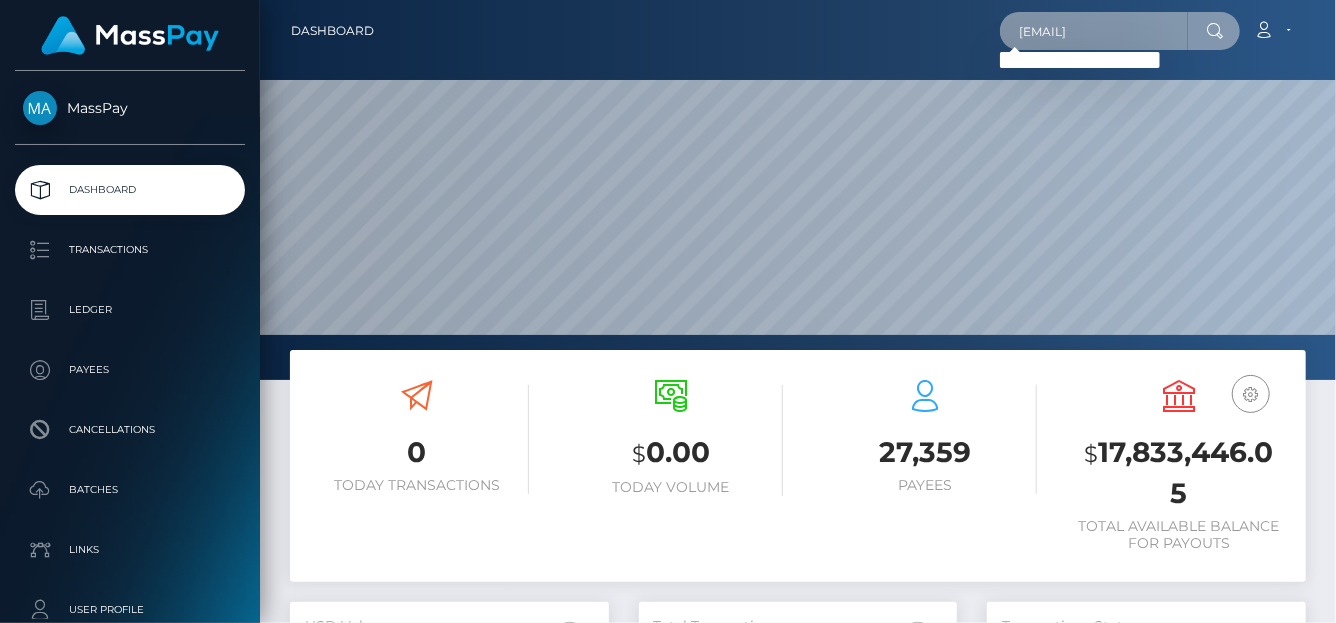 drag, startPoint x: 1010, startPoint y: 35, endPoint x: 1332, endPoint y: 32, distance: 322.01398 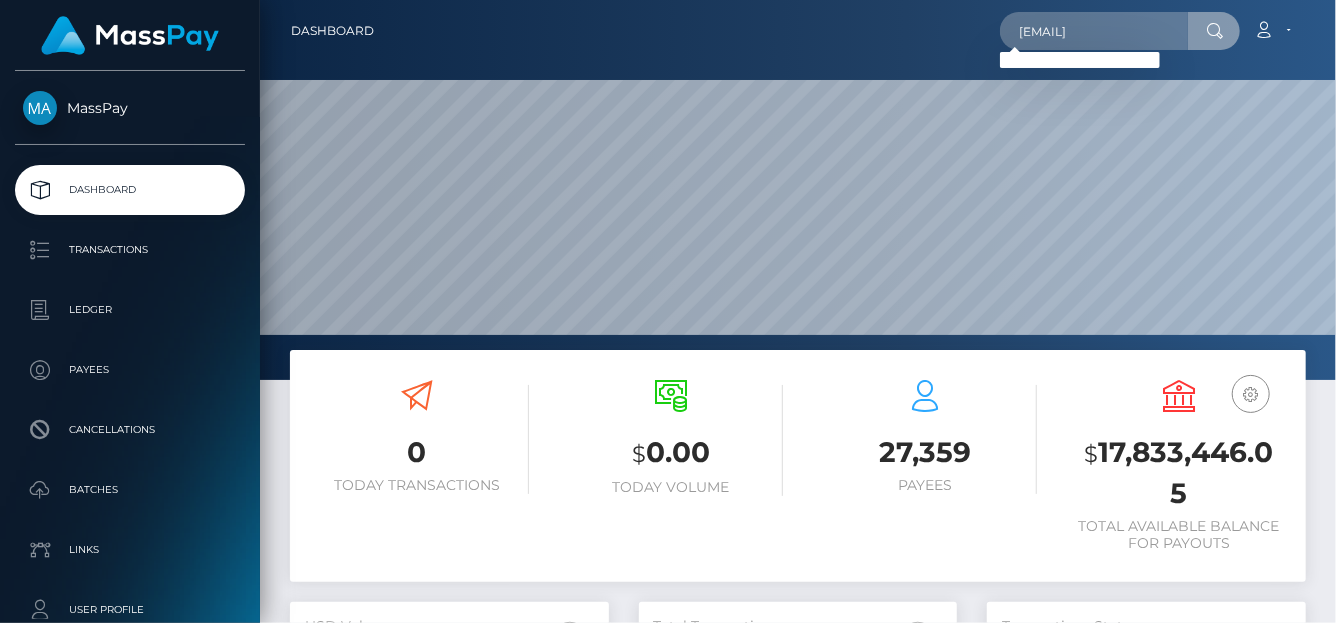 scroll, scrollTop: 0, scrollLeft: 0, axis: both 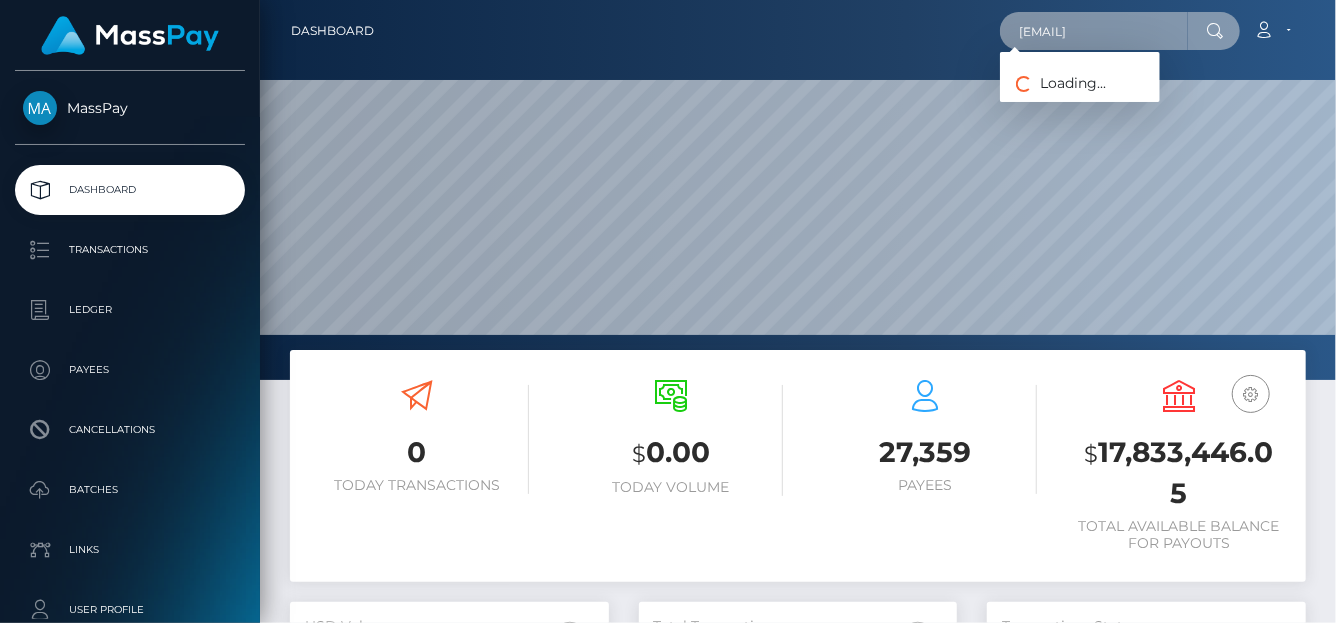 drag, startPoint x: 1003, startPoint y: 30, endPoint x: 1225, endPoint y: 31, distance: 222.00226 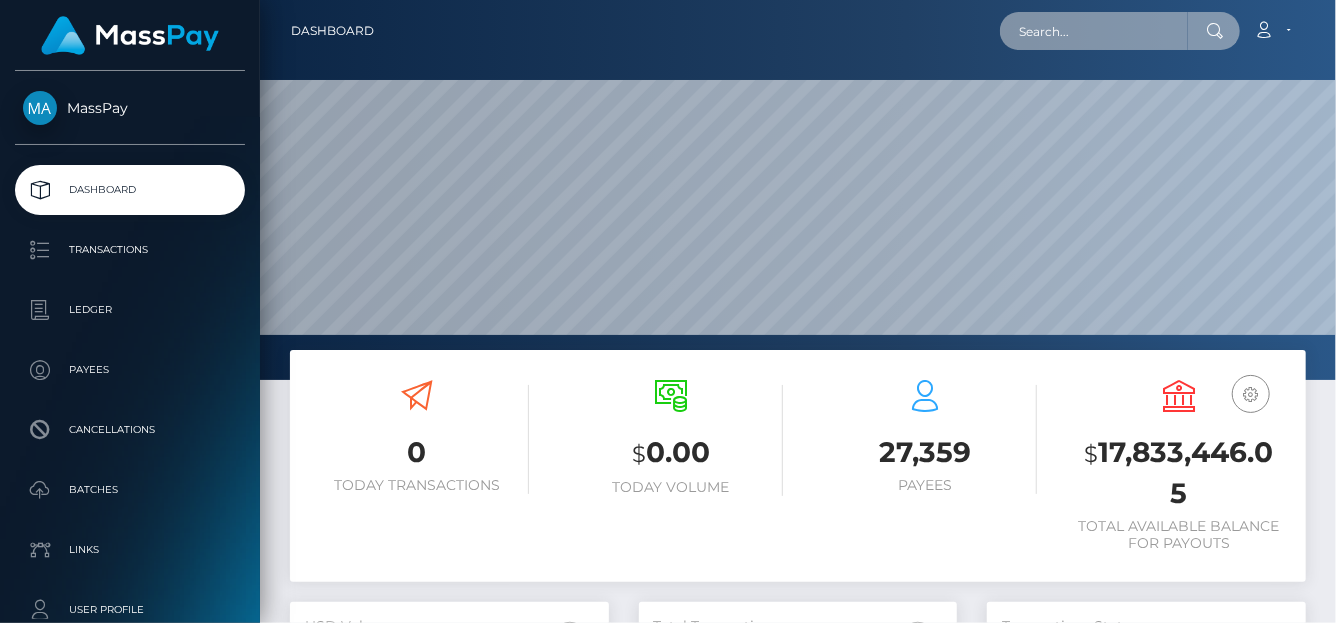 scroll, scrollTop: 0, scrollLeft: 0, axis: both 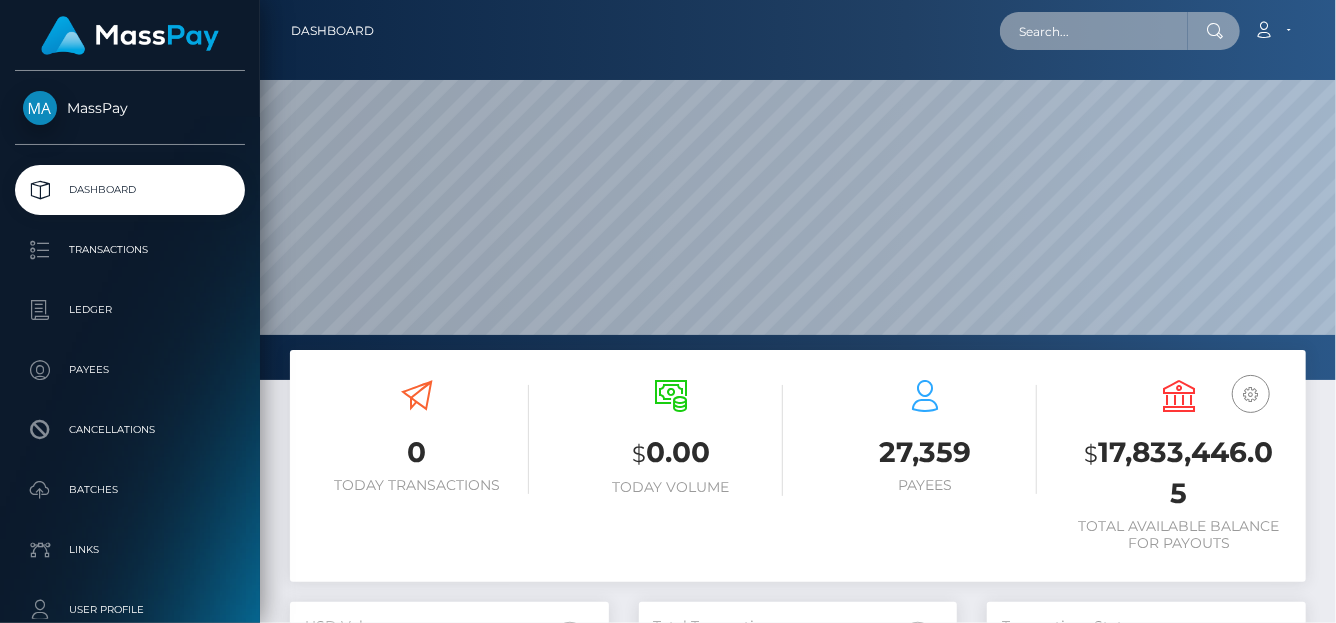 paste on "elizagoddessxx@gmail.com" 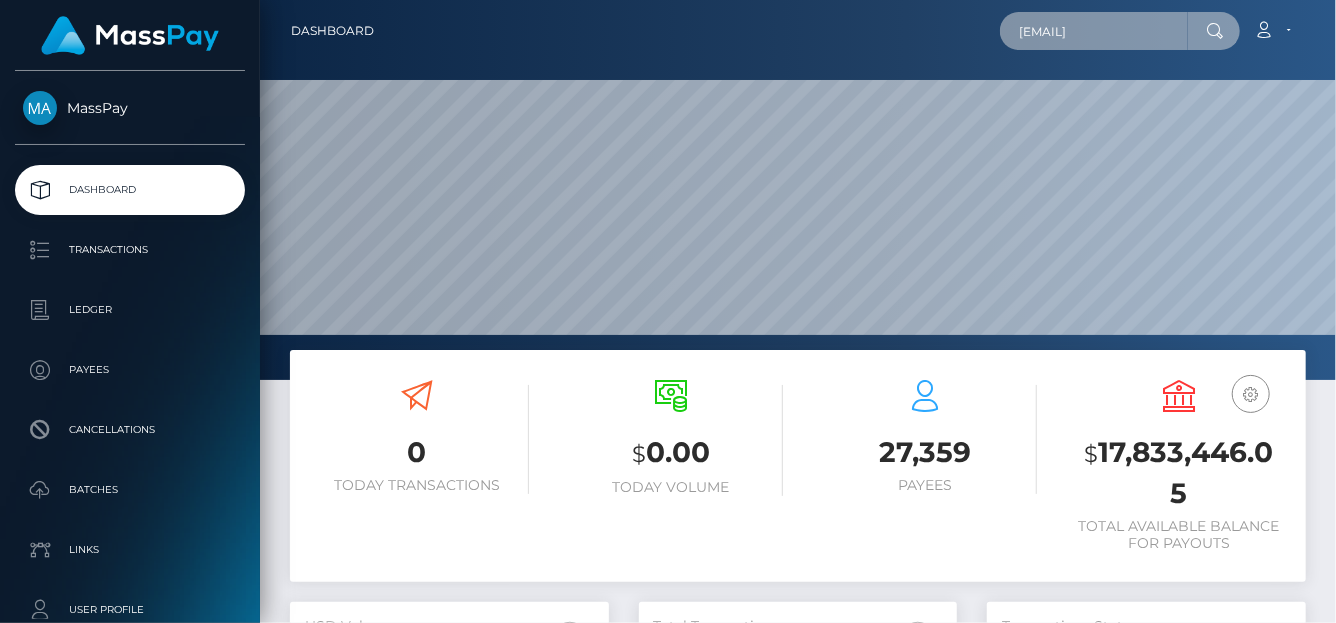 scroll, scrollTop: 0, scrollLeft: 19, axis: horizontal 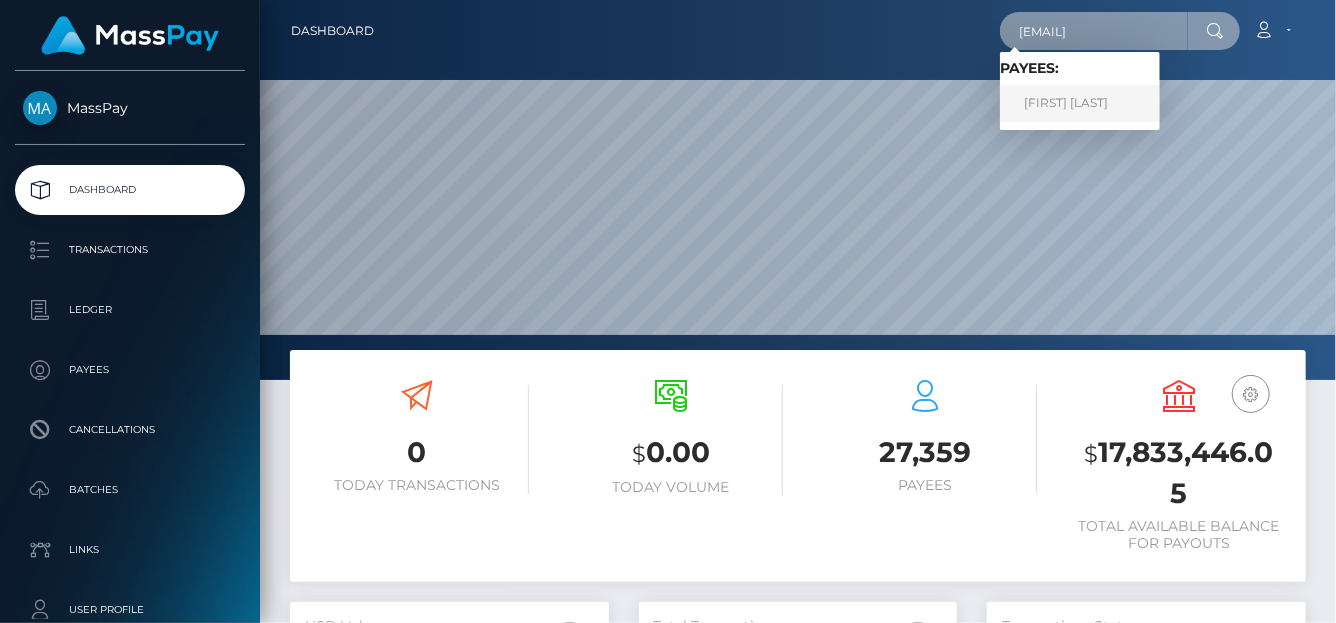 type on "elizagoddessxx@gmail.com" 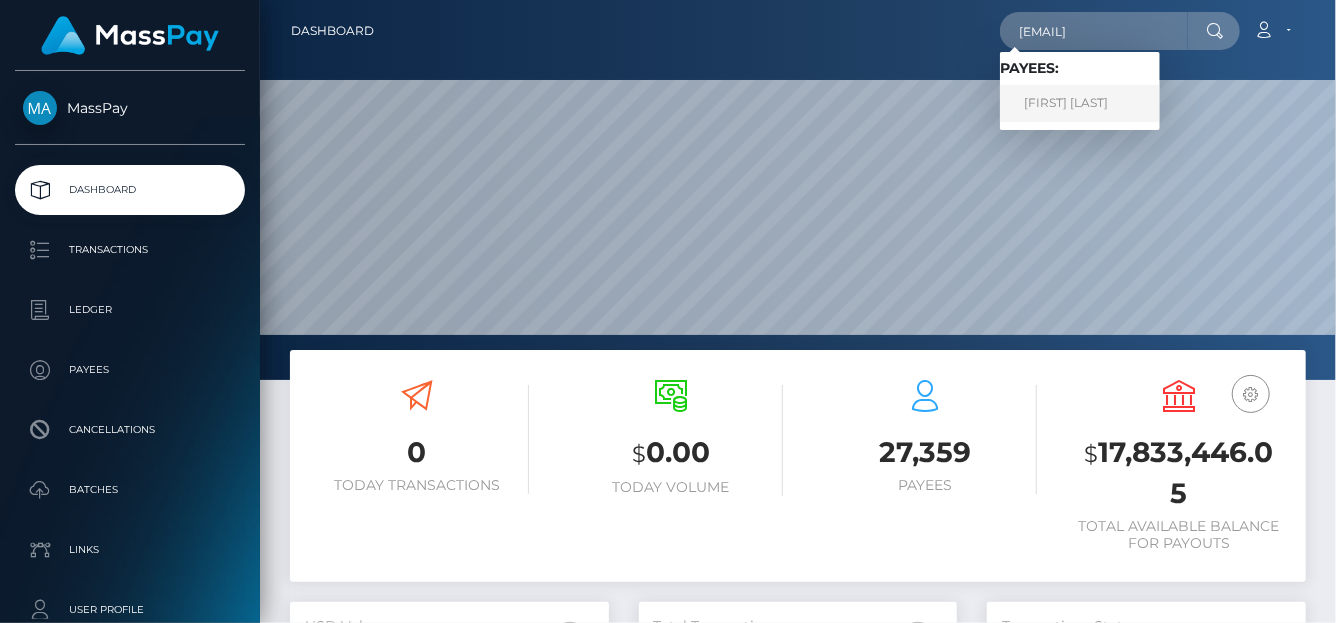scroll, scrollTop: 0, scrollLeft: 0, axis: both 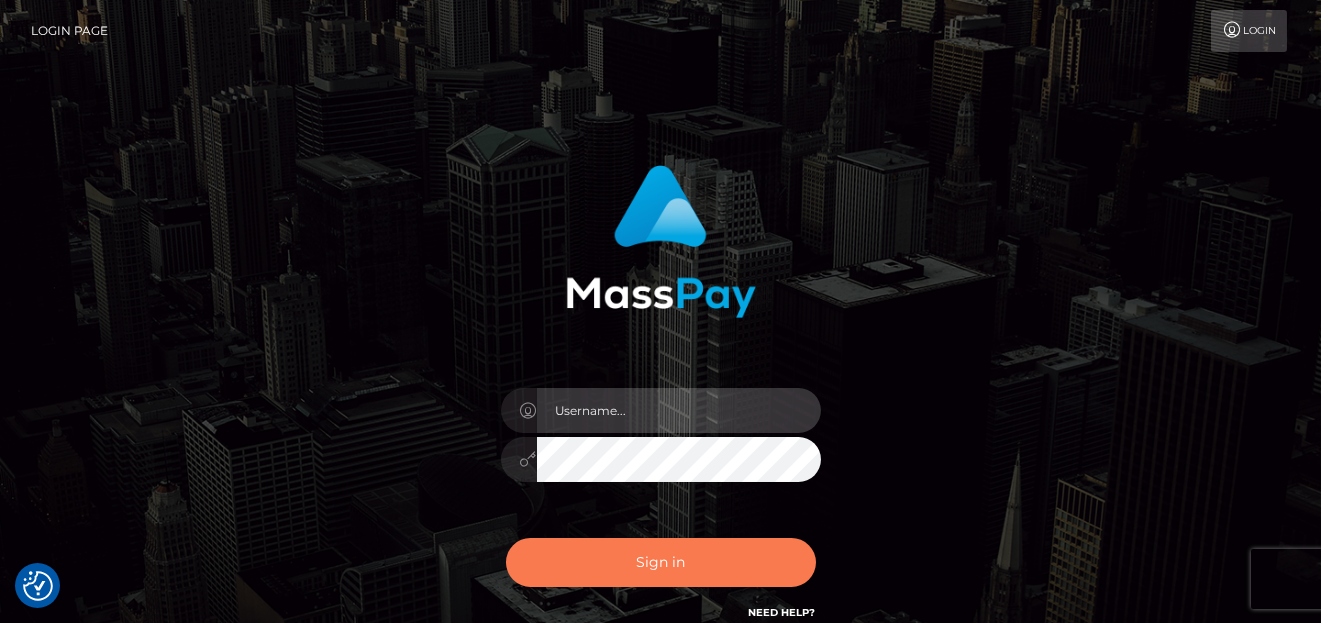 type on "denise" 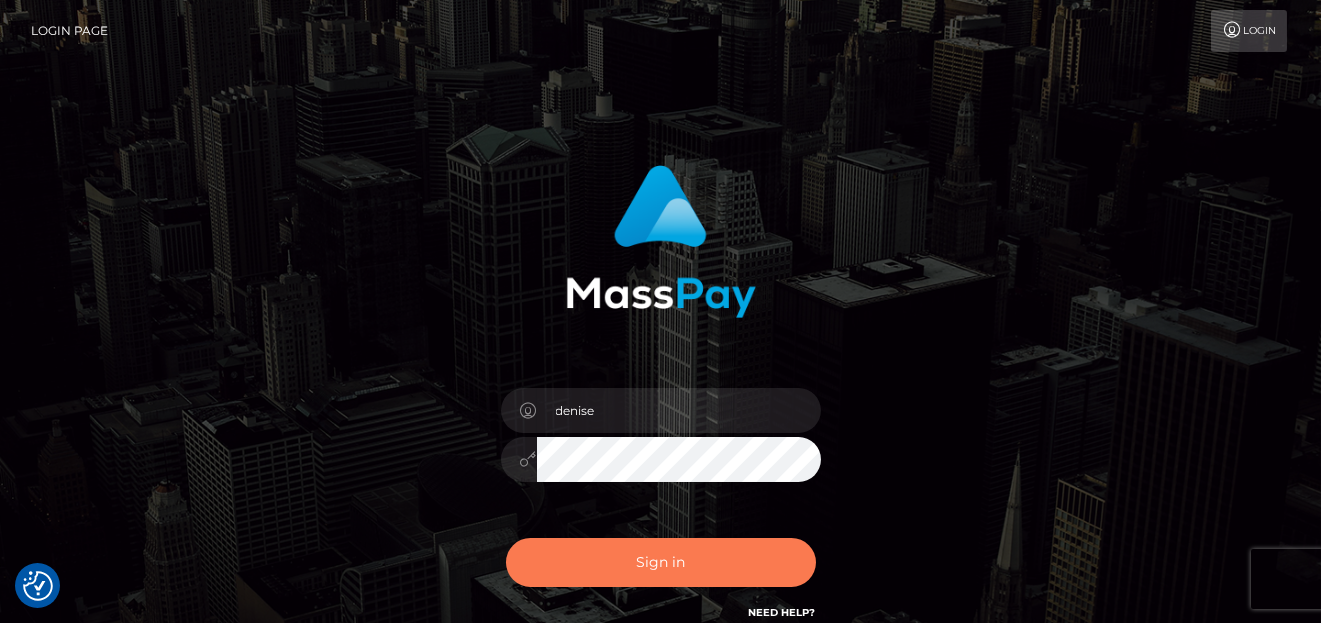 click on "Sign in" at bounding box center [661, 562] 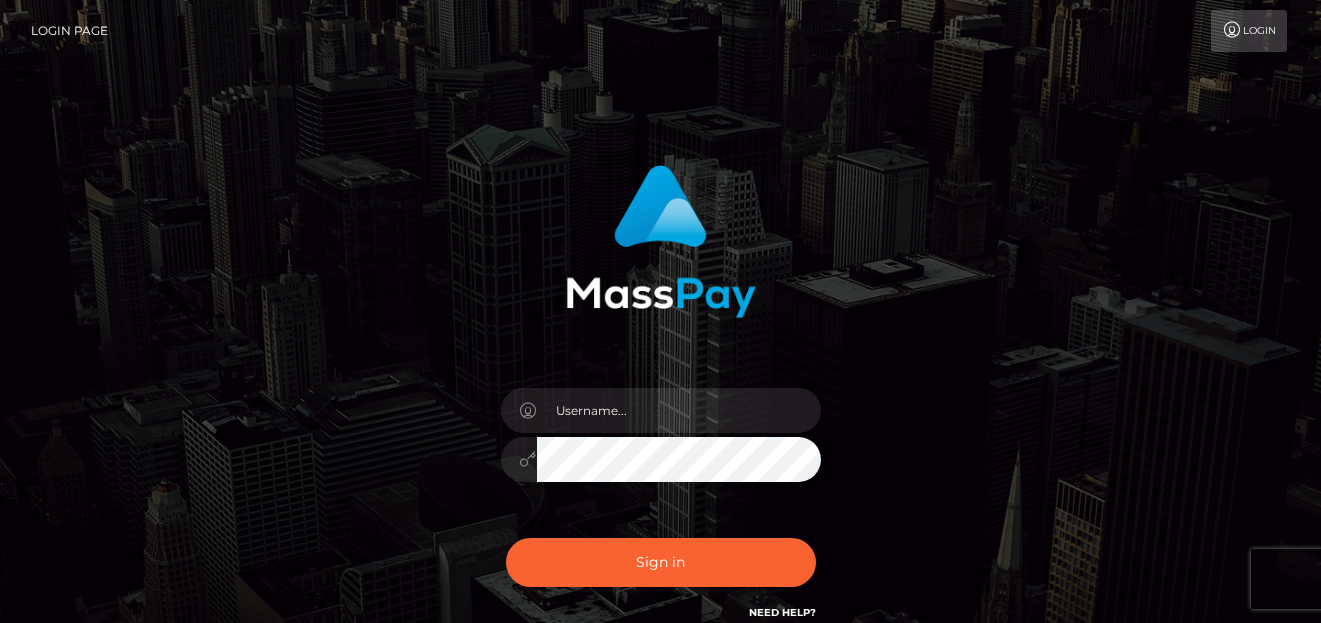 scroll, scrollTop: 0, scrollLeft: 0, axis: both 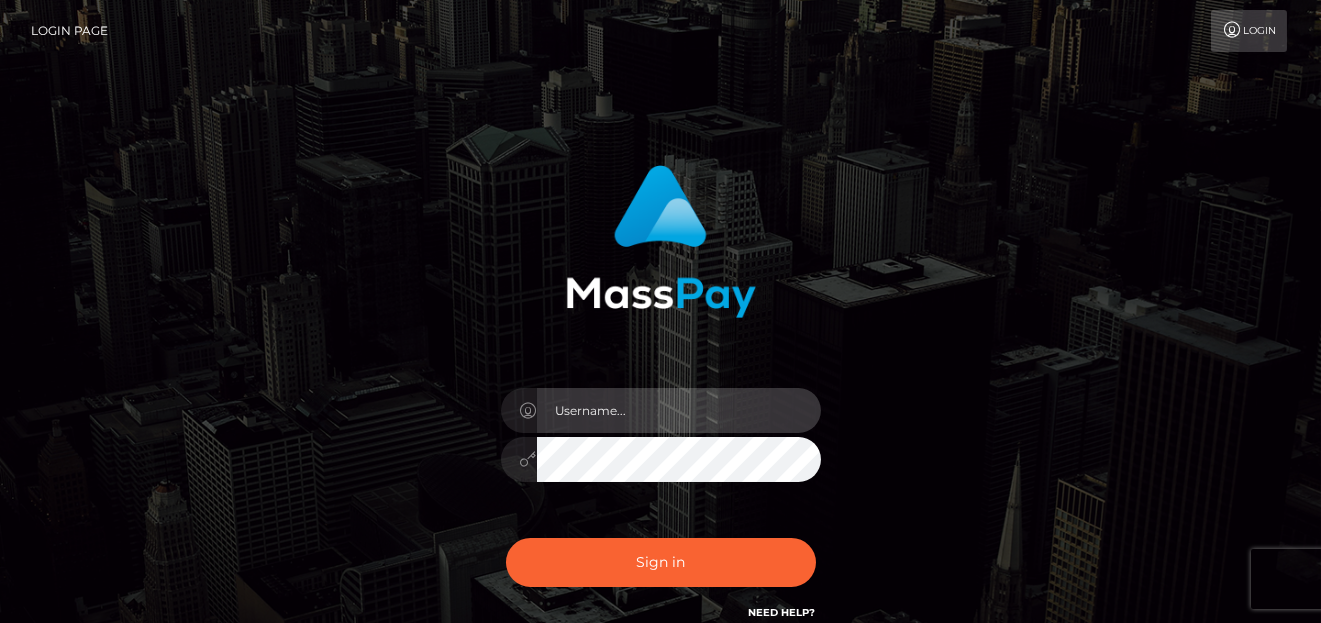 type on "denise" 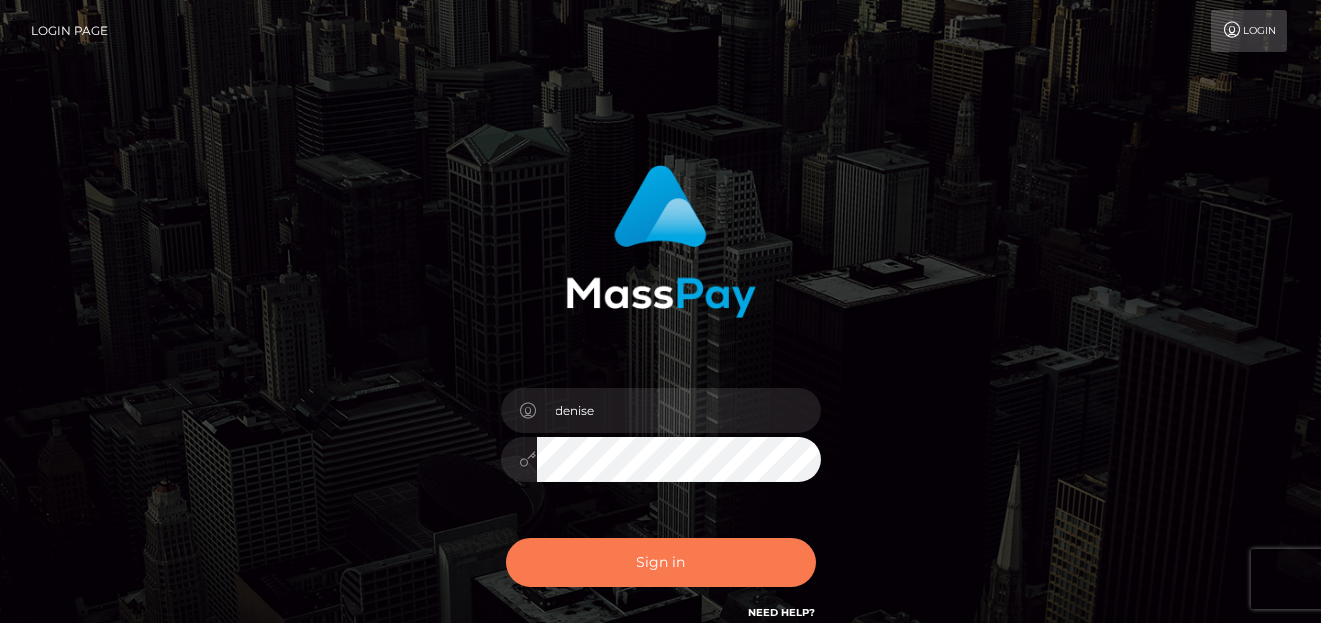 drag, startPoint x: 0, startPoint y: 0, endPoint x: 708, endPoint y: 564, distance: 905.18506 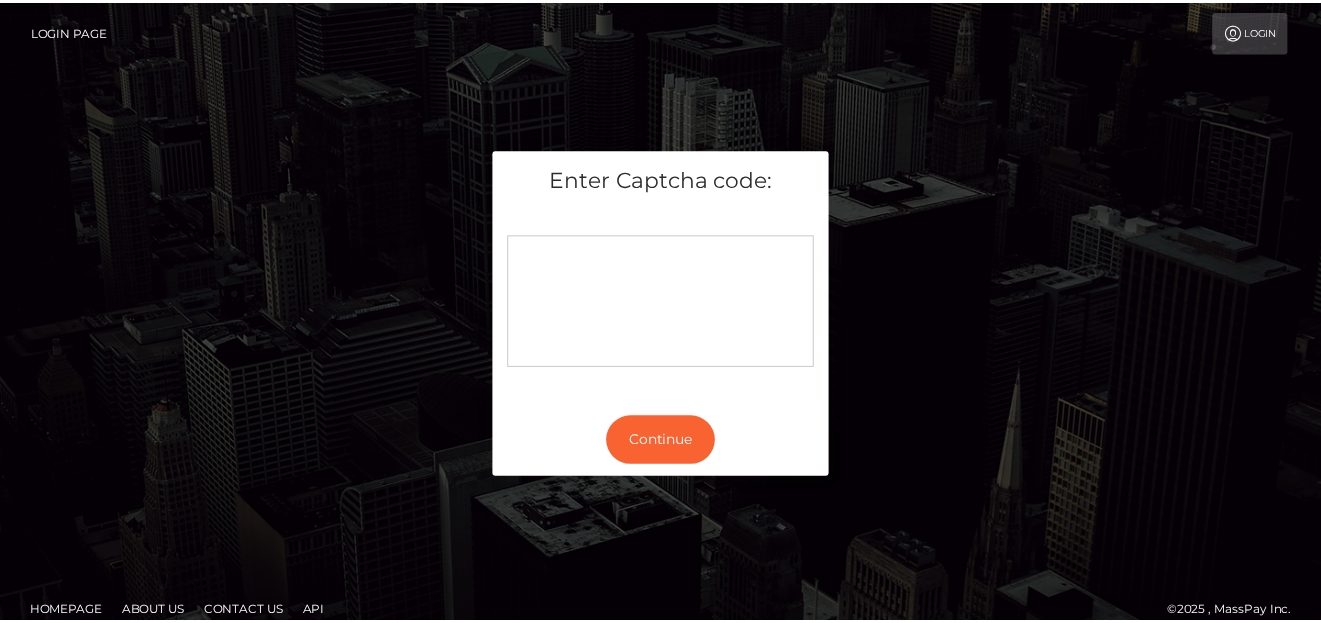scroll, scrollTop: 0, scrollLeft: 0, axis: both 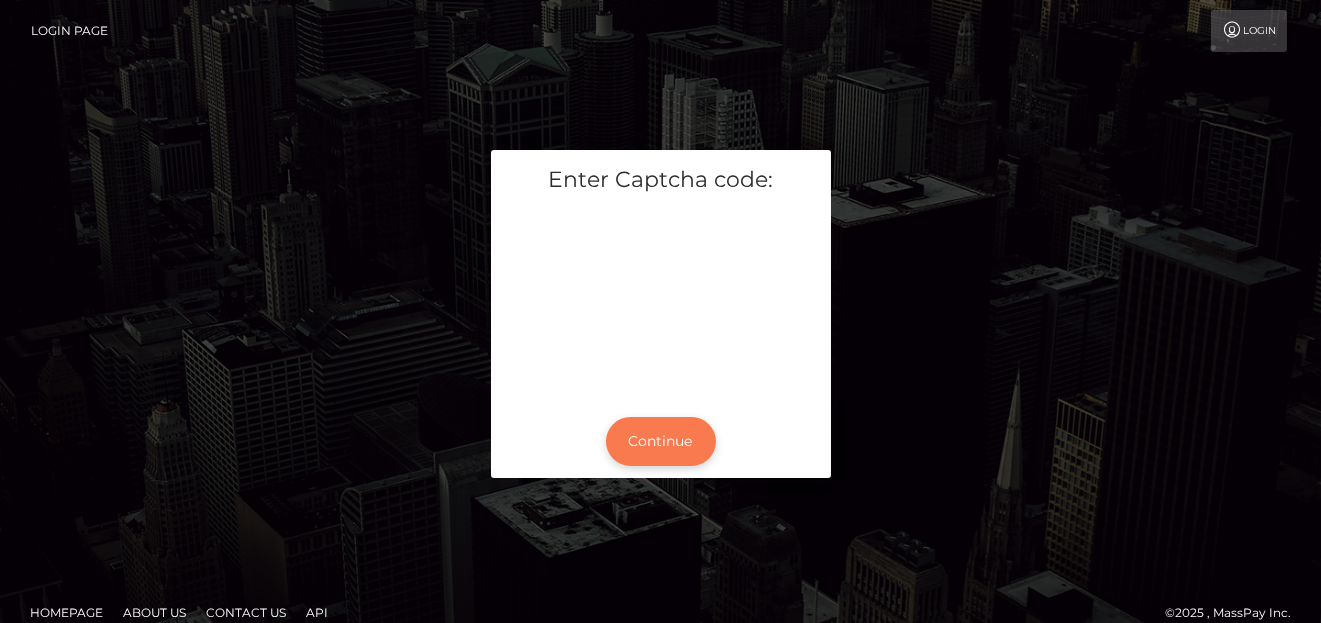 click on "Continue" at bounding box center (661, 441) 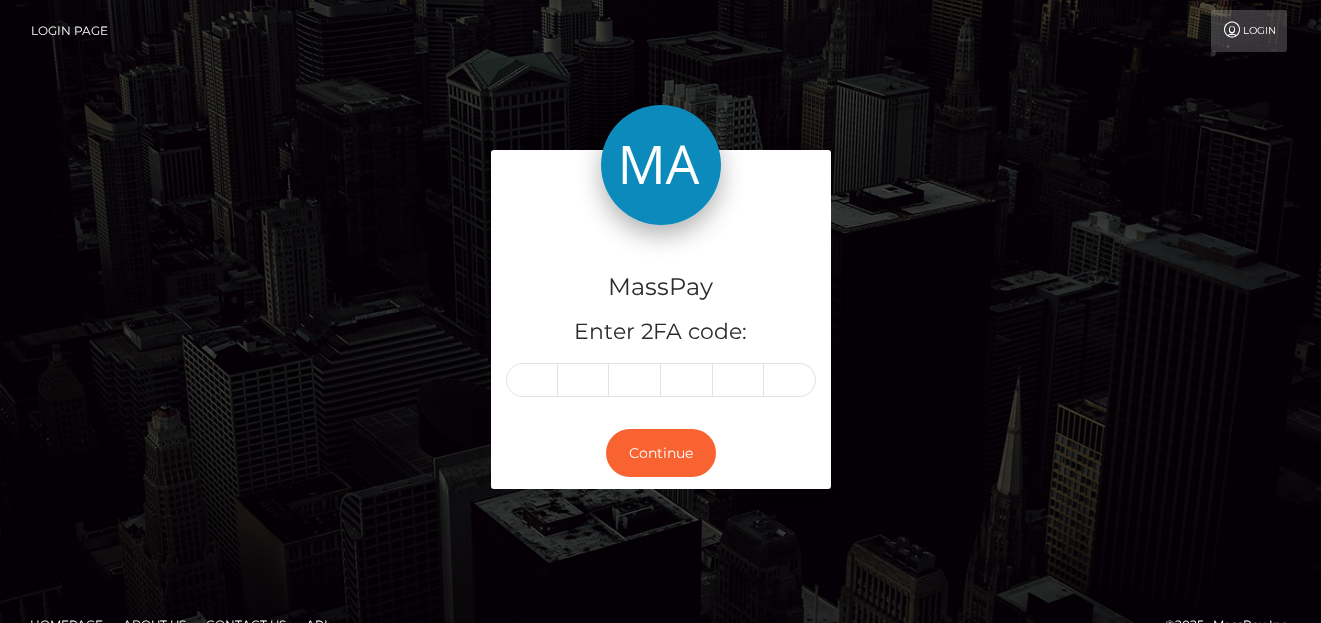 scroll, scrollTop: 0, scrollLeft: 0, axis: both 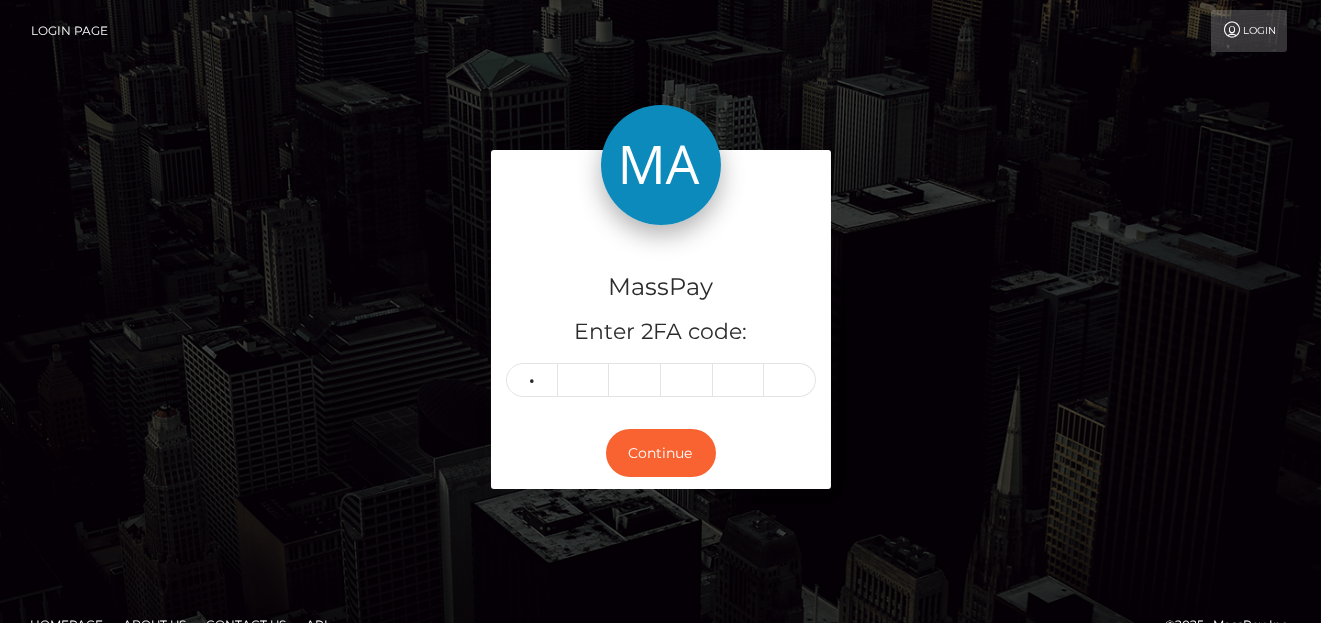 type on "1" 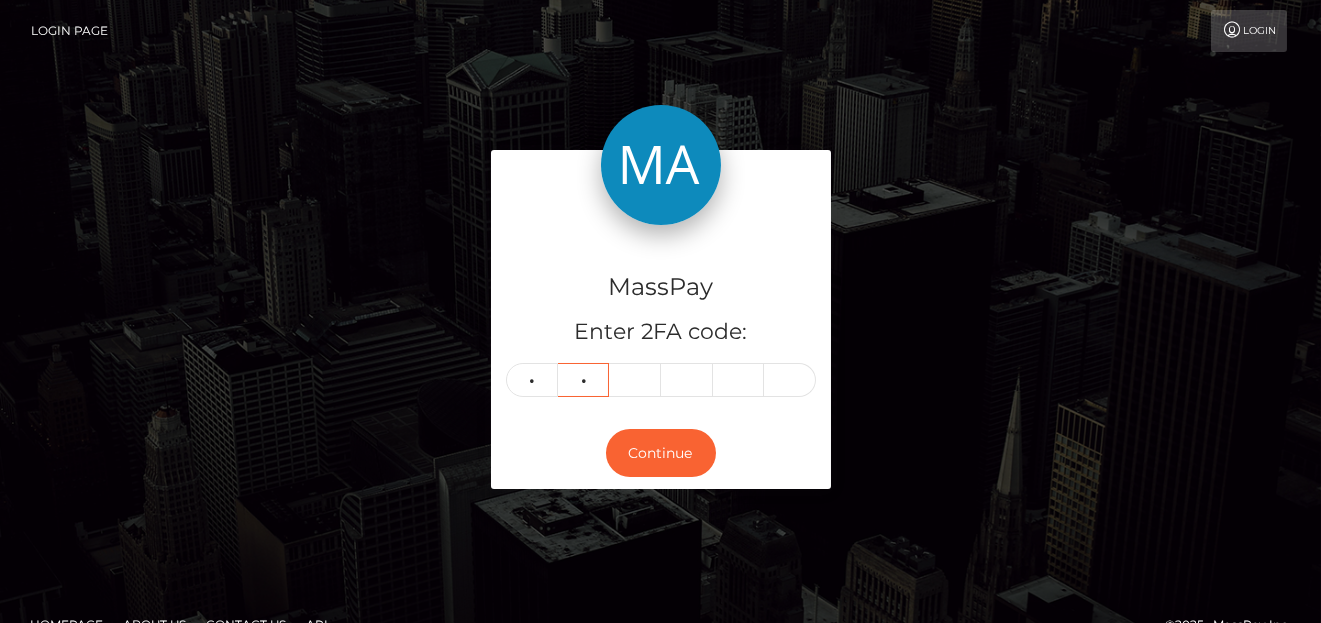 type on "6" 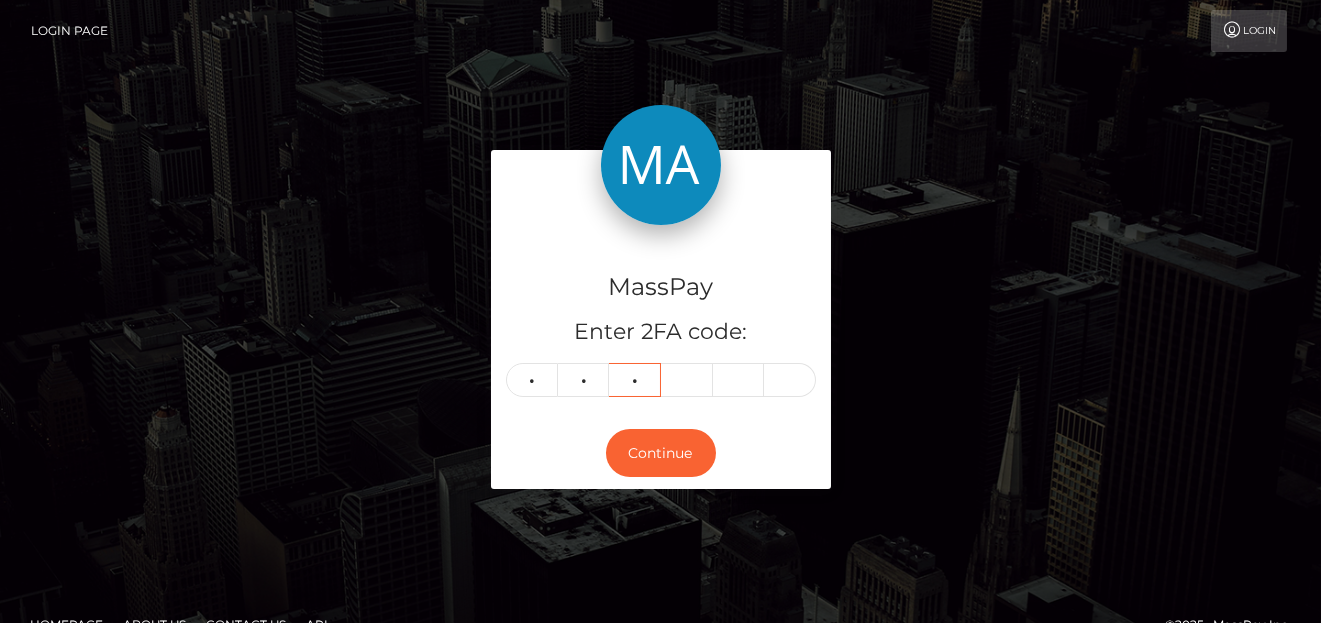 type on "6" 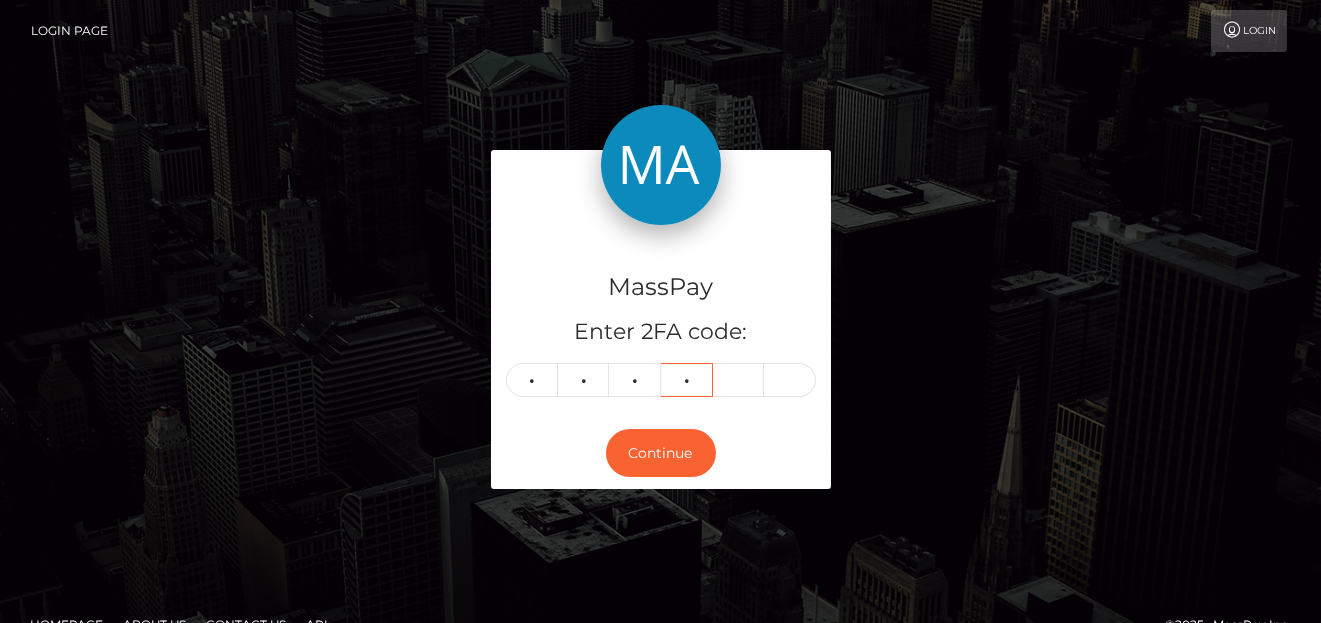 type on "5" 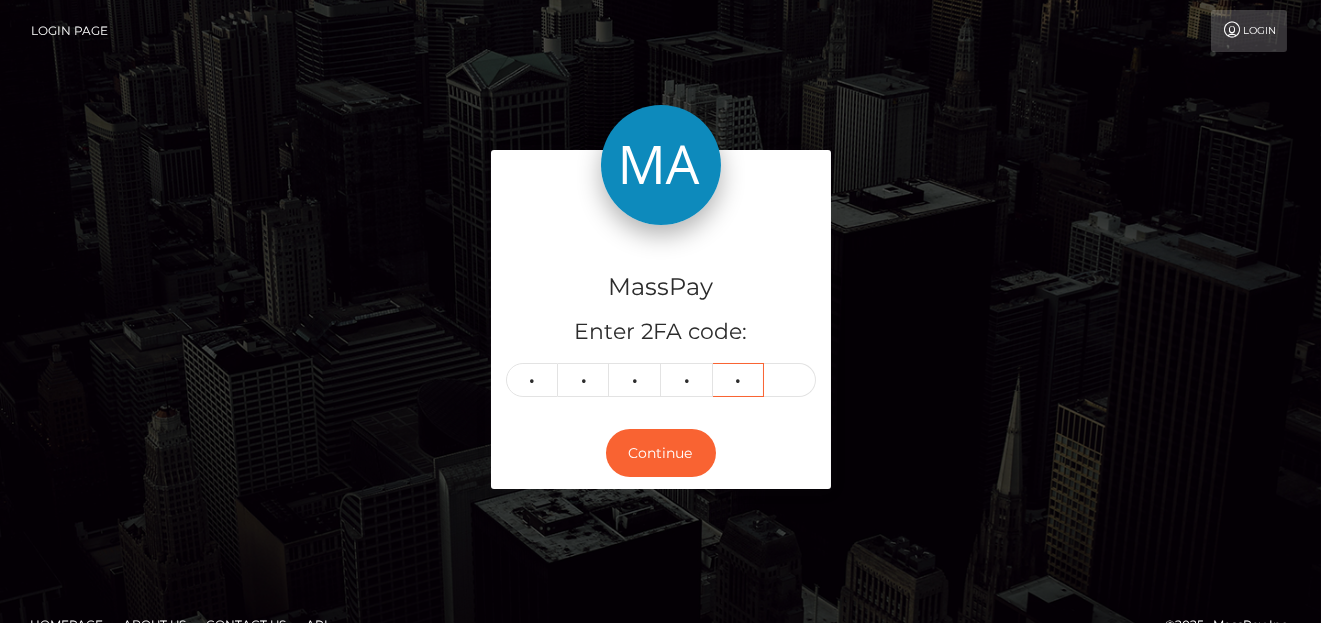 type on "5" 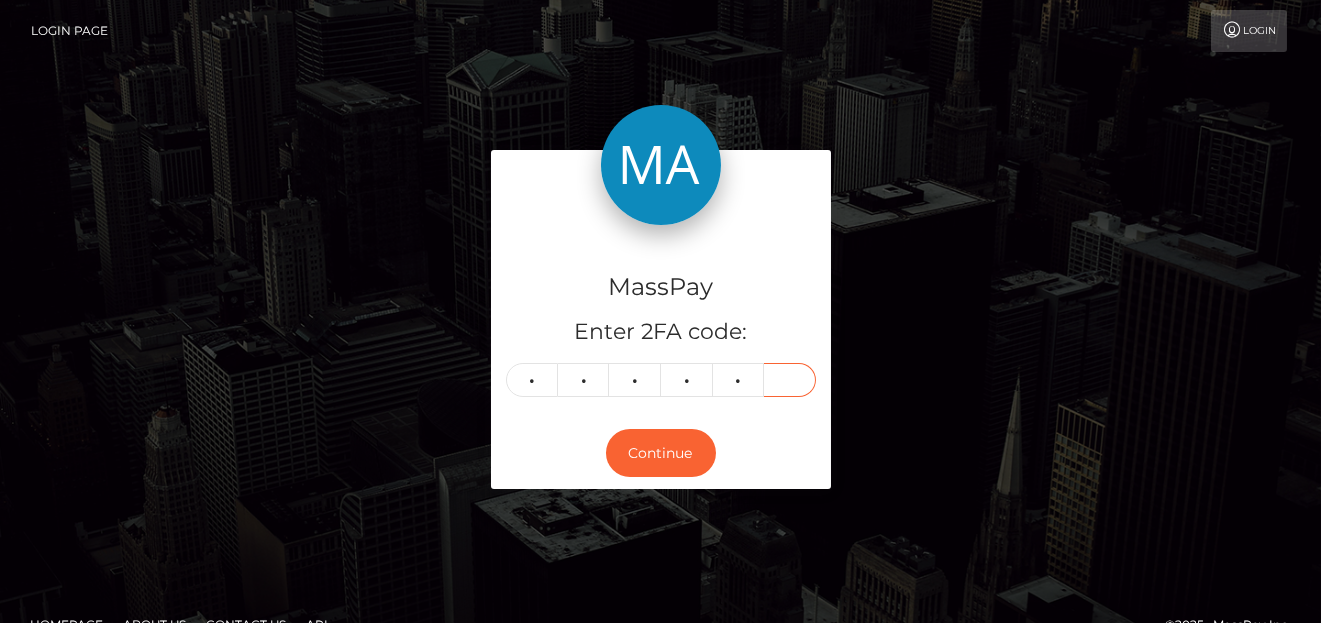 type on "4" 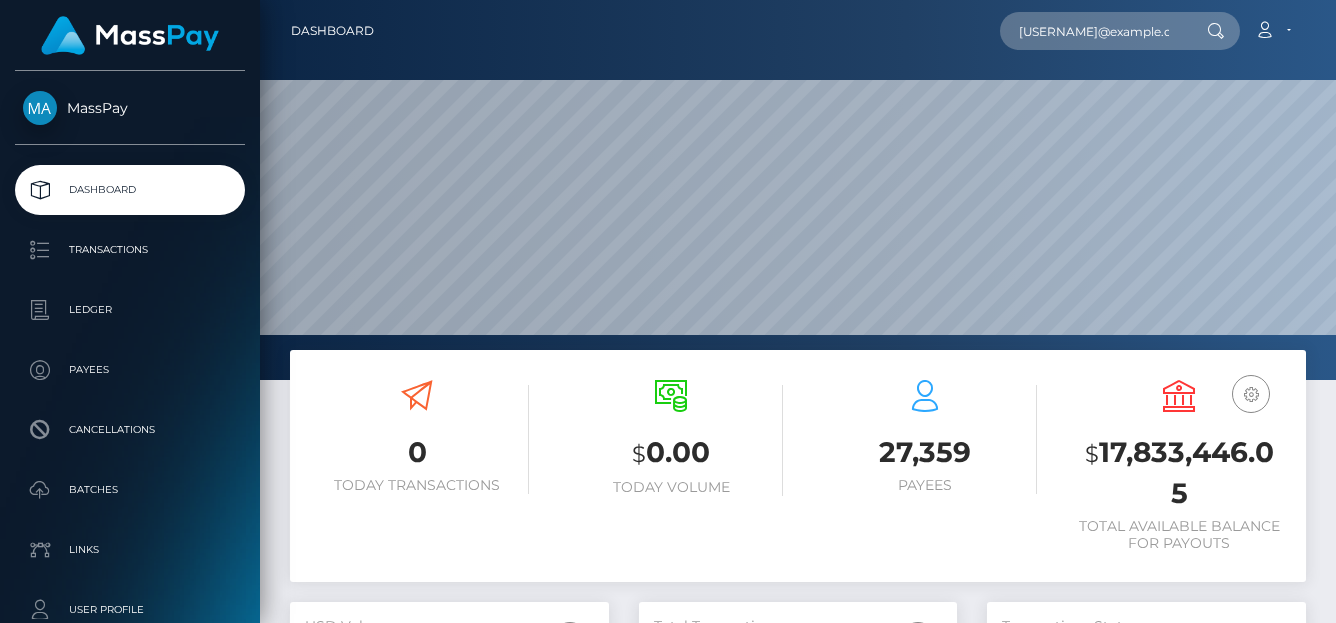 scroll, scrollTop: 0, scrollLeft: 0, axis: both 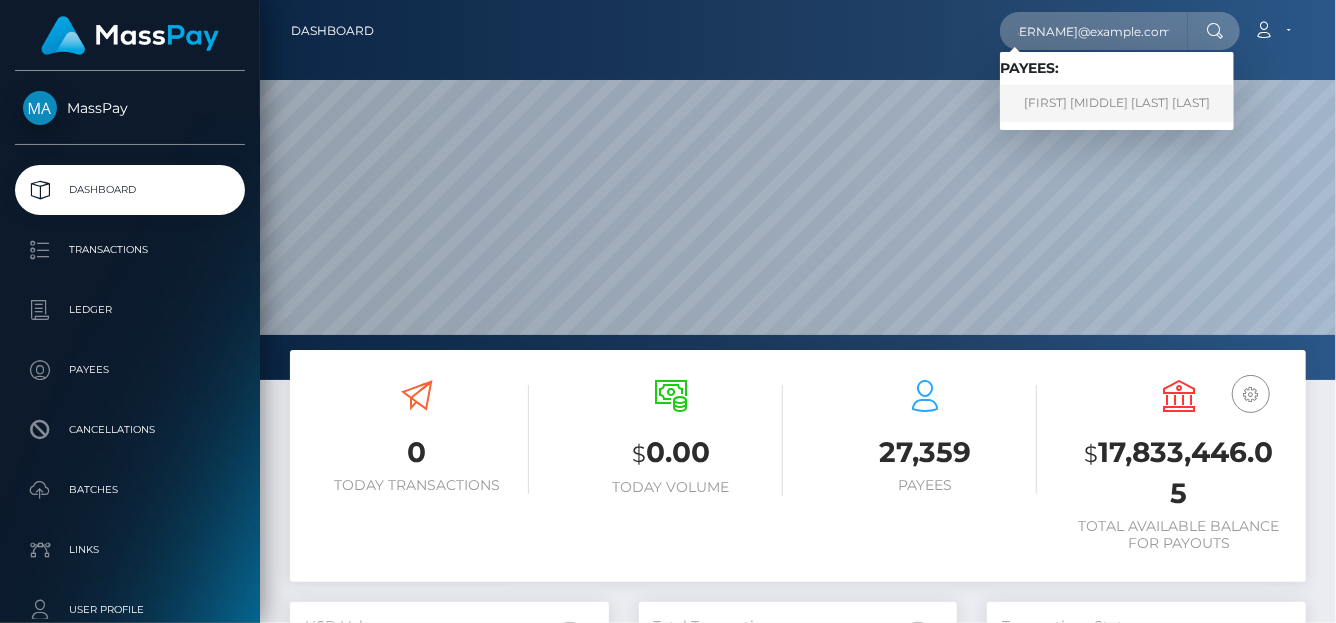 click on "DANIELA ALEJANDRA COLLATUPA AYALA" at bounding box center (1117, 103) 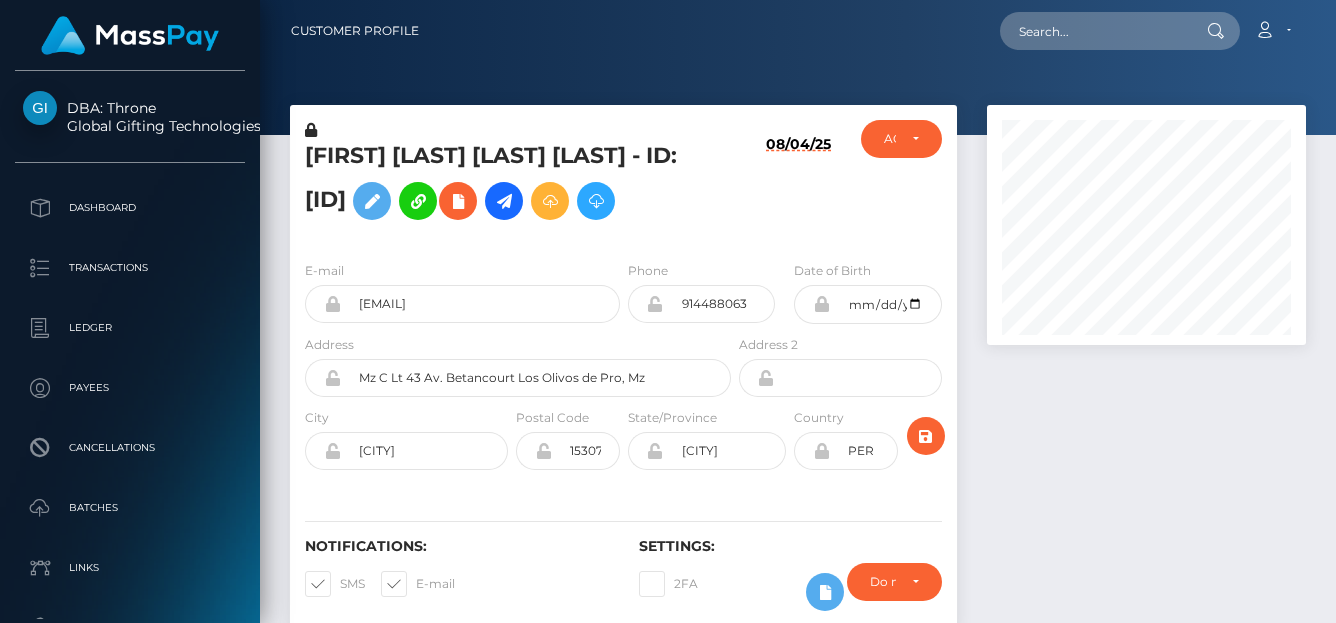 scroll, scrollTop: 0, scrollLeft: 0, axis: both 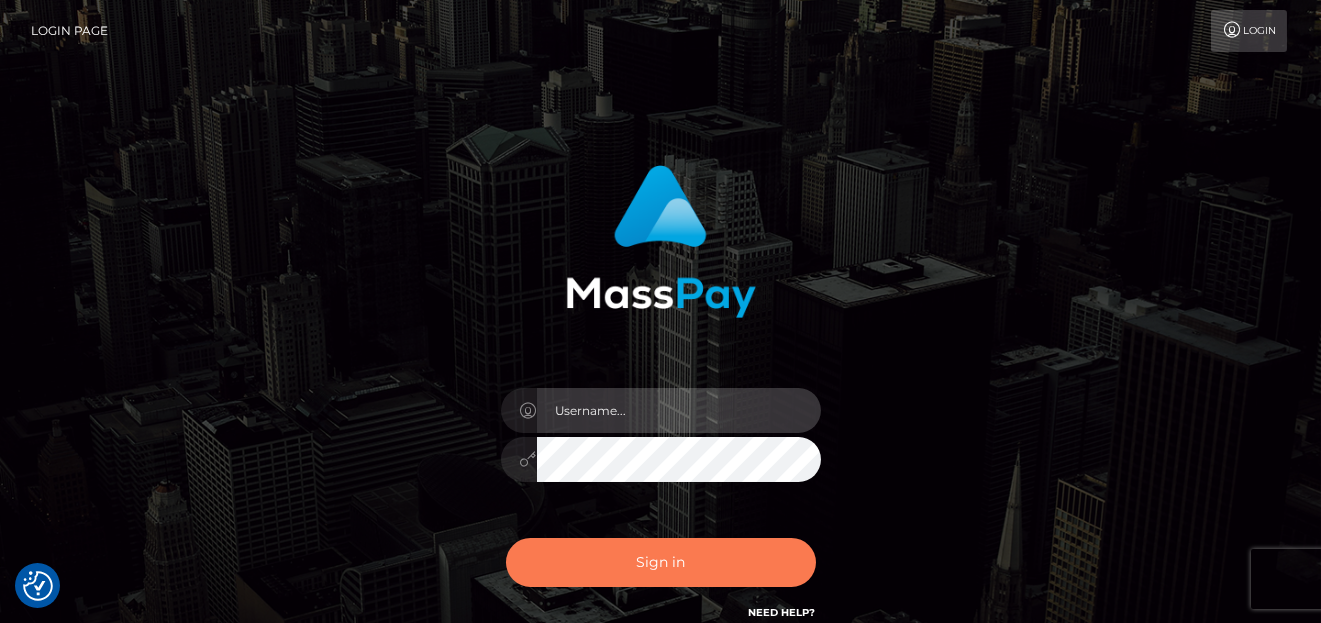 type on "denise" 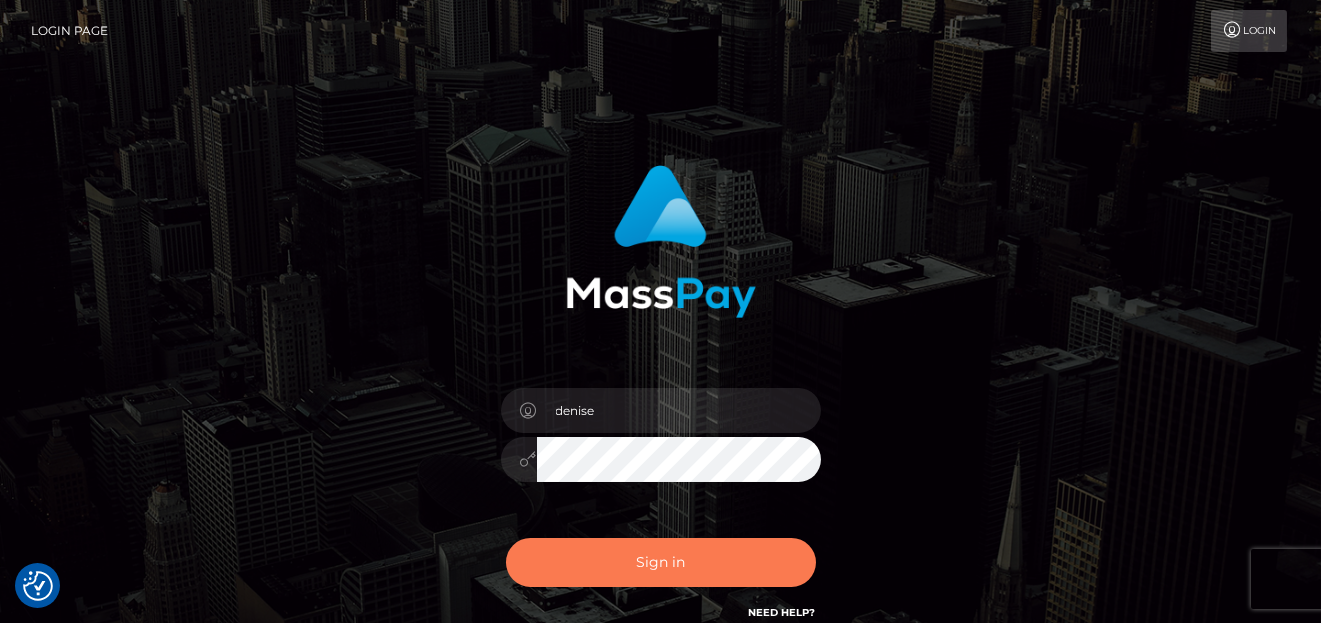 click on "Sign in" at bounding box center [661, 562] 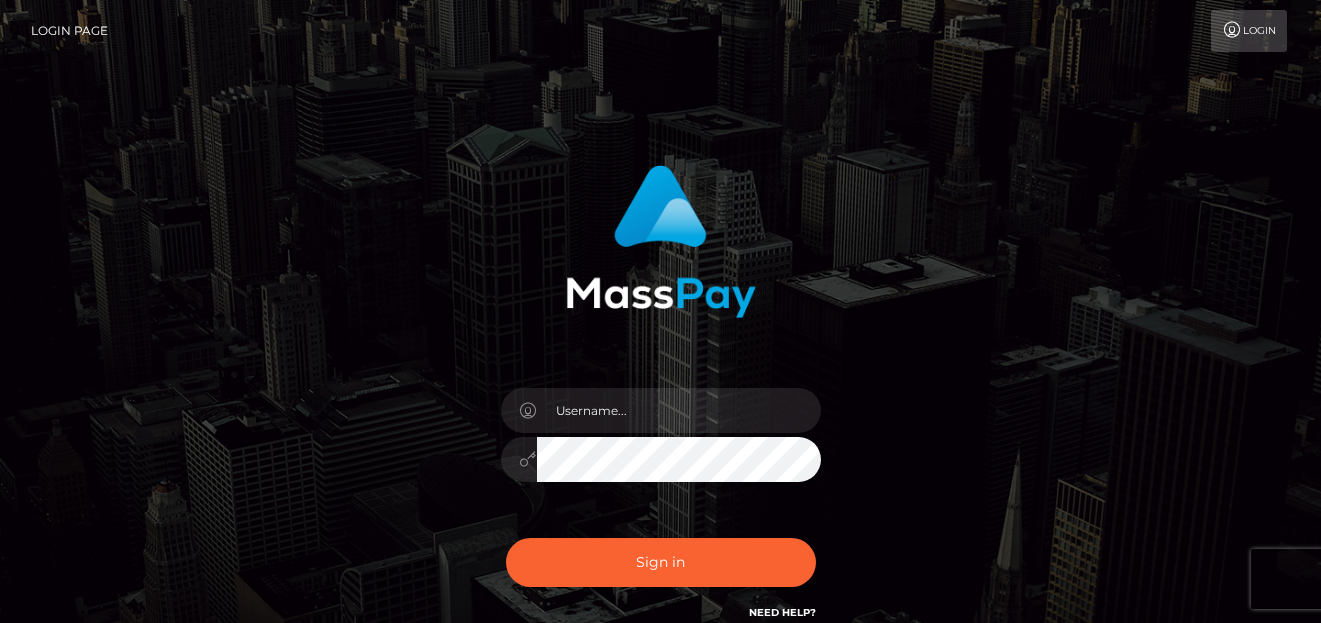 scroll, scrollTop: 0, scrollLeft: 0, axis: both 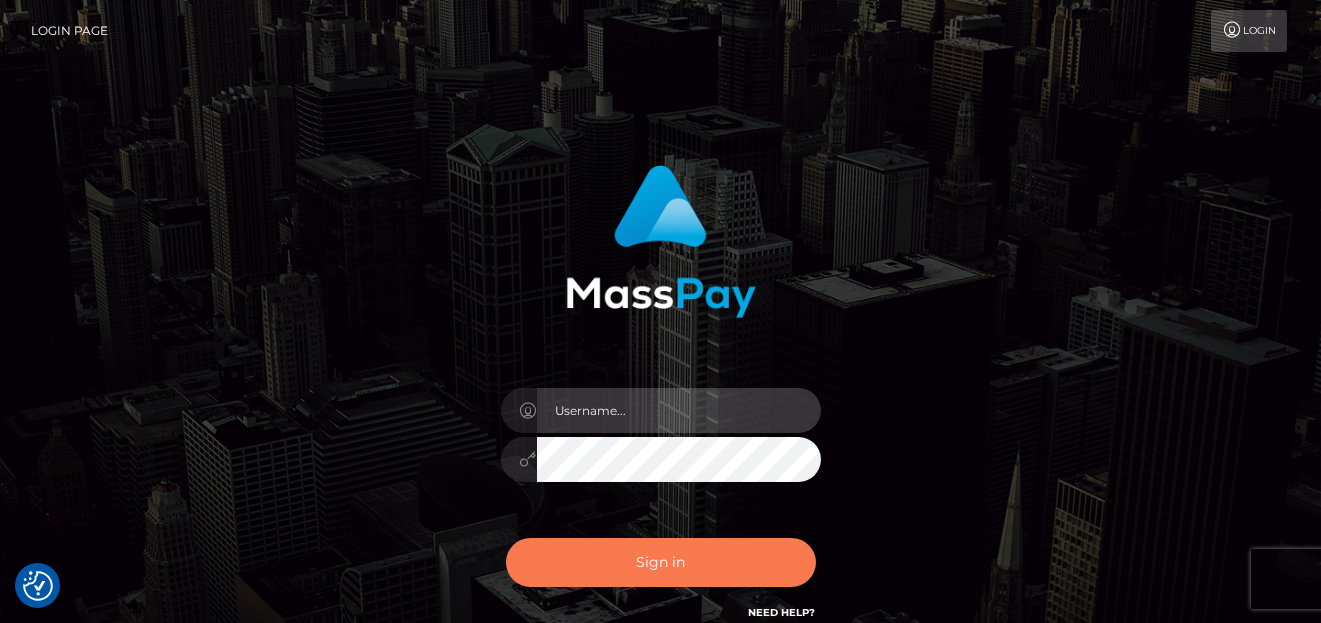 type on "denise" 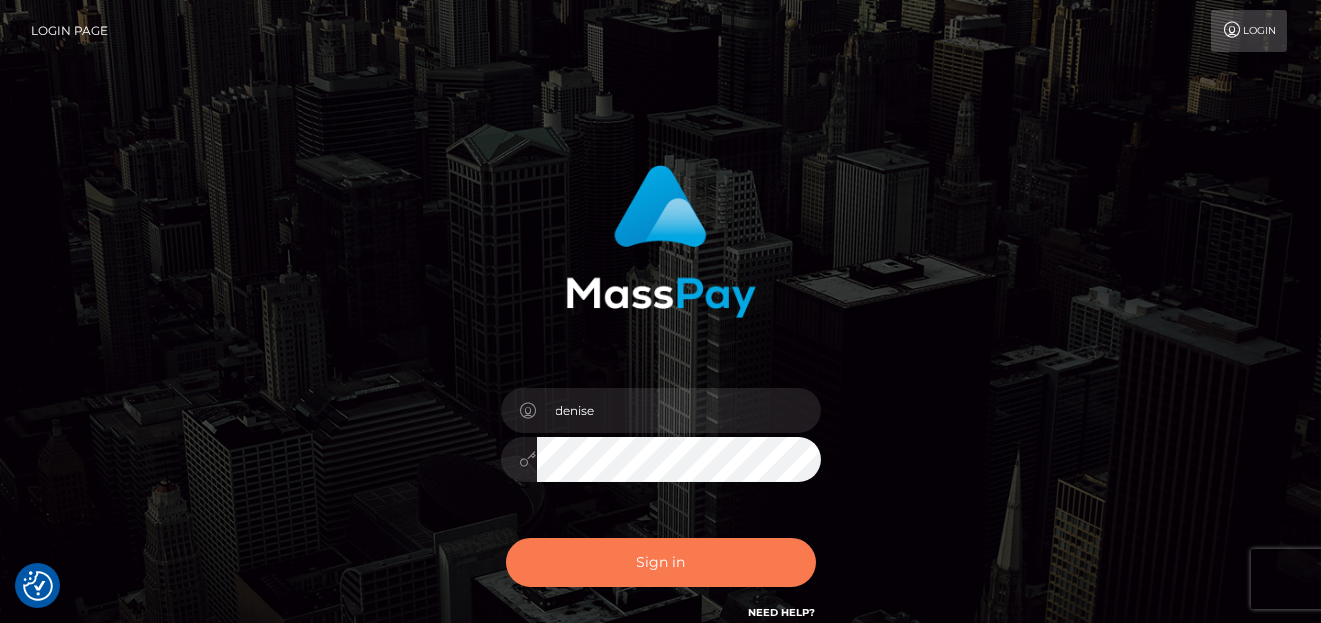click on "Sign in" at bounding box center (661, 562) 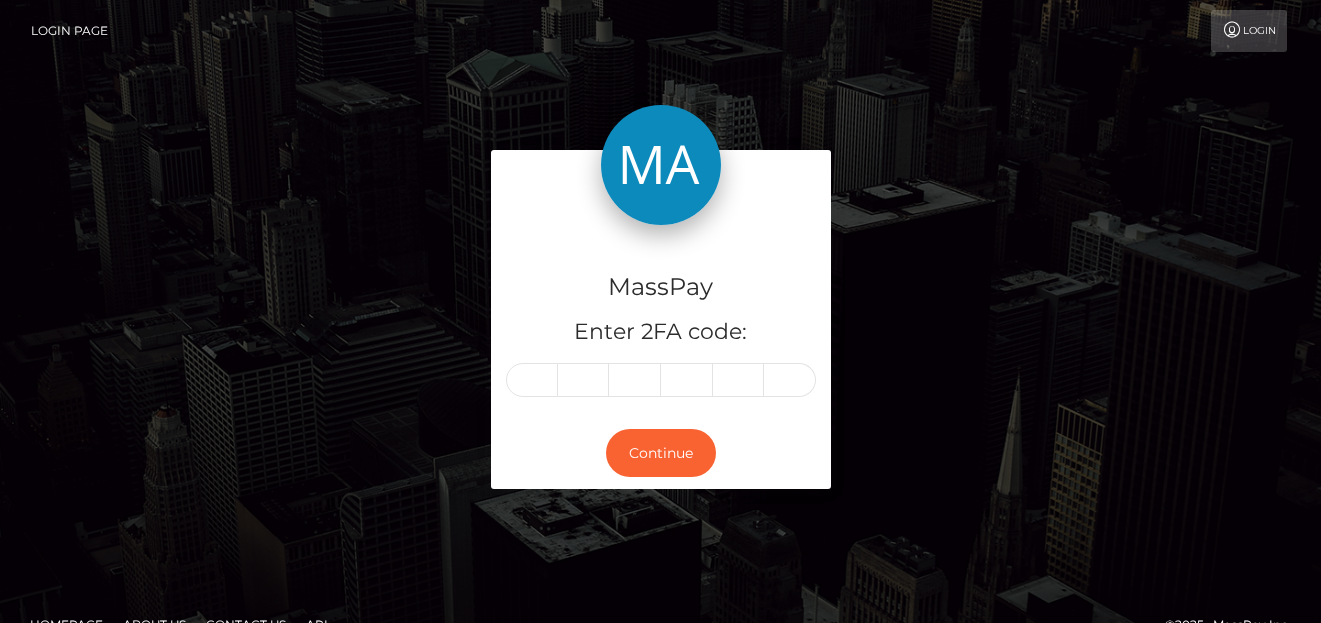 scroll, scrollTop: 0, scrollLeft: 0, axis: both 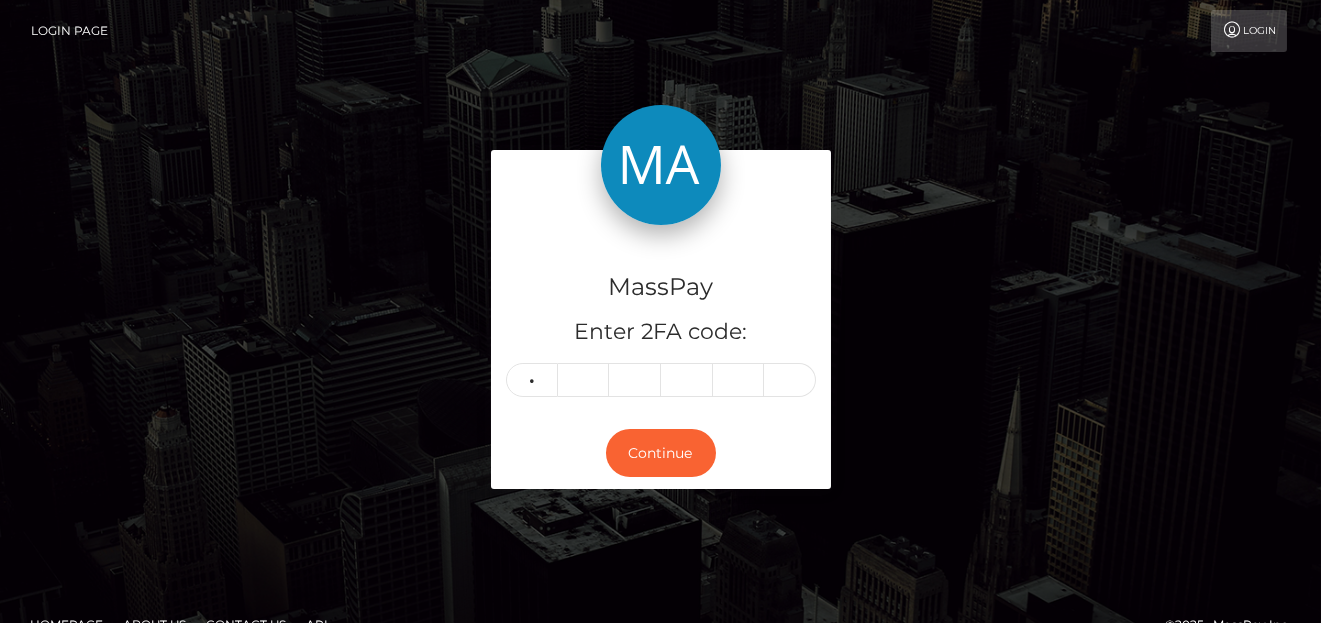 type on "1" 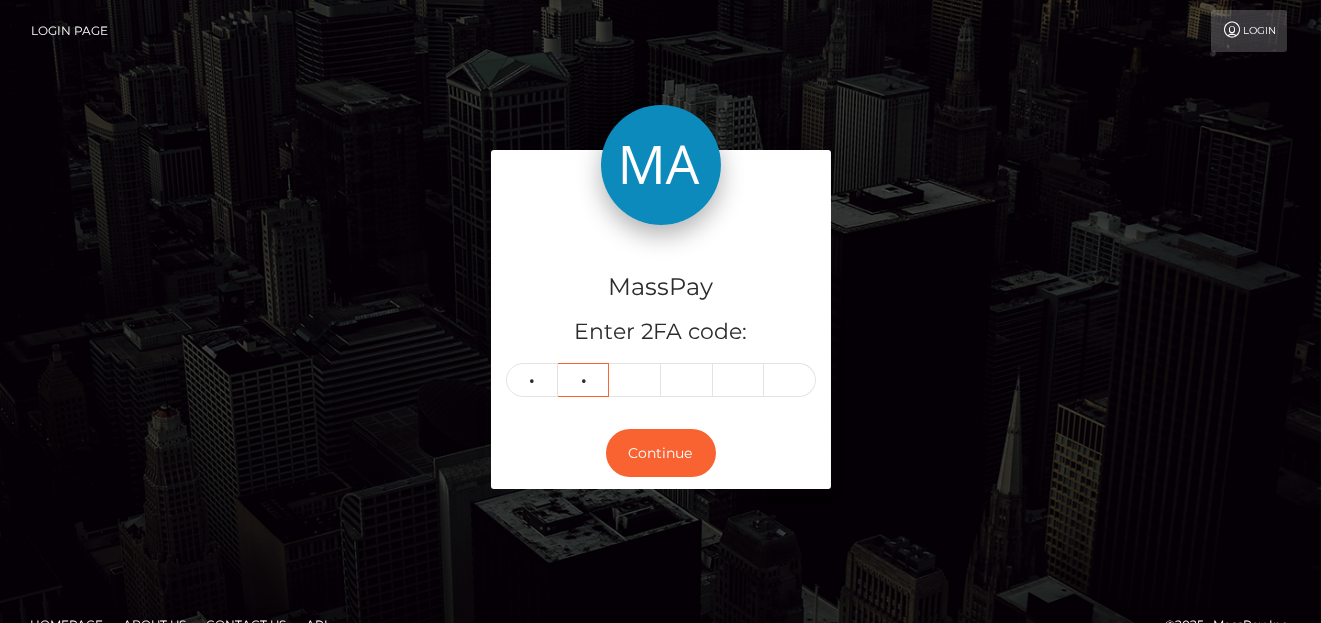 type on "7" 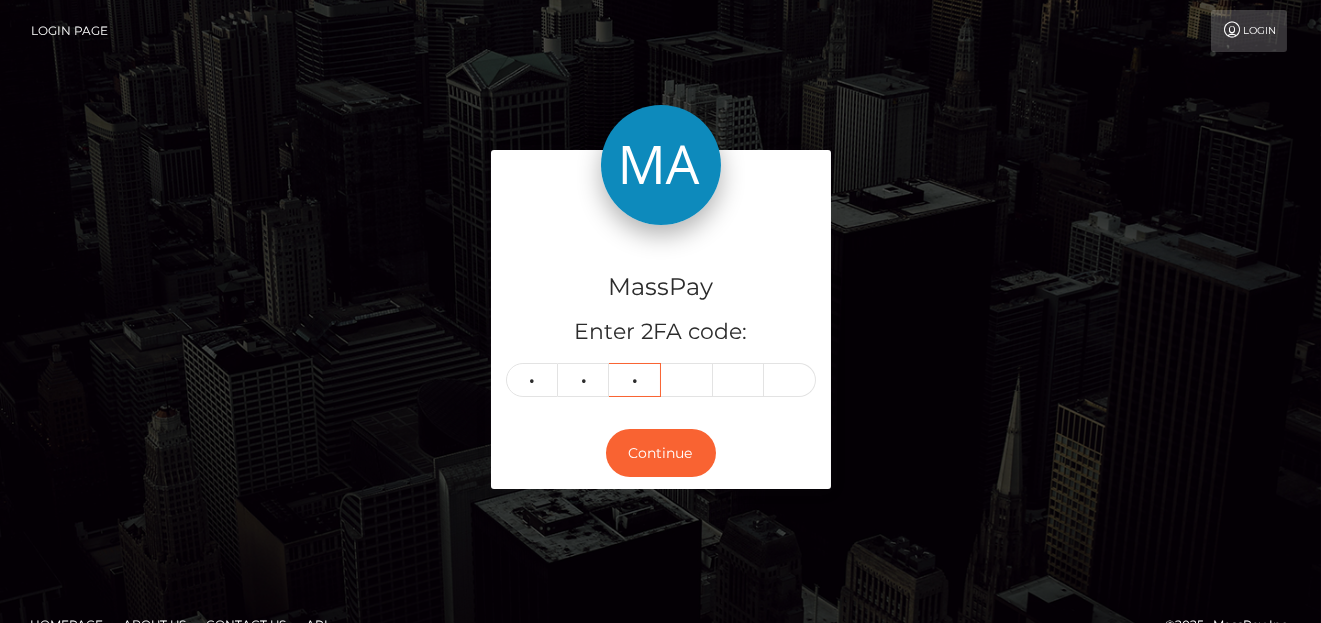 type on "5" 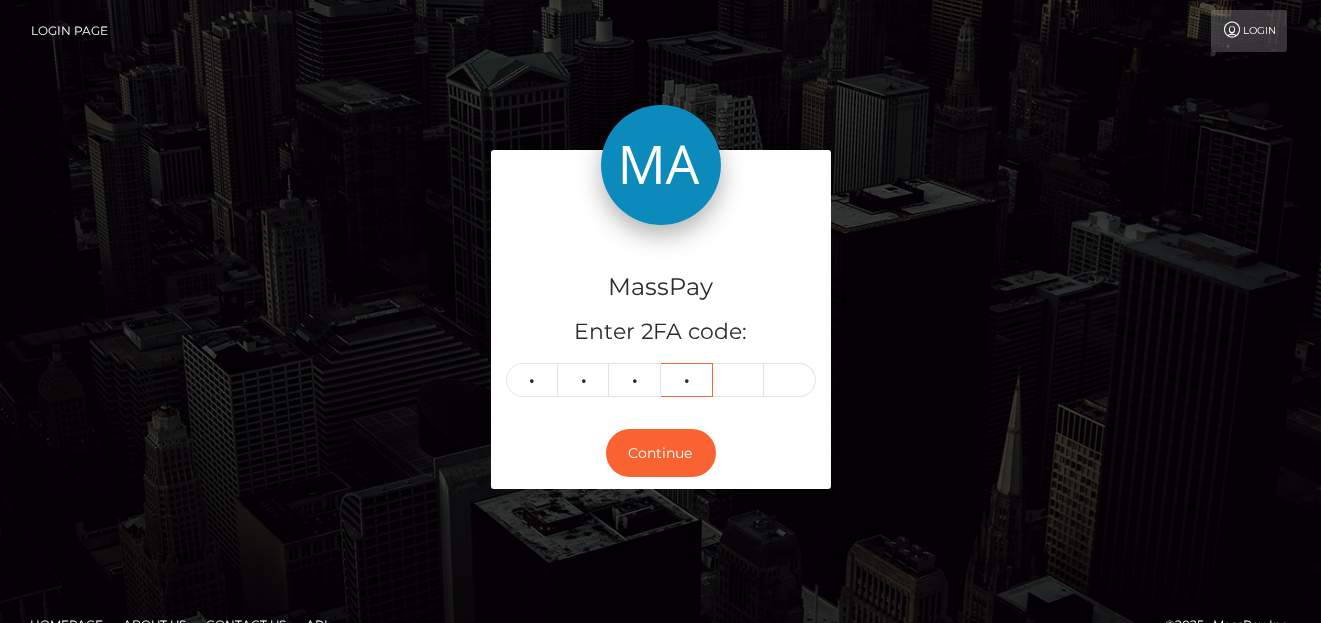 type on "7" 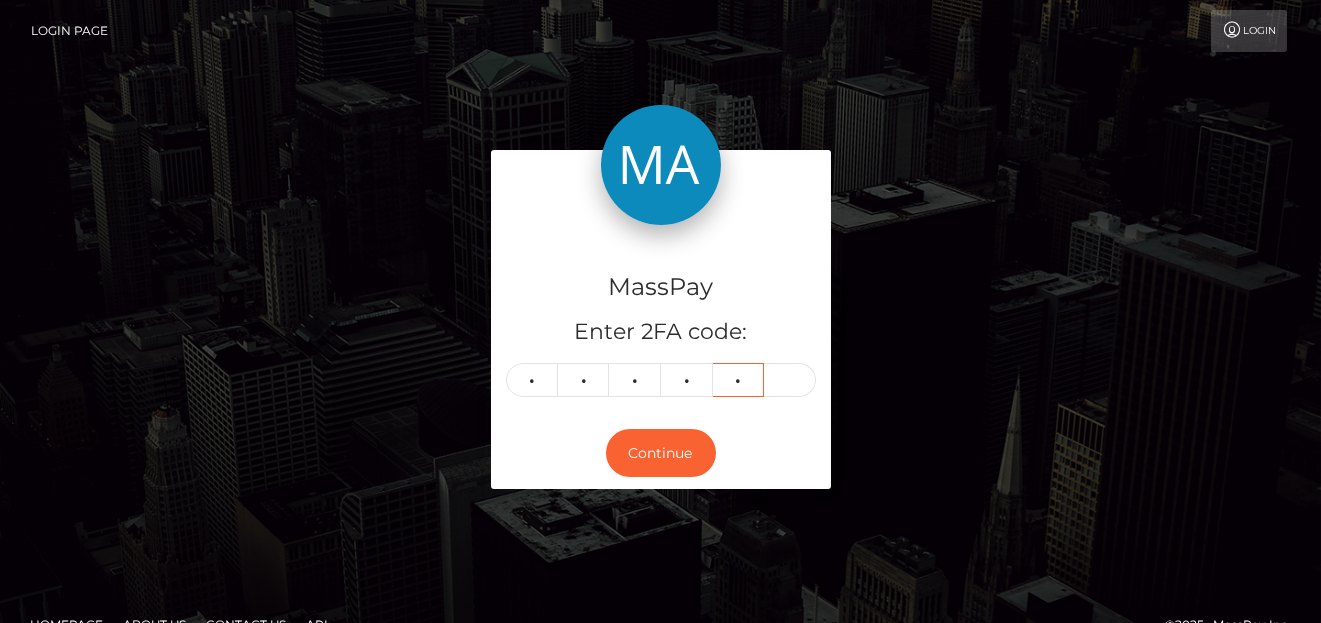 type on "3" 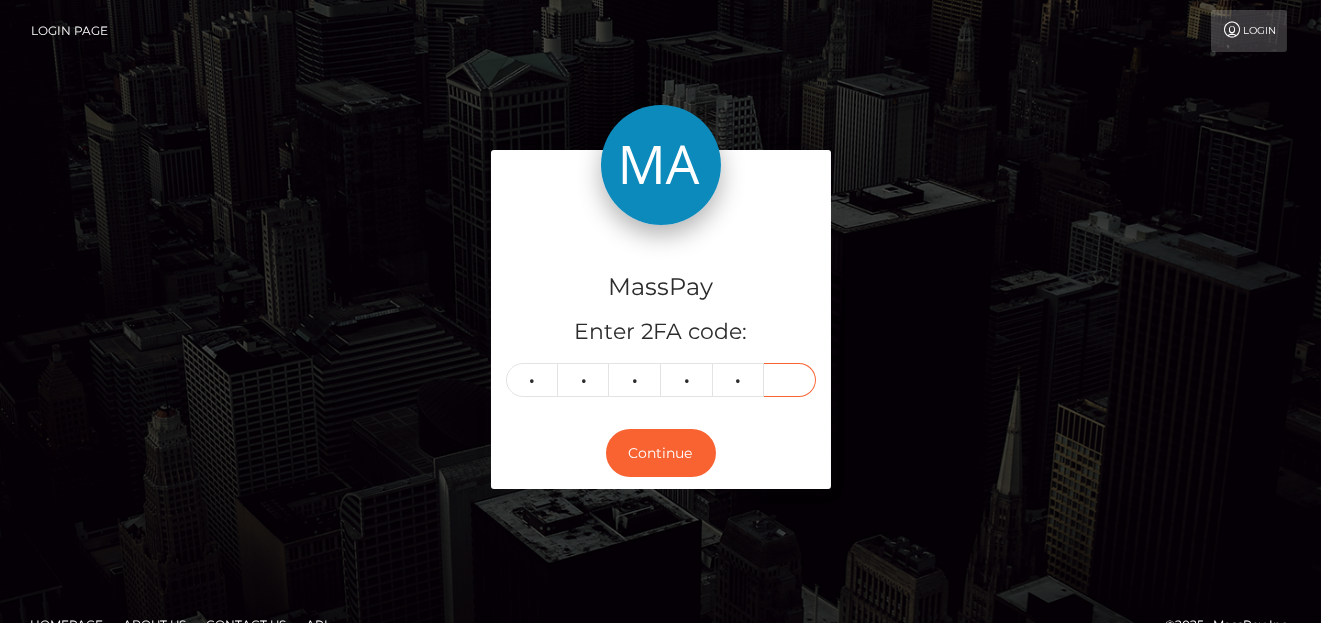 type on "2" 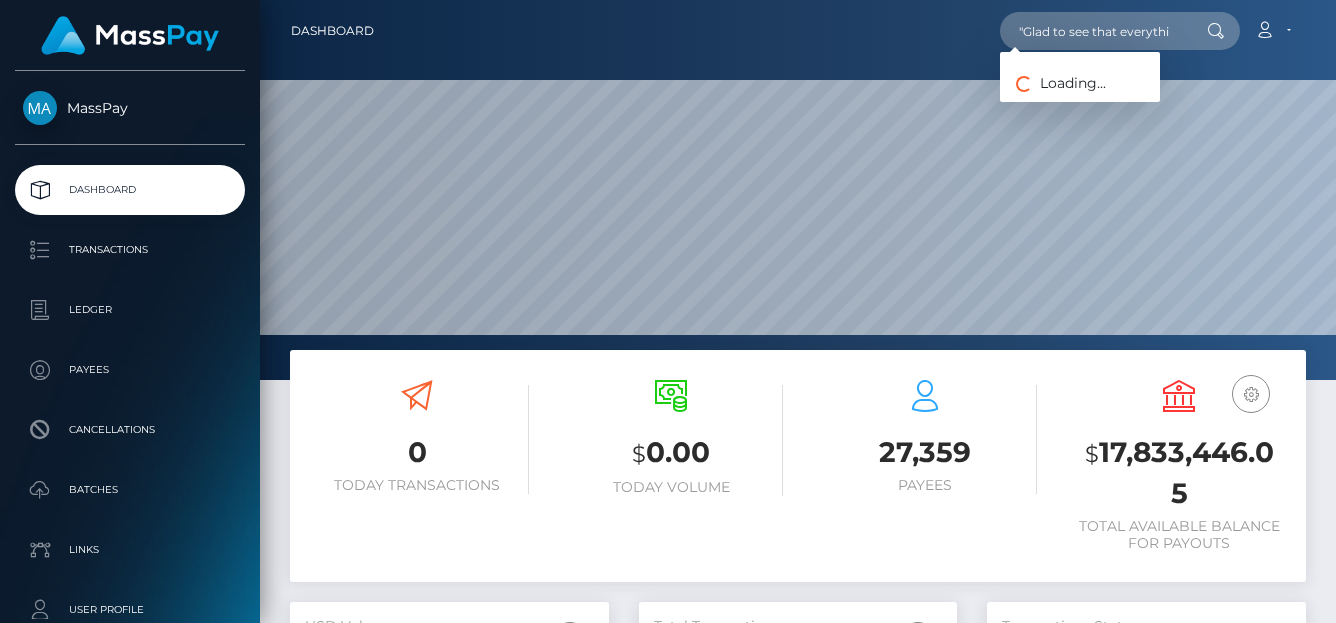 scroll, scrollTop: 0, scrollLeft: 0, axis: both 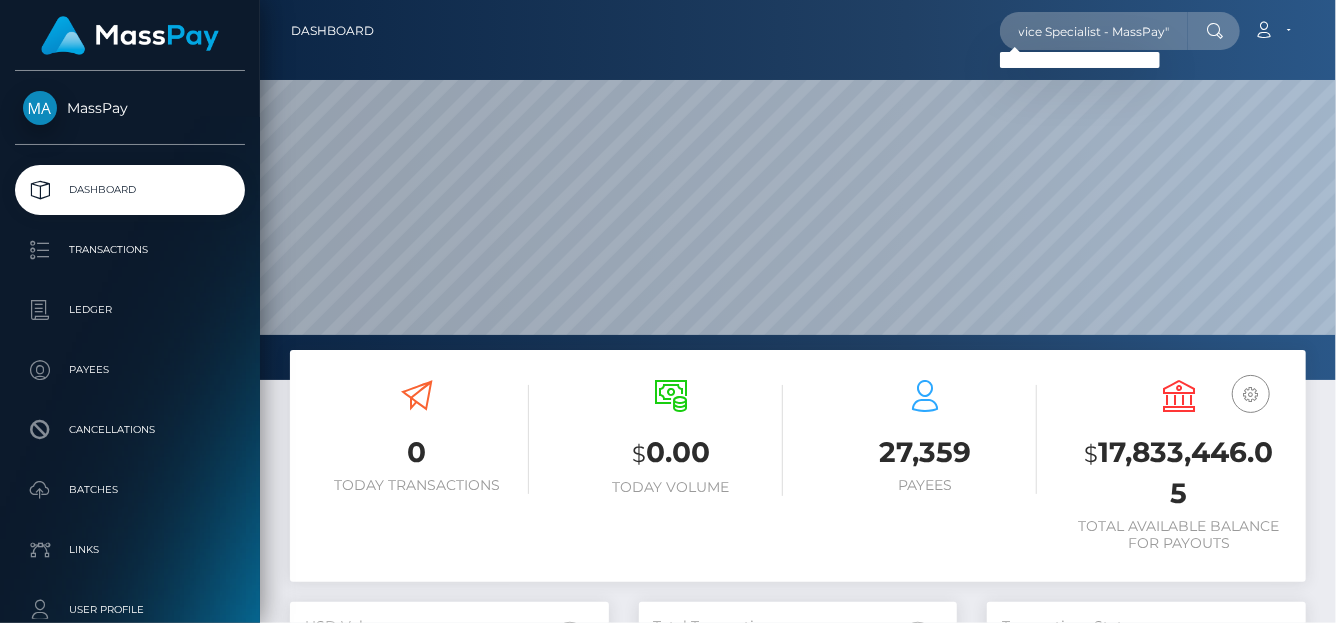 type on ""Glad to see that everything worked out    Best regards,  Denise Manalansan Customer Service Specialist - MassPay"" 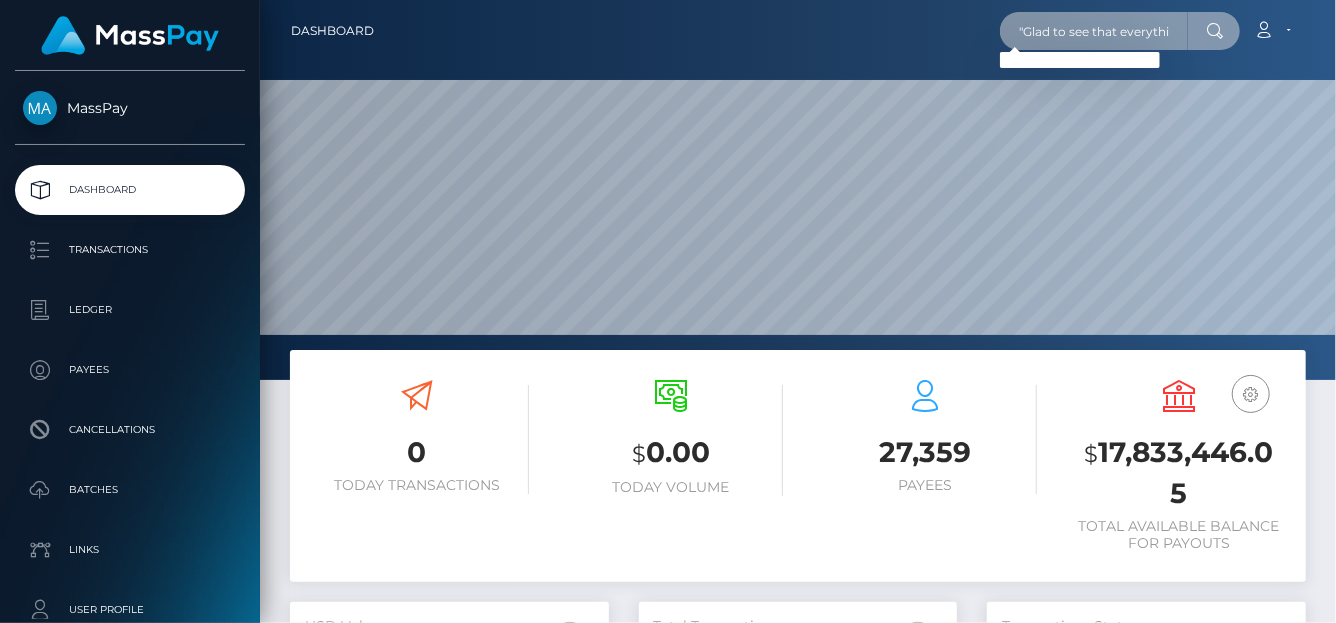 scroll, scrollTop: 0, scrollLeft: 542, axis: horizontal 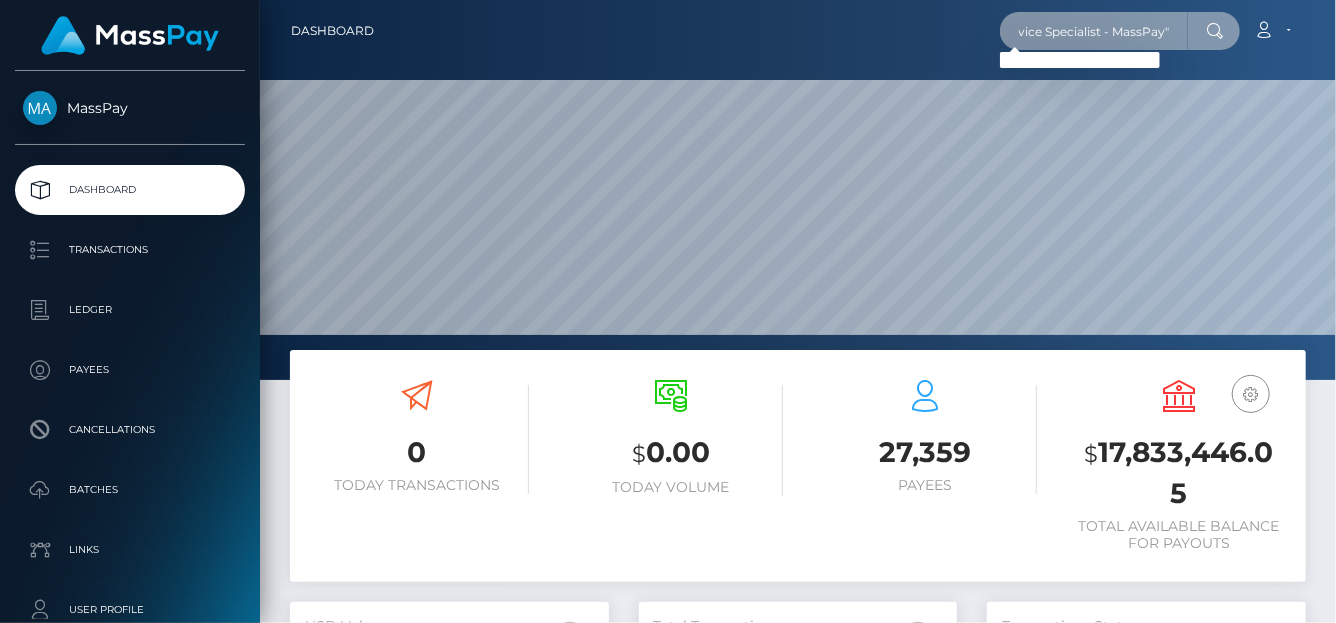 drag, startPoint x: 1013, startPoint y: 32, endPoint x: 1334, endPoint y: 18, distance: 321.30515 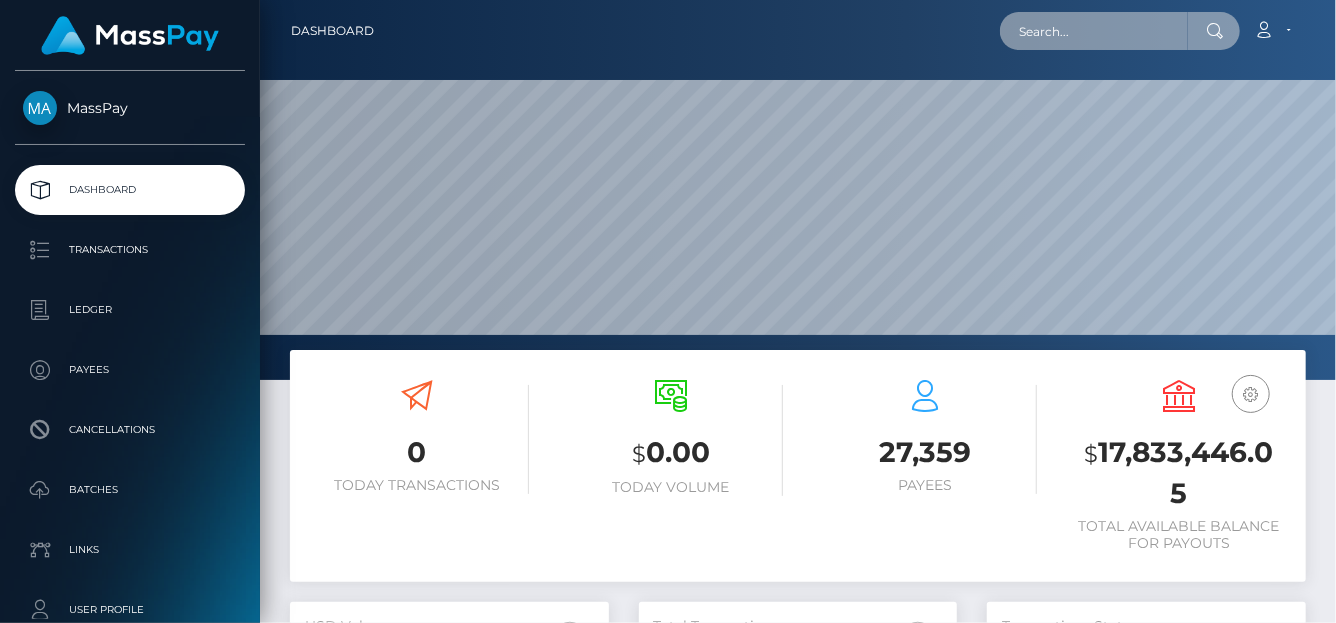 scroll, scrollTop: 0, scrollLeft: 0, axis: both 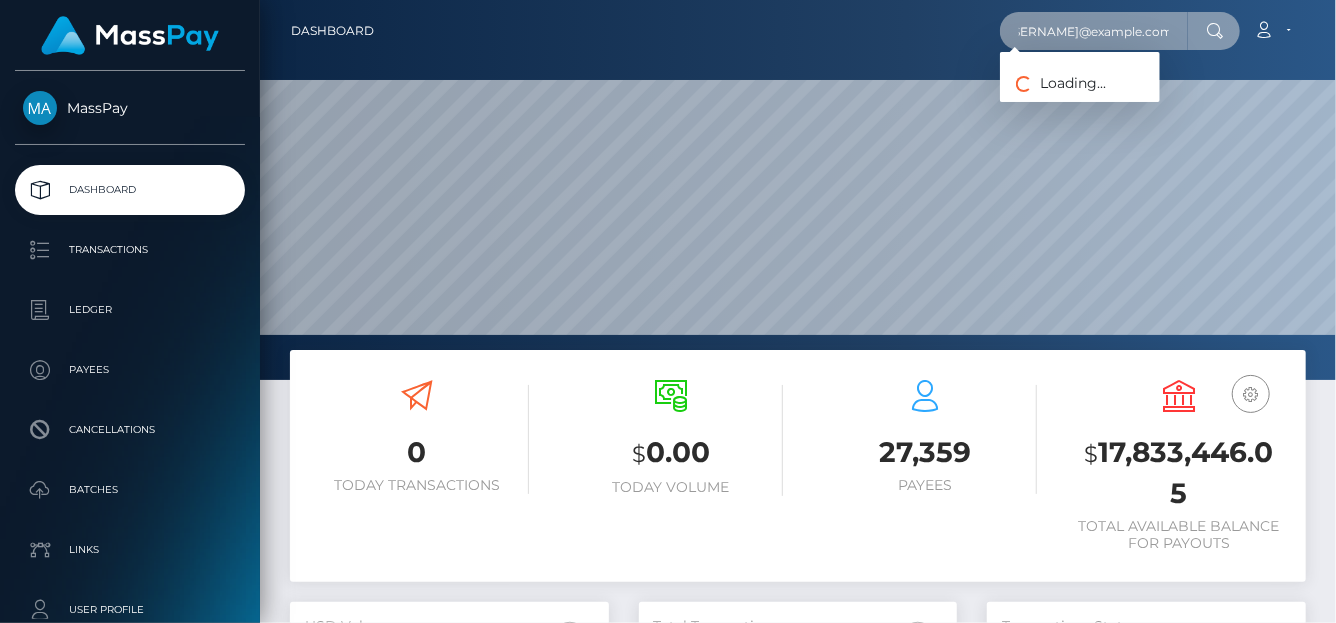 type on "[EMAIL]" 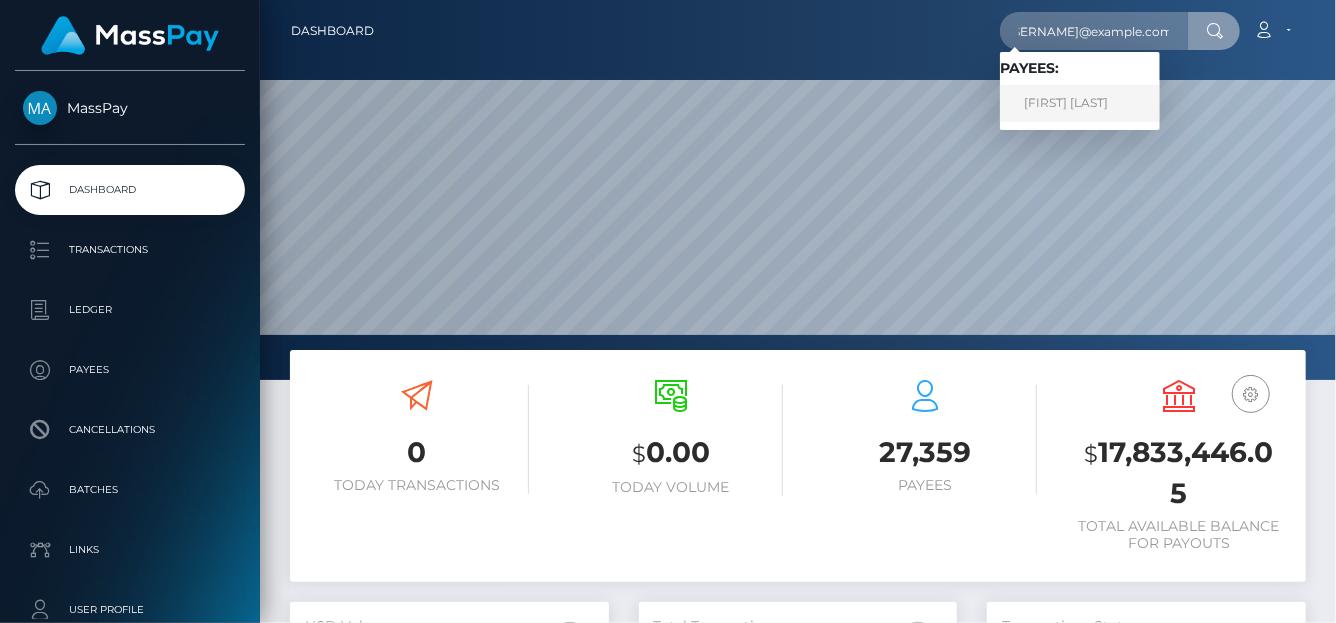 click on "EMRE CAN GÜRSOY" at bounding box center (1080, 103) 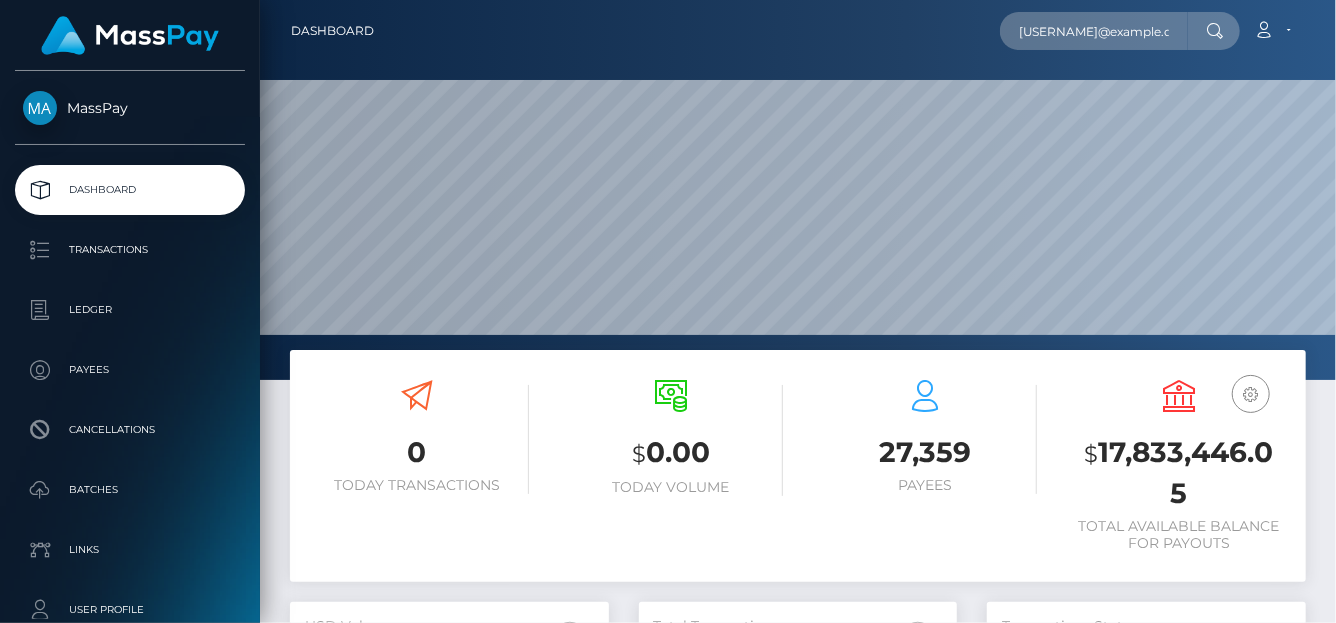 scroll, scrollTop: 200, scrollLeft: 0, axis: vertical 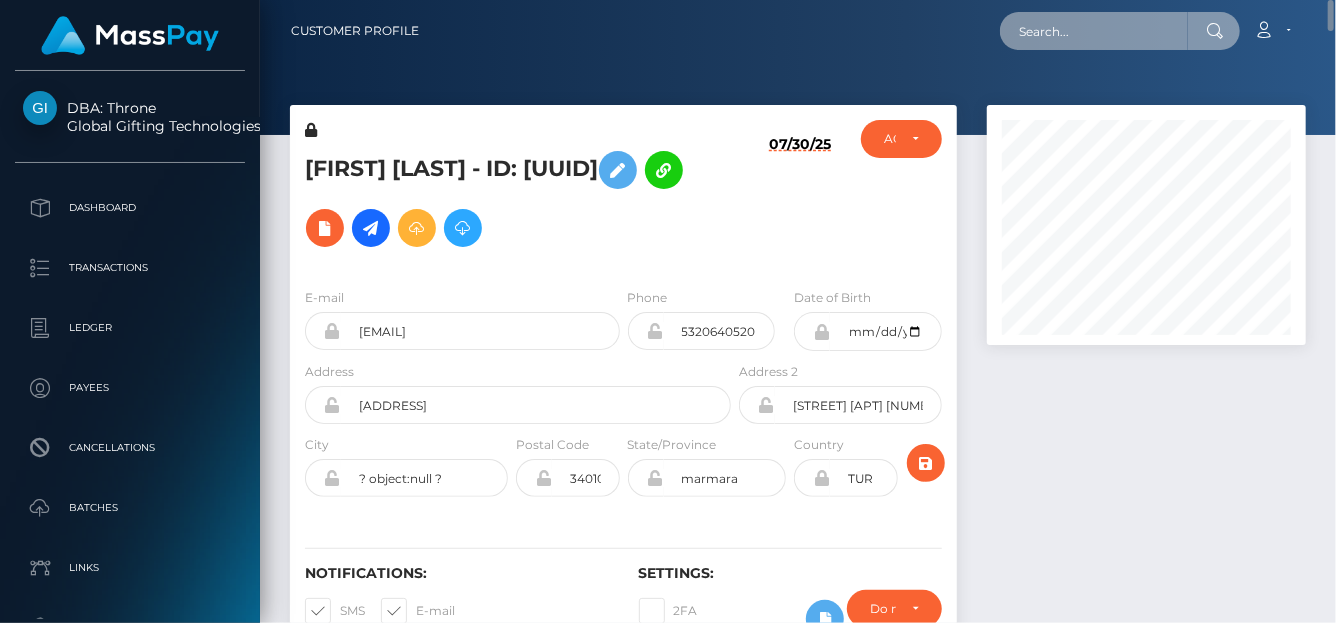 click at bounding box center [1094, 31] 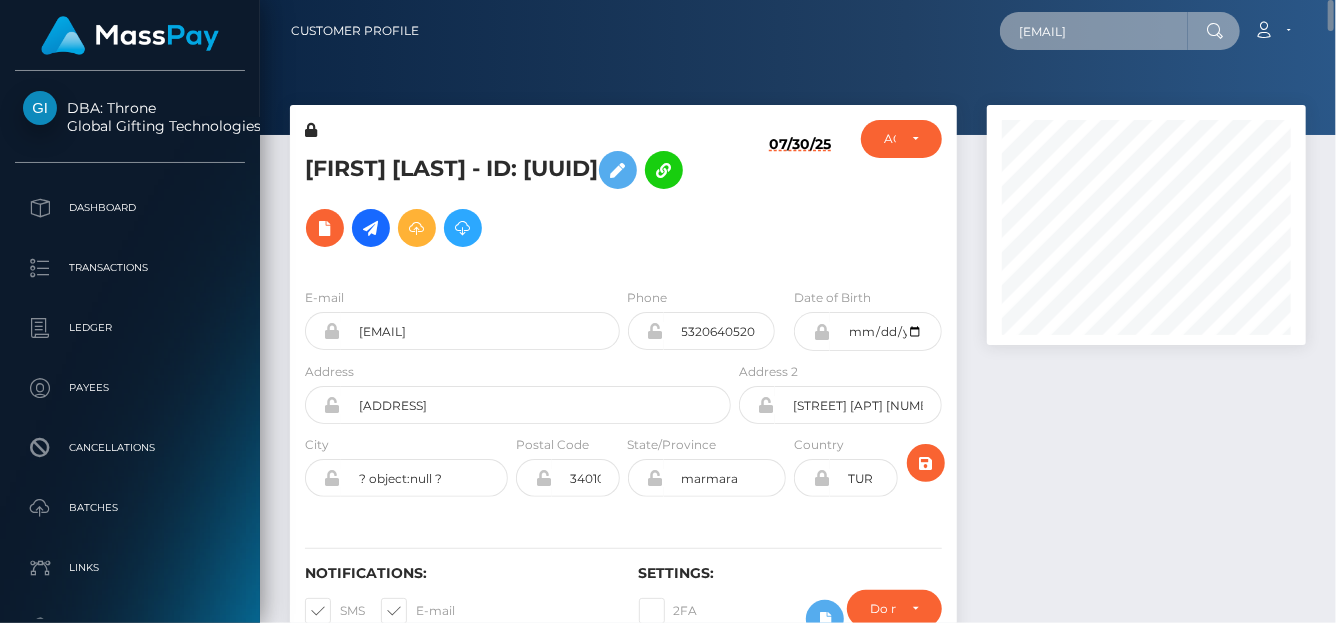 scroll, scrollTop: 0, scrollLeft: 2, axis: horizontal 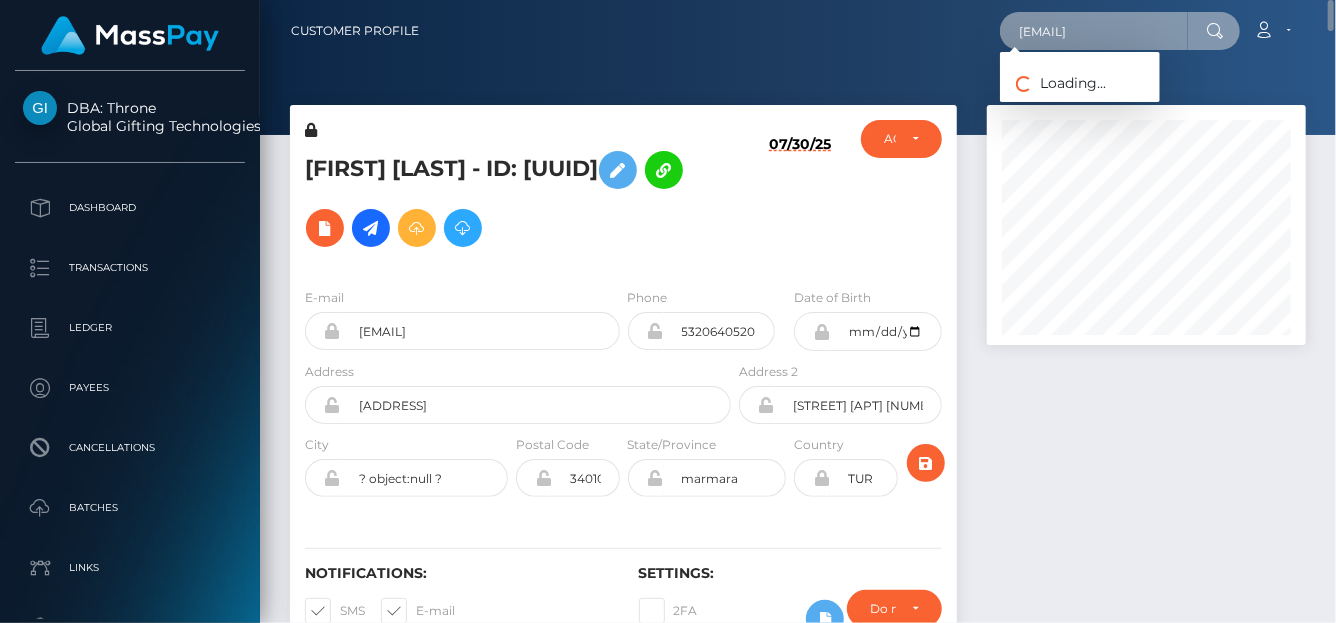 type on "maizekeens@yahoo.com" 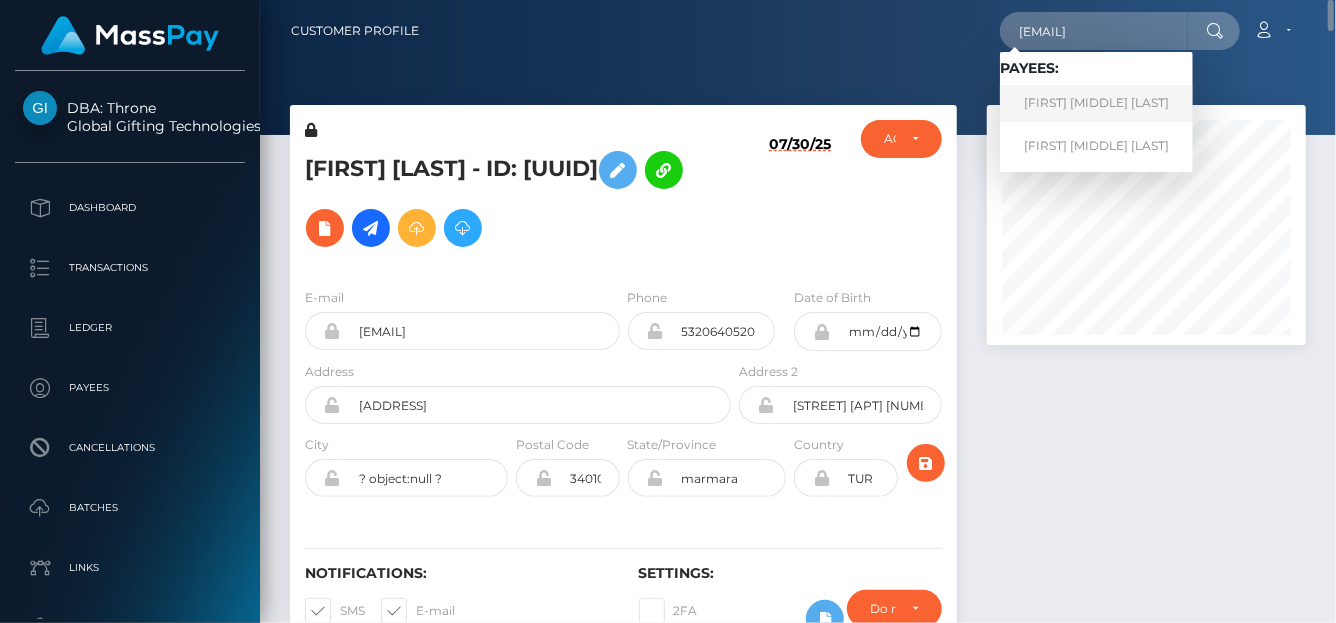 scroll, scrollTop: 0, scrollLeft: 0, axis: both 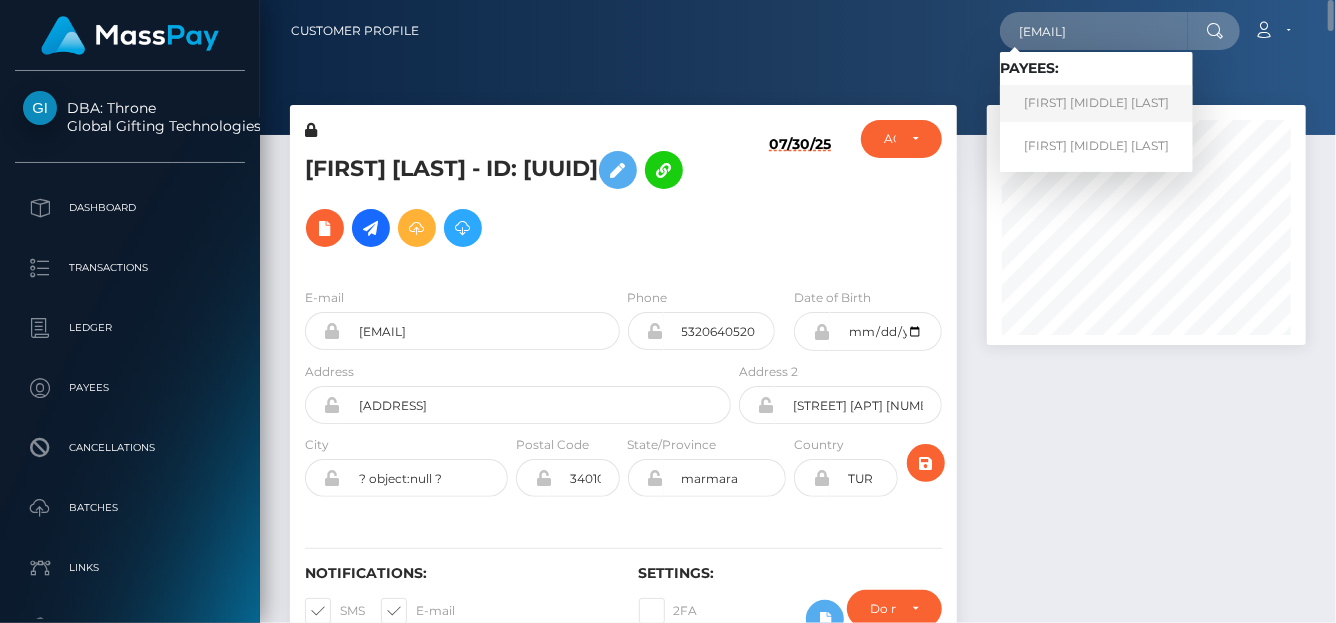 click on "LISA VALERIE NATASHA BAZSO" at bounding box center (1096, 103) 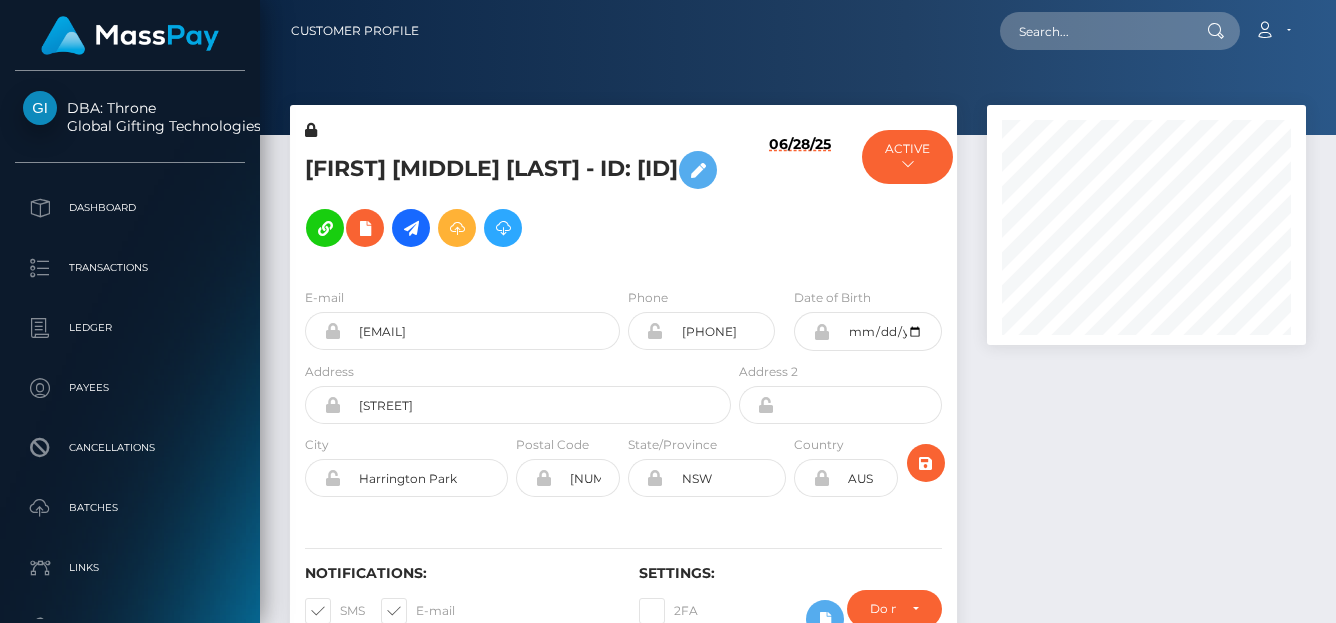 scroll, scrollTop: 0, scrollLeft: 0, axis: both 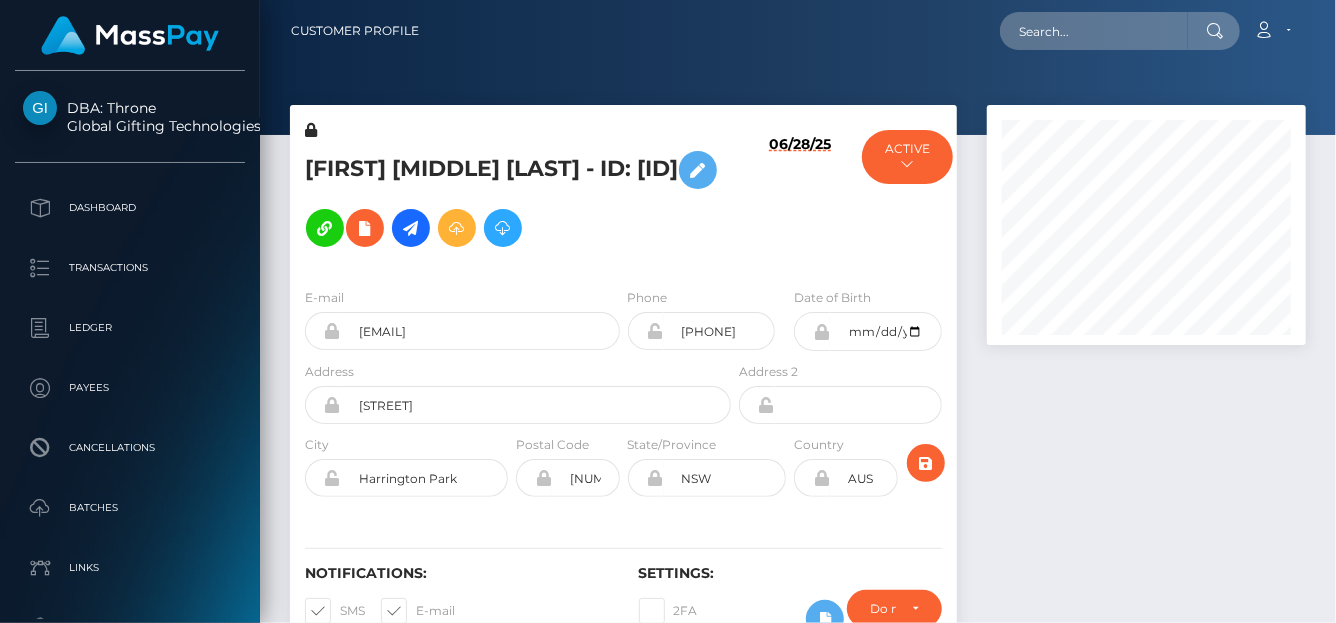 drag, startPoint x: 701, startPoint y: 178, endPoint x: 294, endPoint y: 171, distance: 407.06018 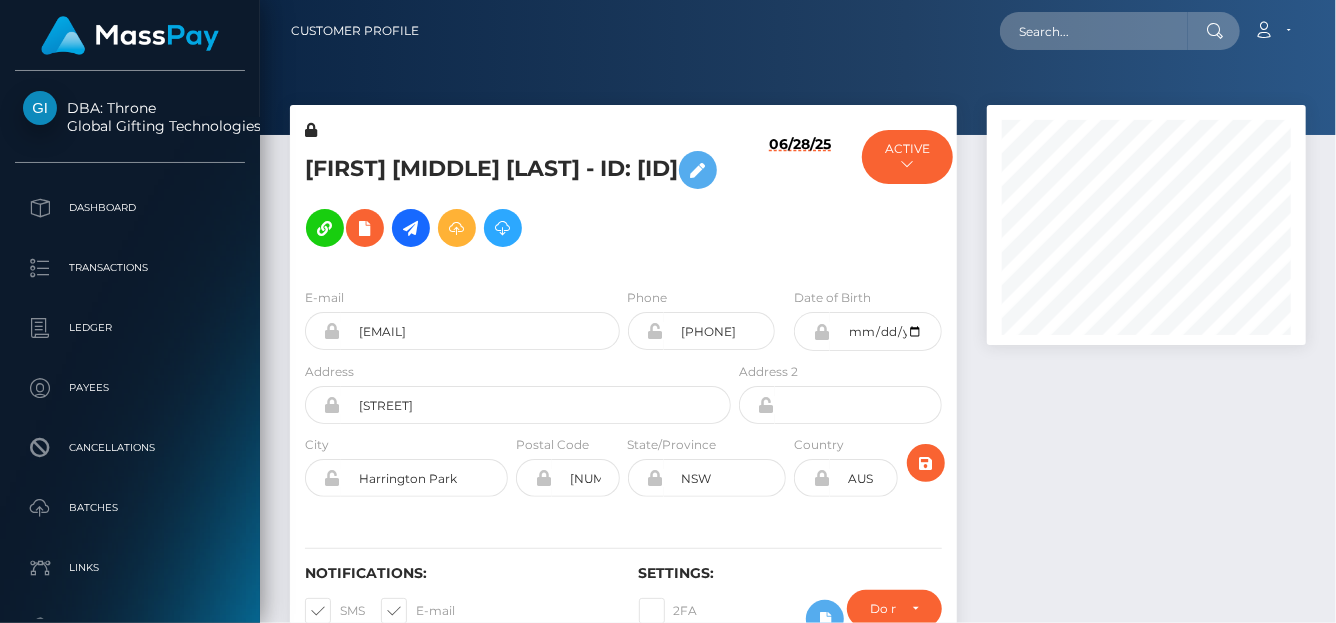 click on "LISA VALERIE NATASHA BAZSO
- ID: jxbVHn9XAXeVhnGeyGz8tuLz3SW2" at bounding box center (512, 196) 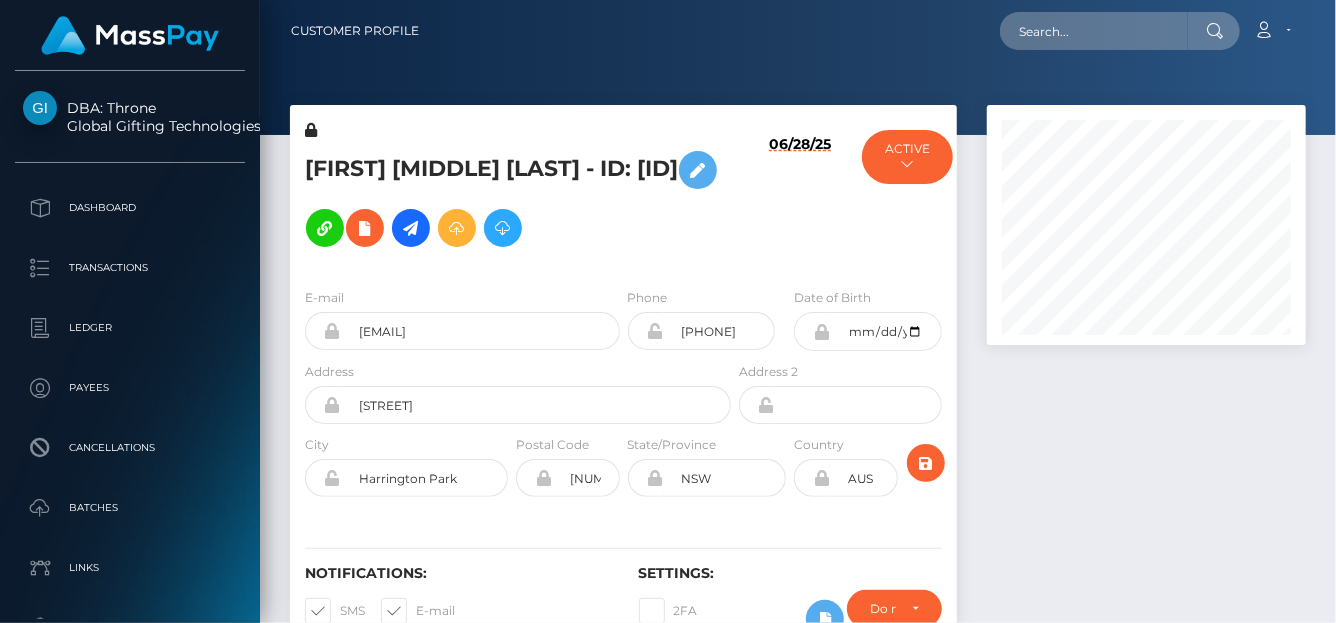 drag, startPoint x: 310, startPoint y: 153, endPoint x: 726, endPoint y: 192, distance: 417.82413 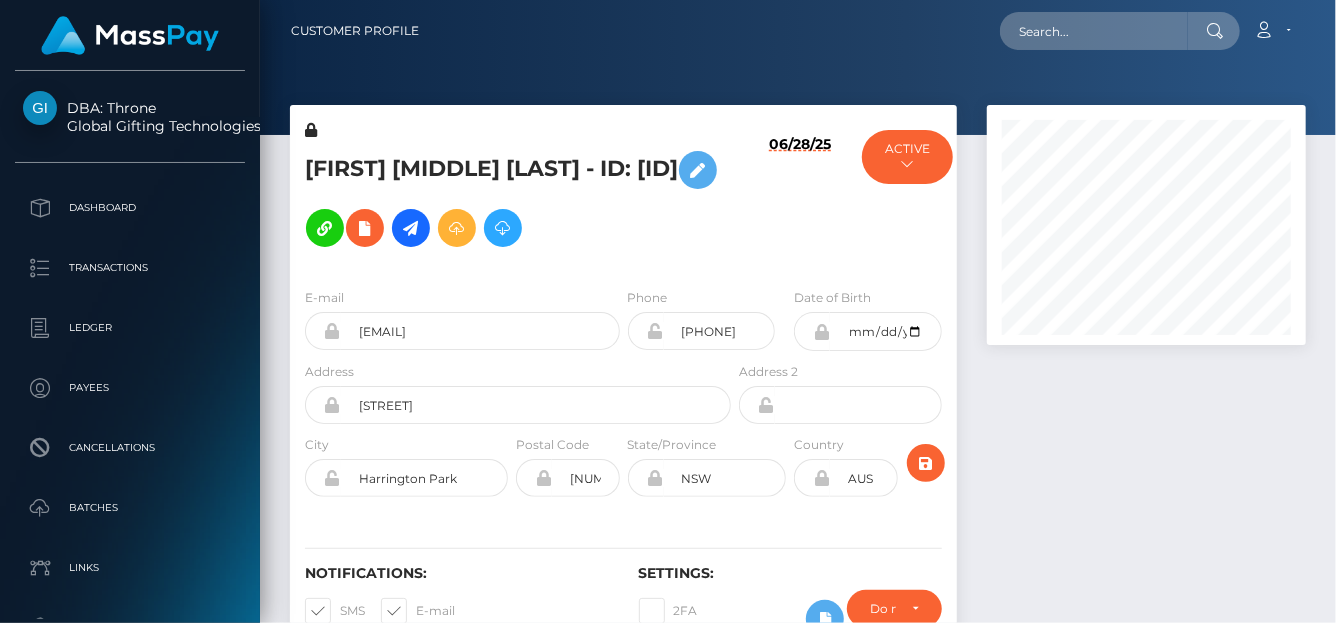 click on "LISA VALERIE NATASHA BAZSO
- ID: jxbVHn9XAXeVhnGeyGz8tuLz3SW2" at bounding box center [512, 196] 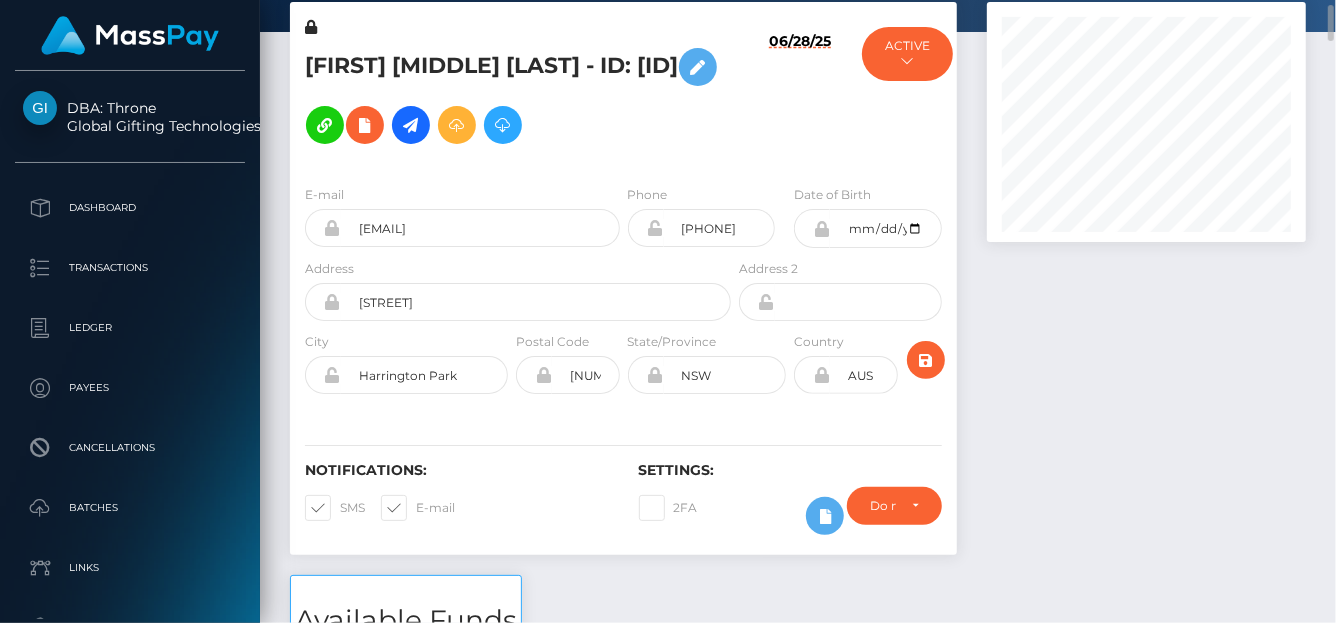 scroll, scrollTop: 0, scrollLeft: 0, axis: both 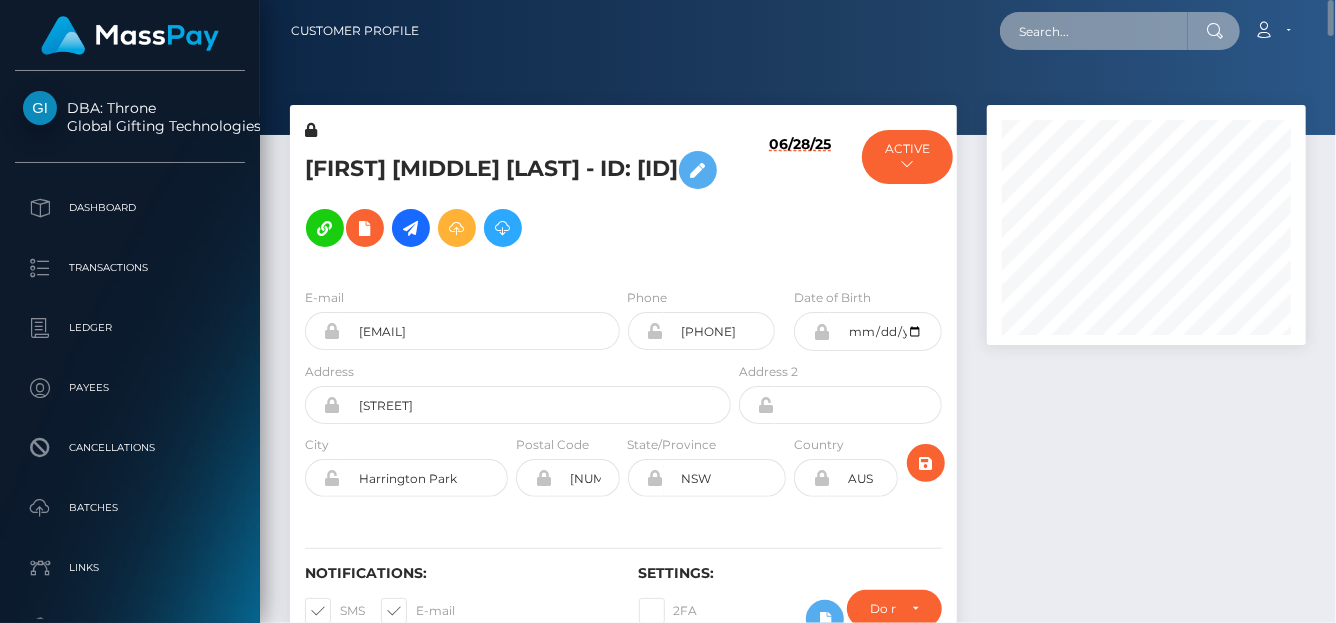 click at bounding box center [1094, 31] 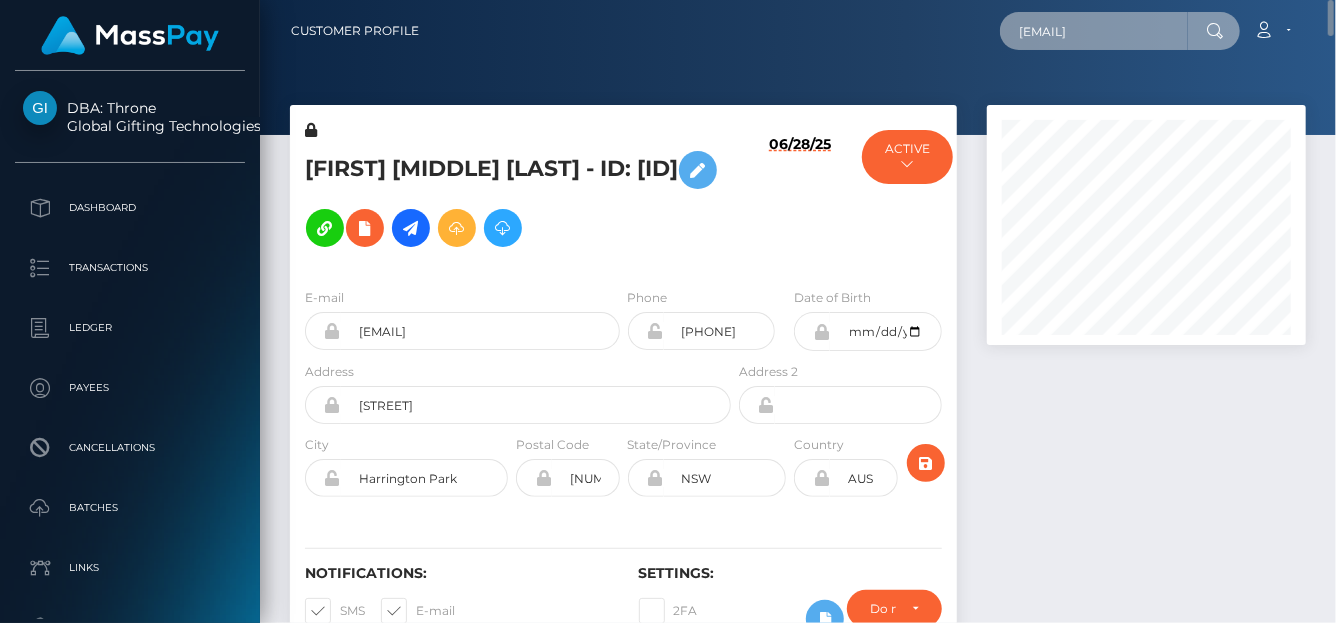 scroll, scrollTop: 0, scrollLeft: 9, axis: horizontal 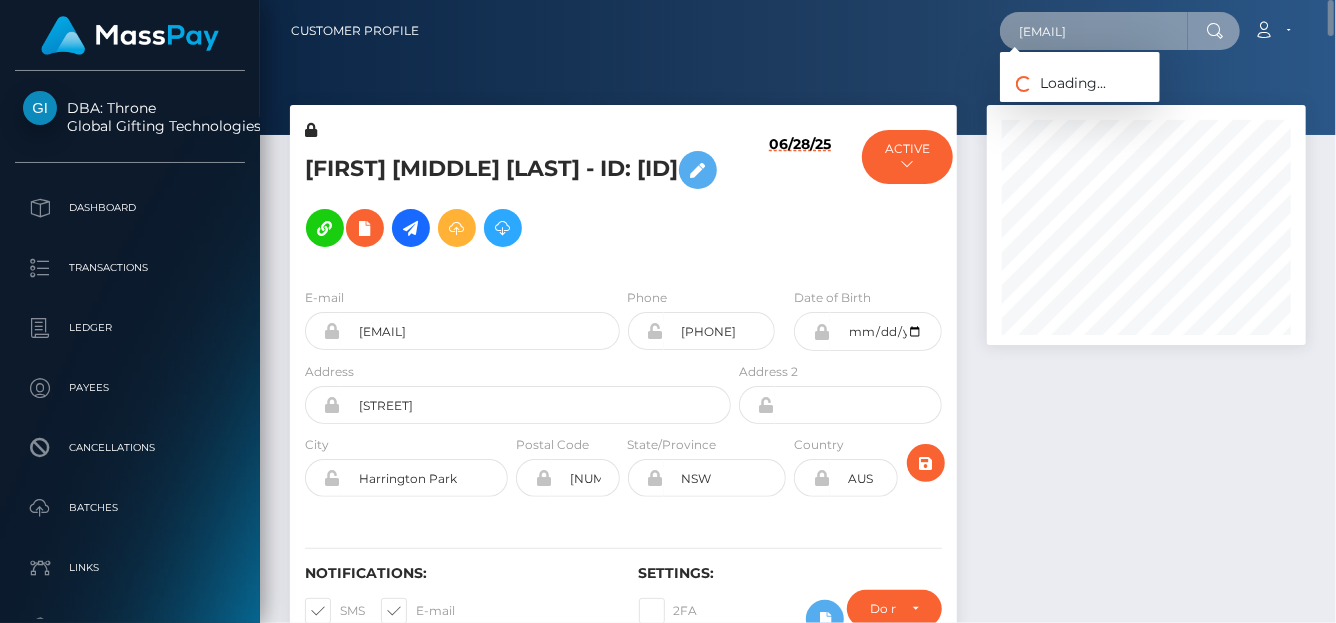type on "footiqueeeee@gmail.com" 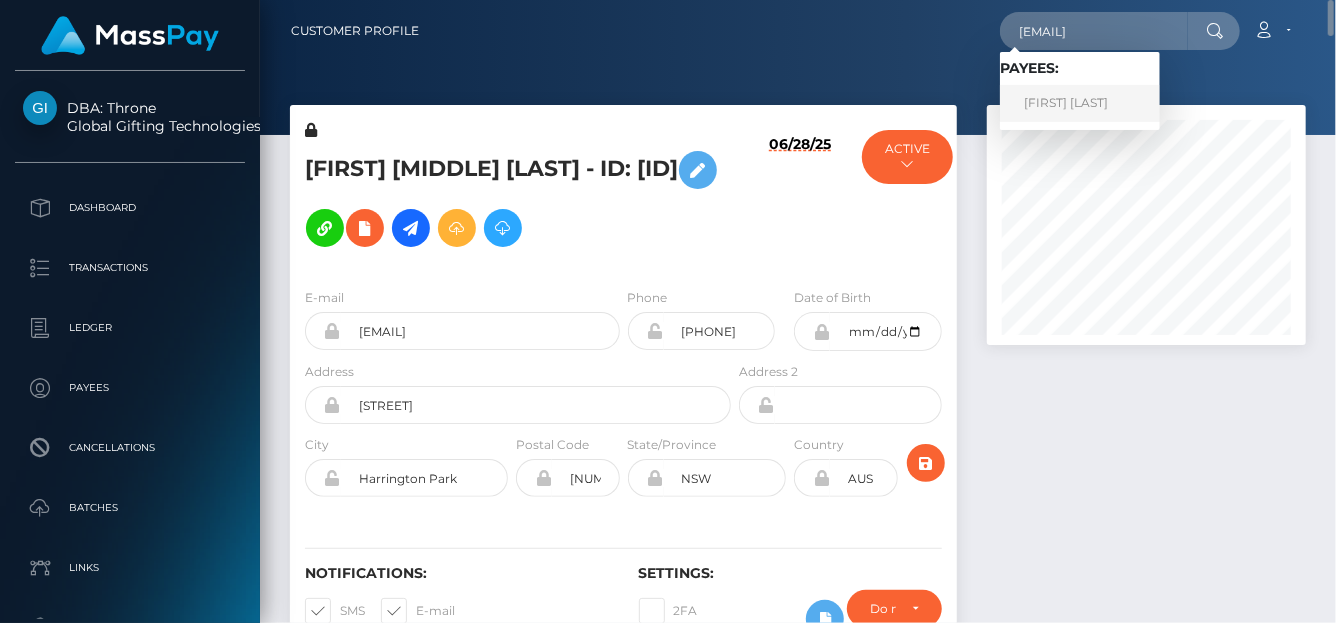 drag, startPoint x: 1044, startPoint y: 111, endPoint x: 1047, endPoint y: 96, distance: 15.297058 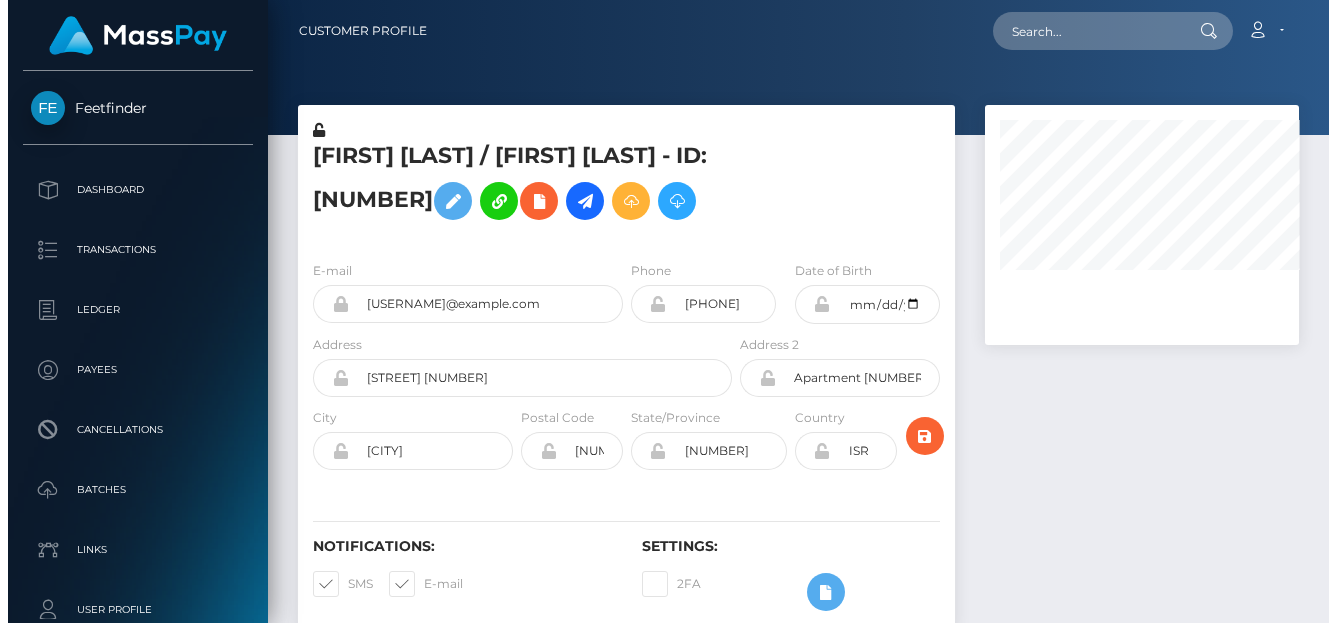 scroll, scrollTop: 0, scrollLeft: 0, axis: both 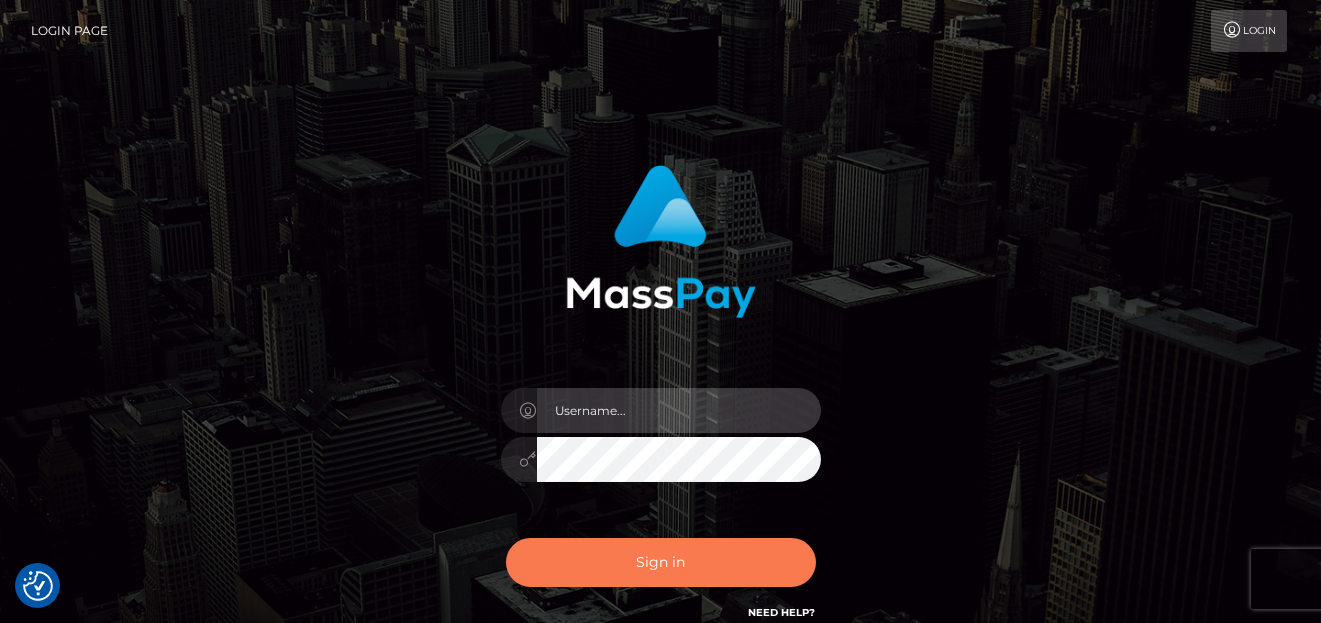 type on "denise" 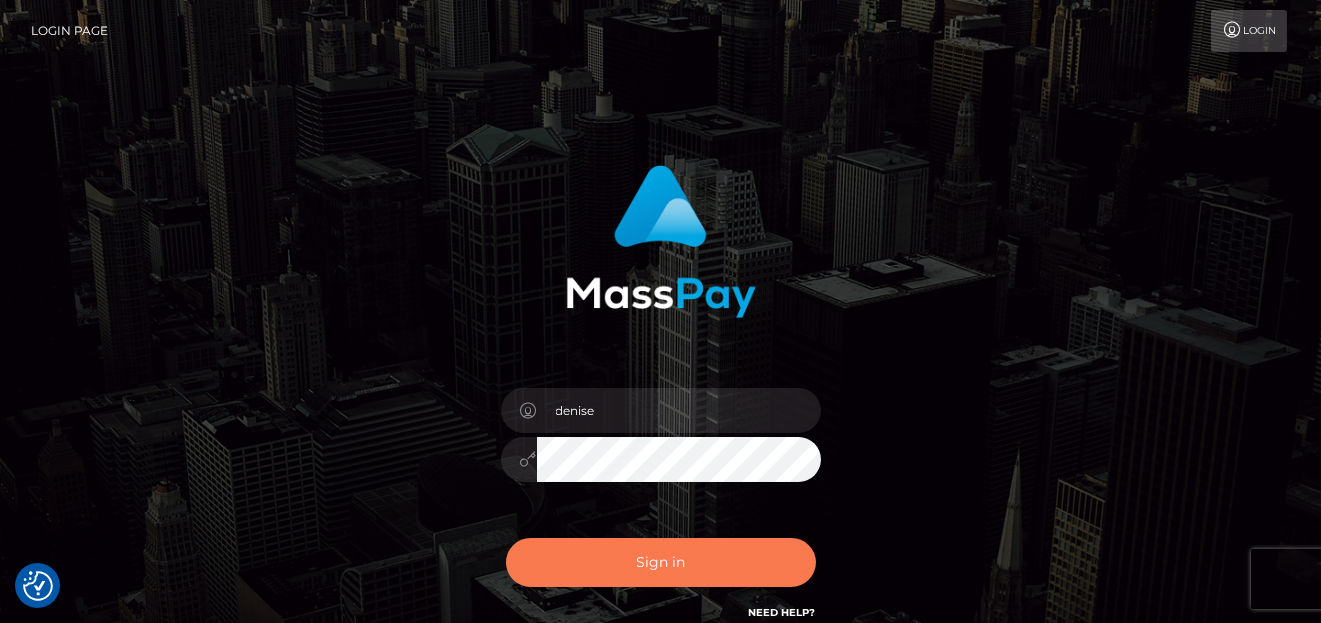 drag, startPoint x: 605, startPoint y: 566, endPoint x: 683, endPoint y: 584, distance: 80.04999 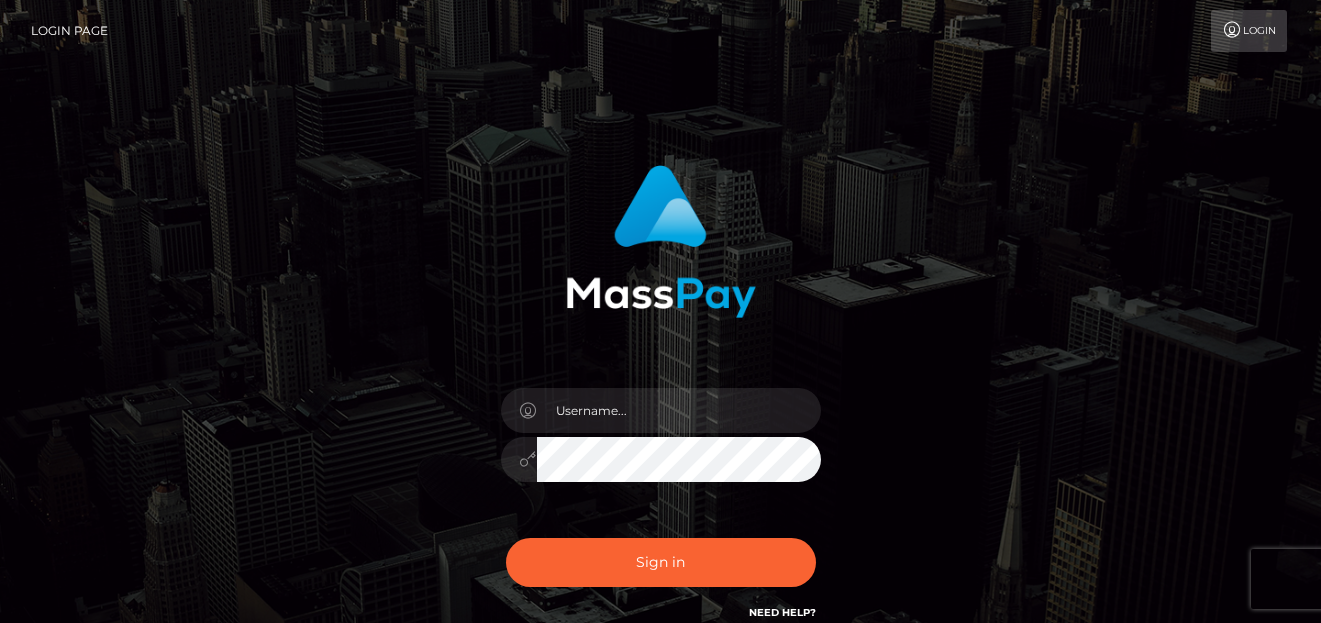 scroll, scrollTop: 0, scrollLeft: 0, axis: both 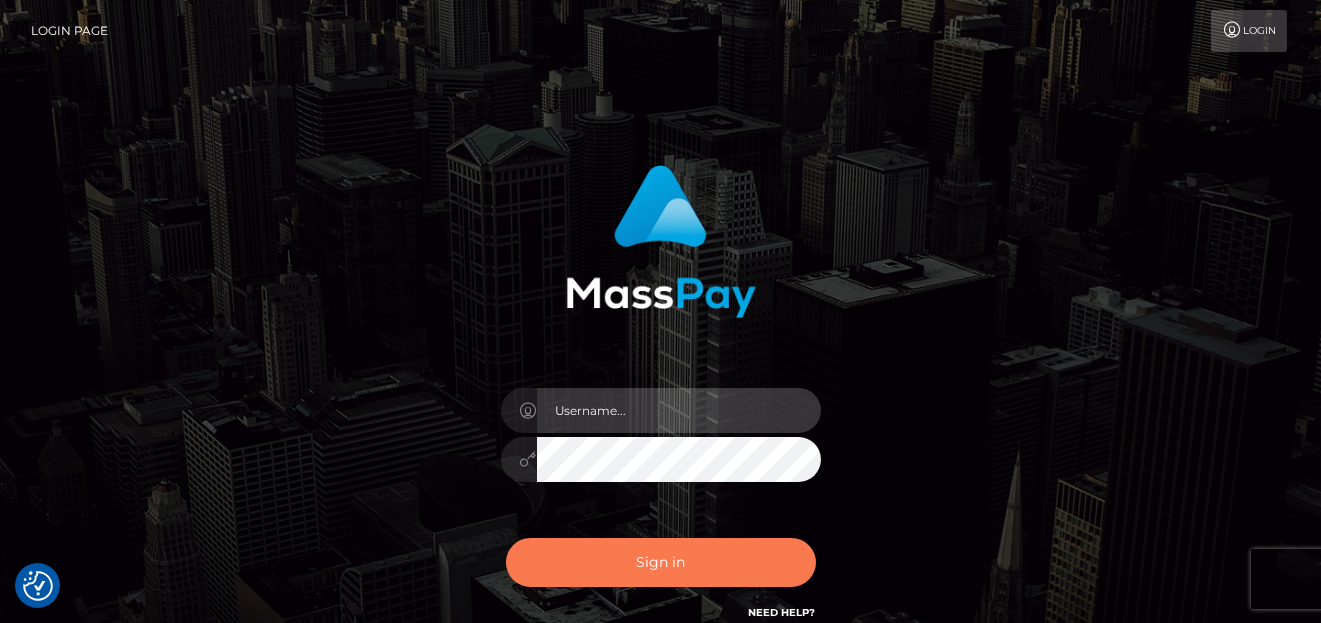 type on "denise" 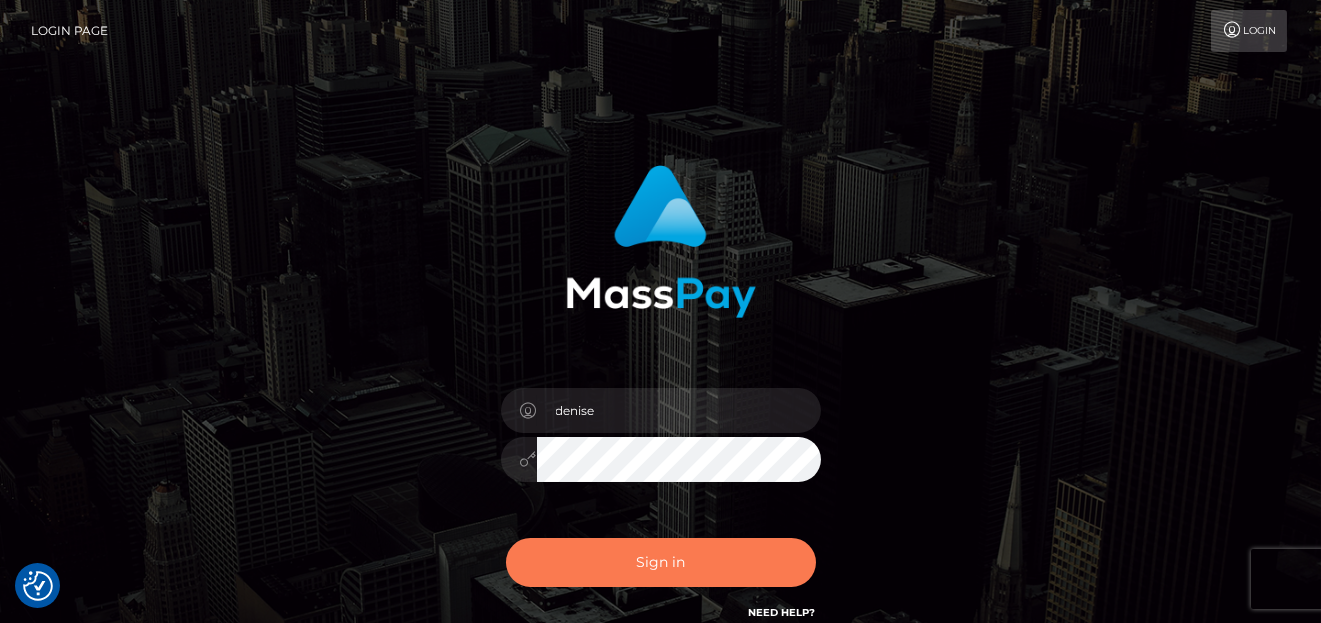 click on "Sign in" at bounding box center [661, 562] 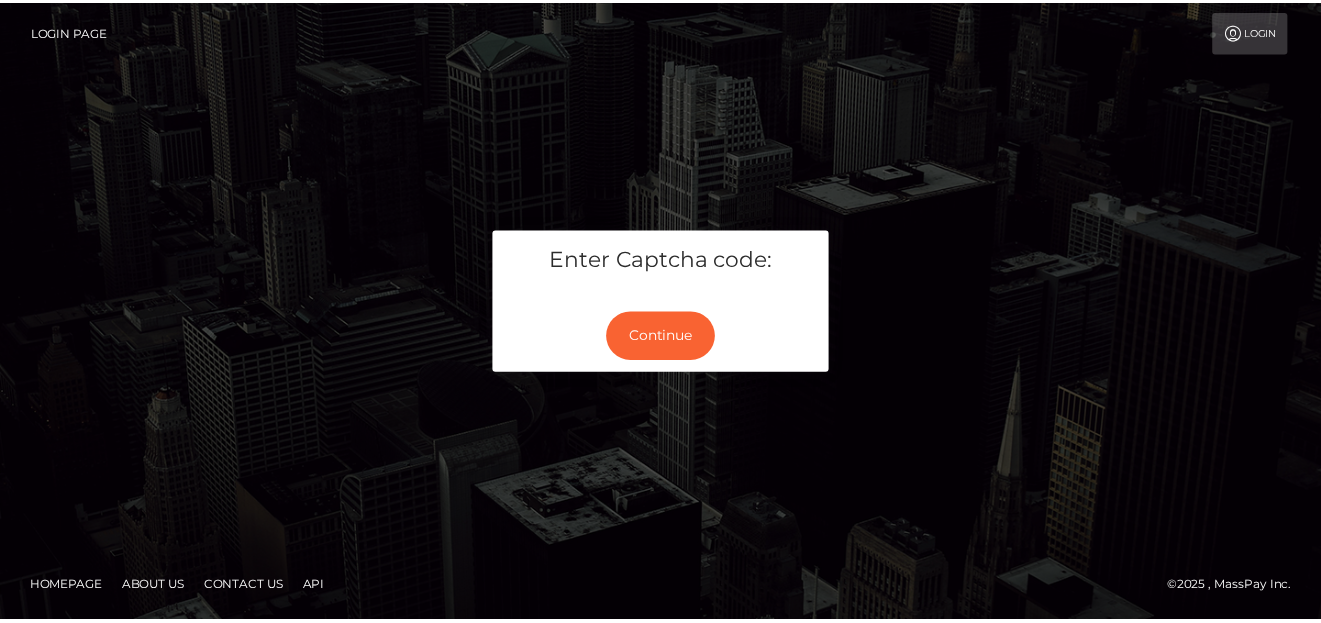 scroll, scrollTop: 0, scrollLeft: 0, axis: both 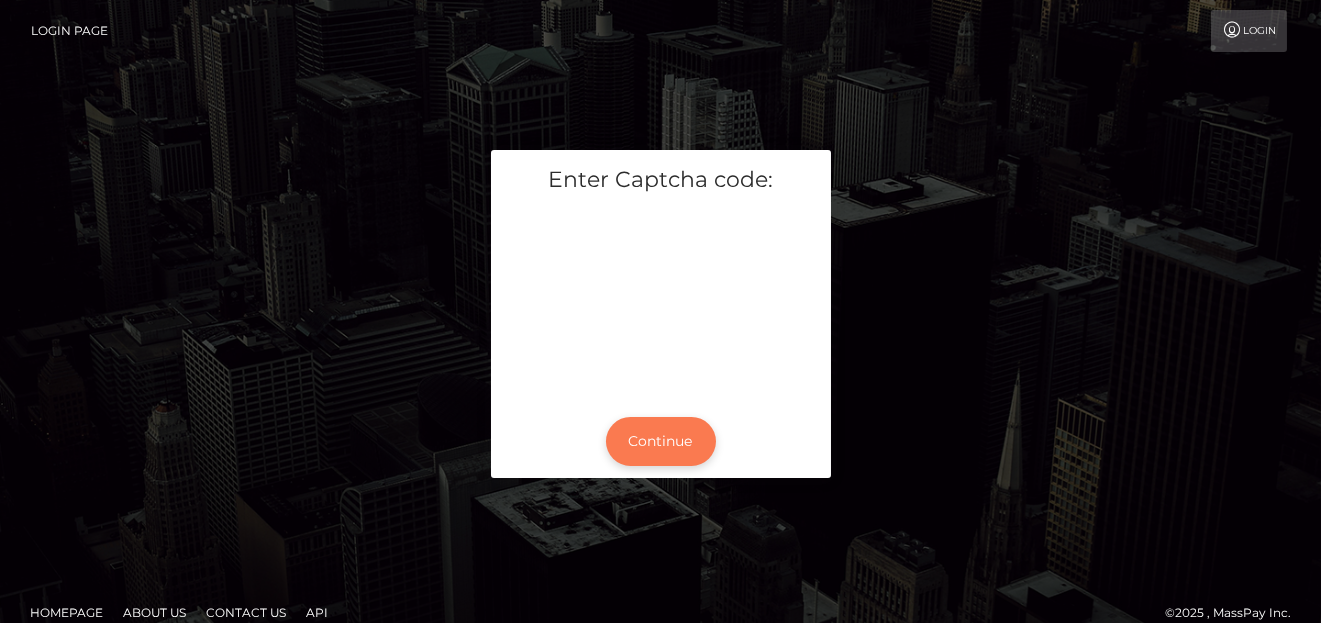 click on "Continue" at bounding box center [661, 441] 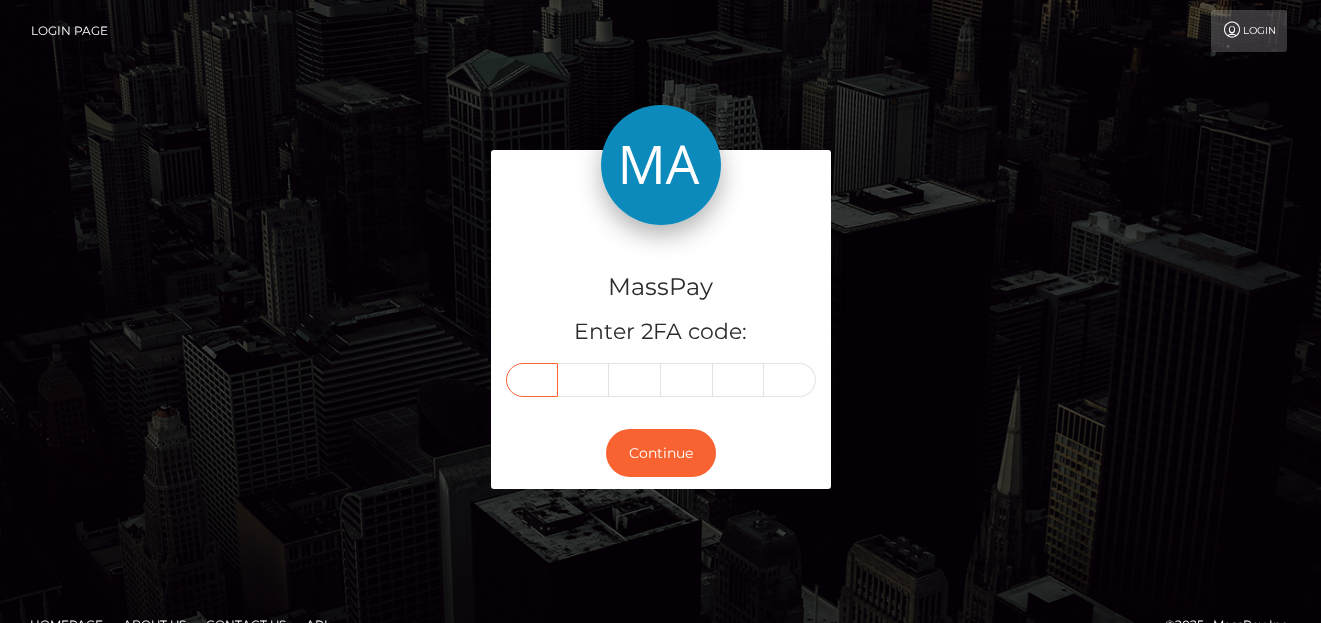 scroll, scrollTop: 0, scrollLeft: 0, axis: both 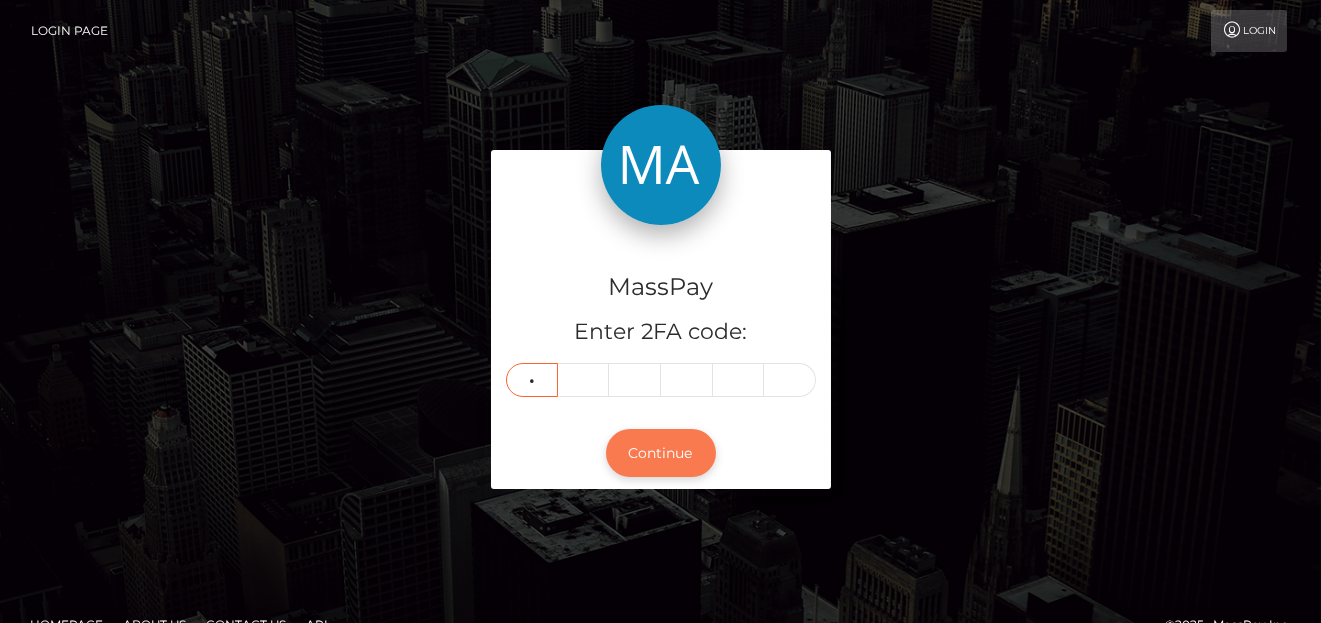 type on "5" 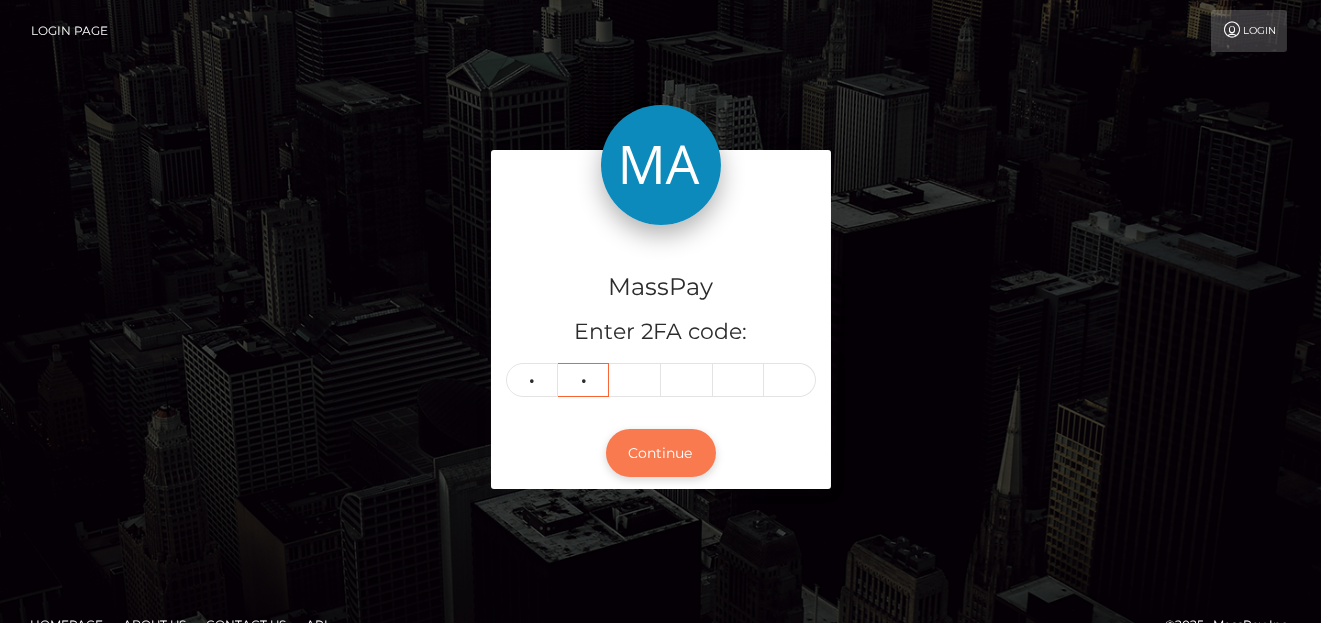 type on "0" 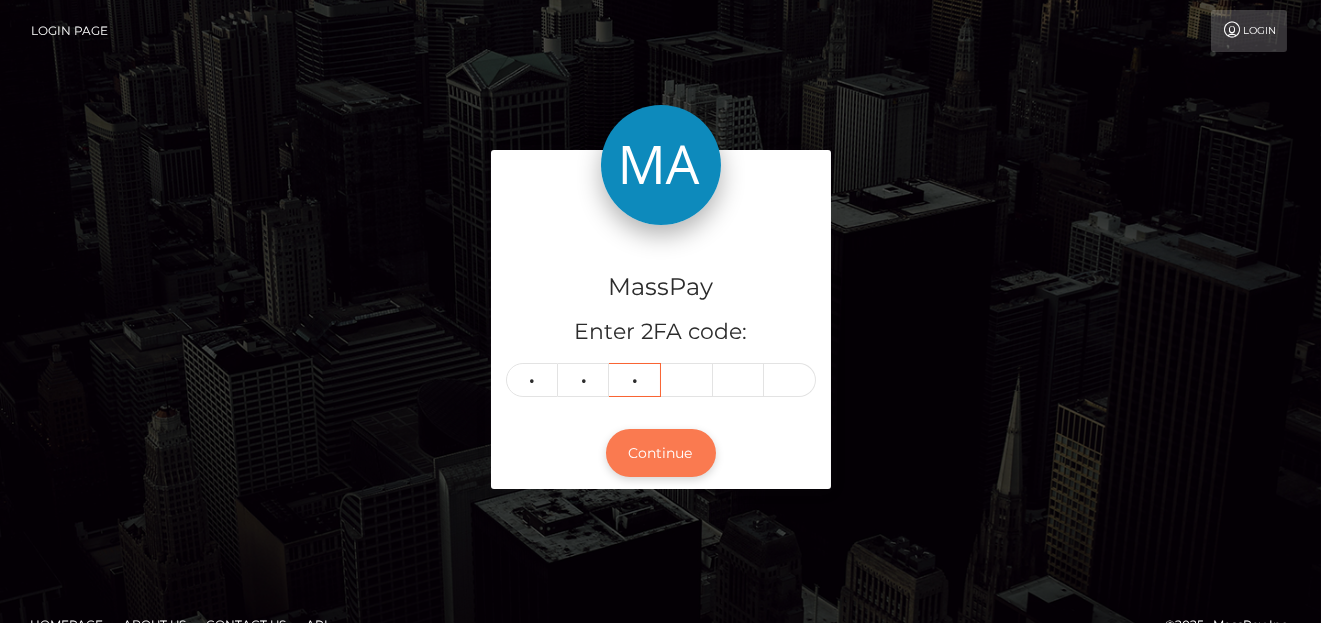 type on "8" 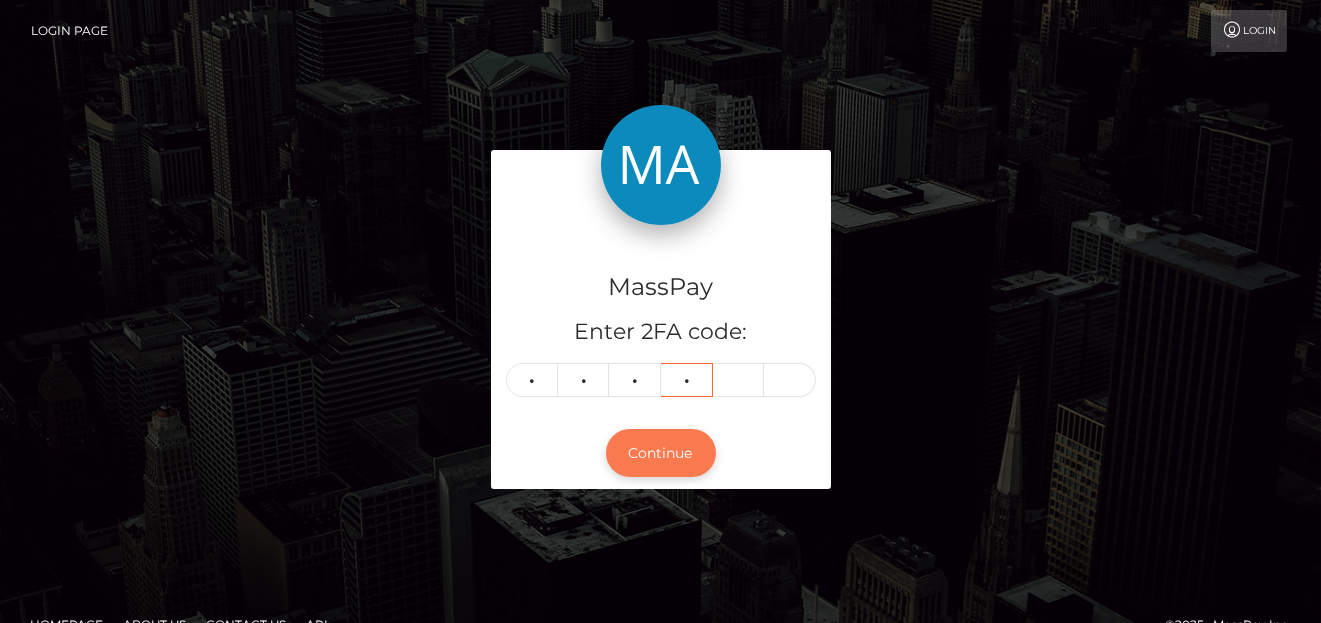 type on "1" 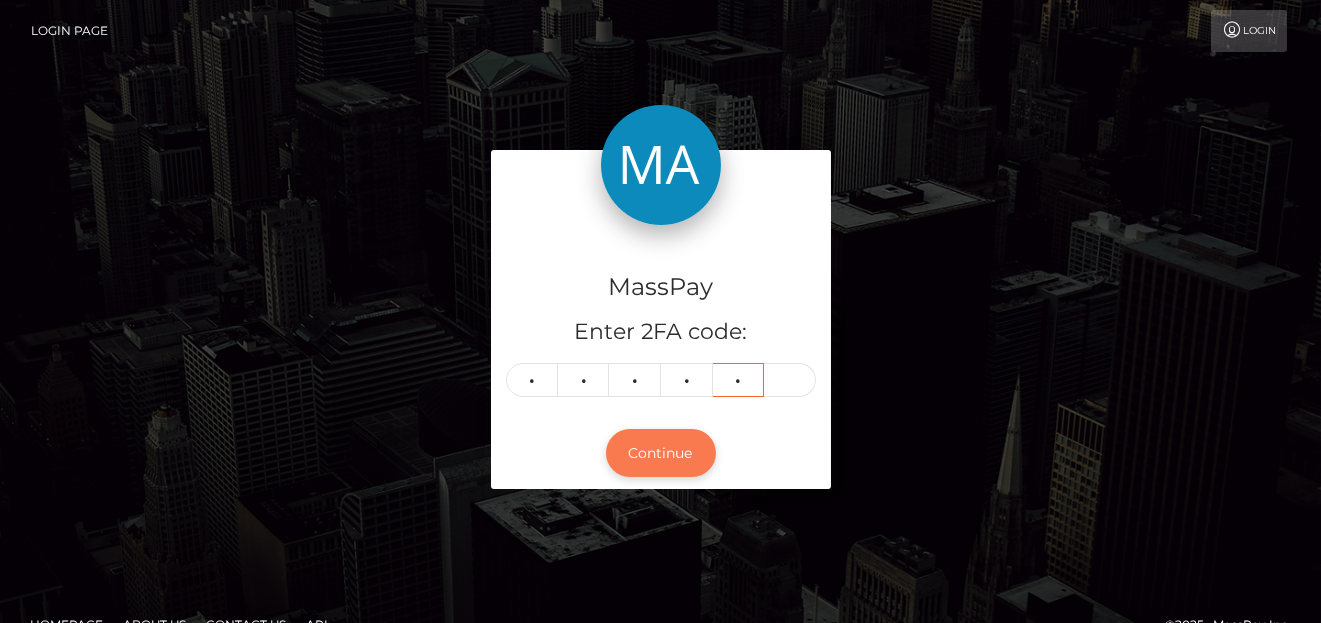 type on "4" 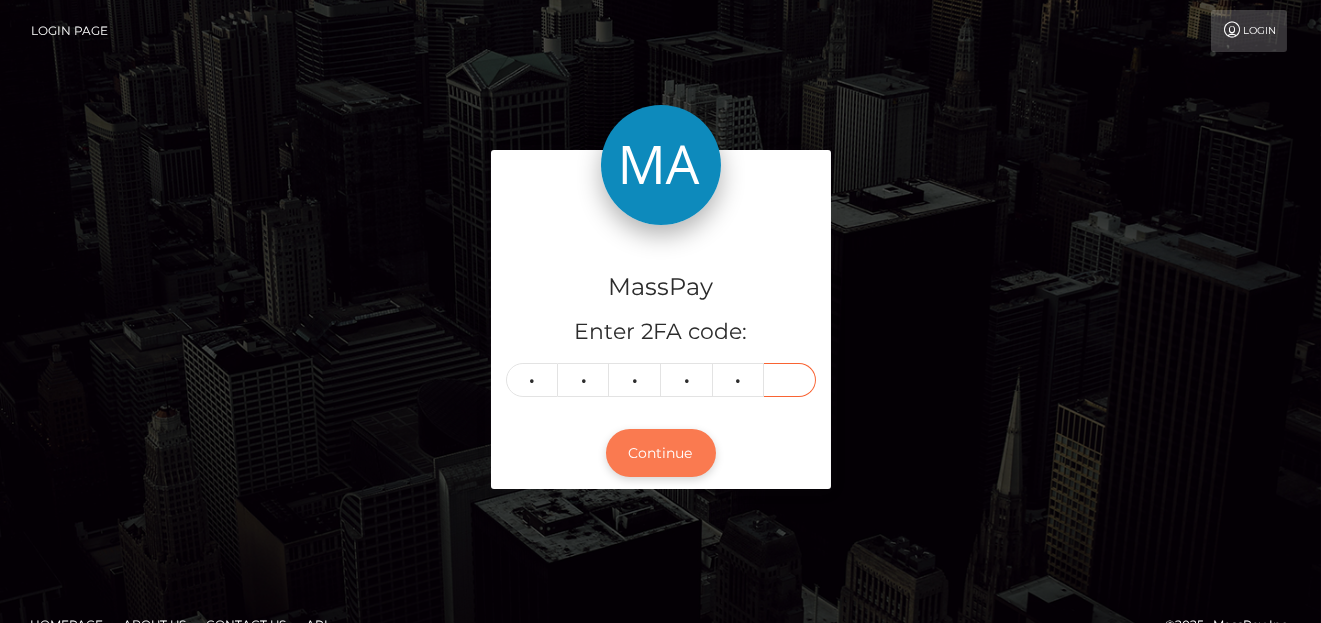 type on "5" 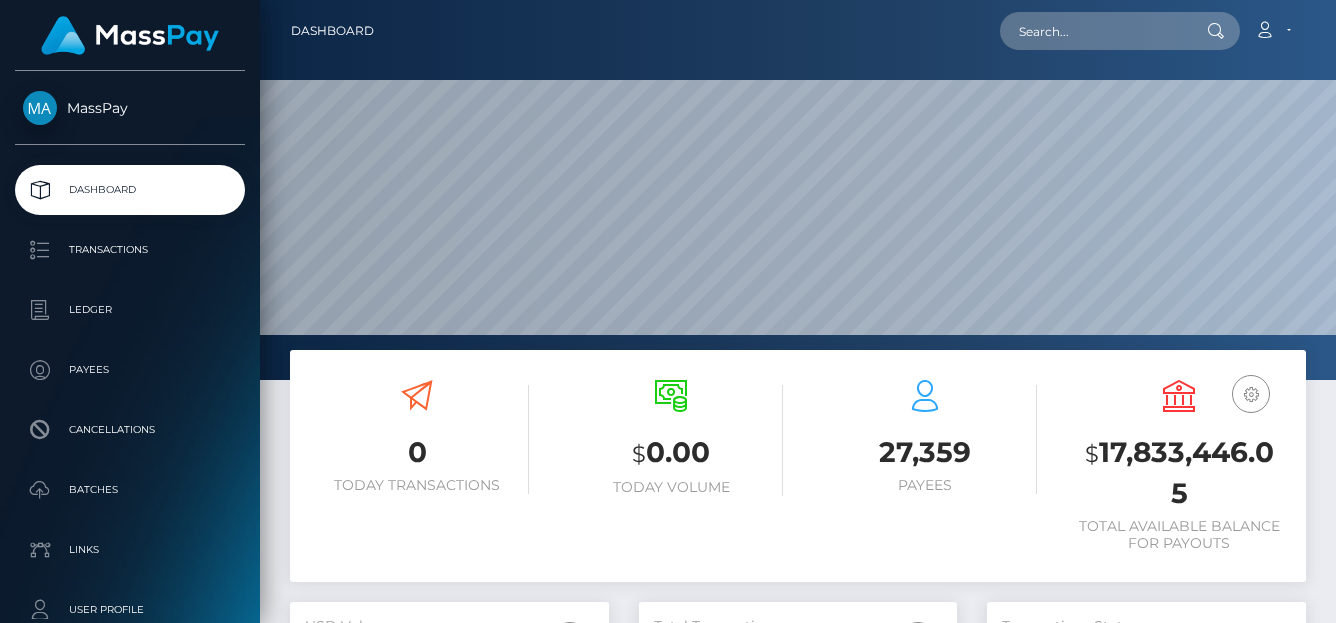 scroll, scrollTop: 0, scrollLeft: 0, axis: both 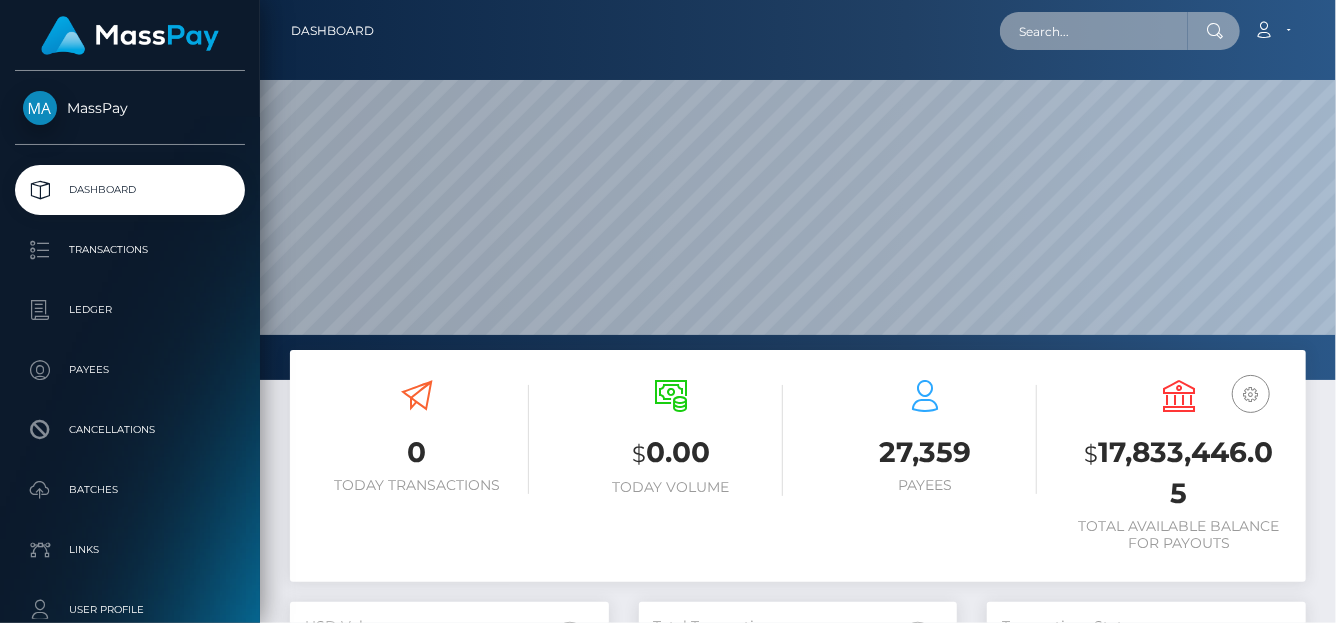 drag, startPoint x: 1003, startPoint y: 33, endPoint x: 1029, endPoint y: 38, distance: 26.476404 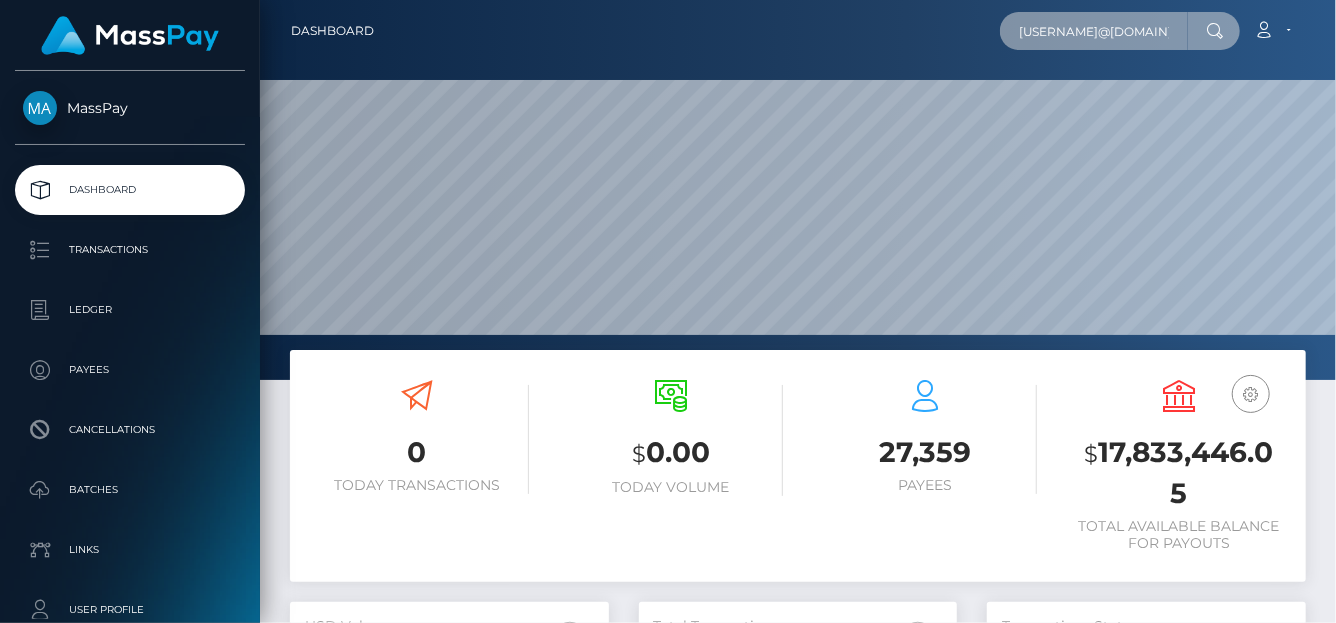 scroll, scrollTop: 0, scrollLeft: 4, axis: horizontal 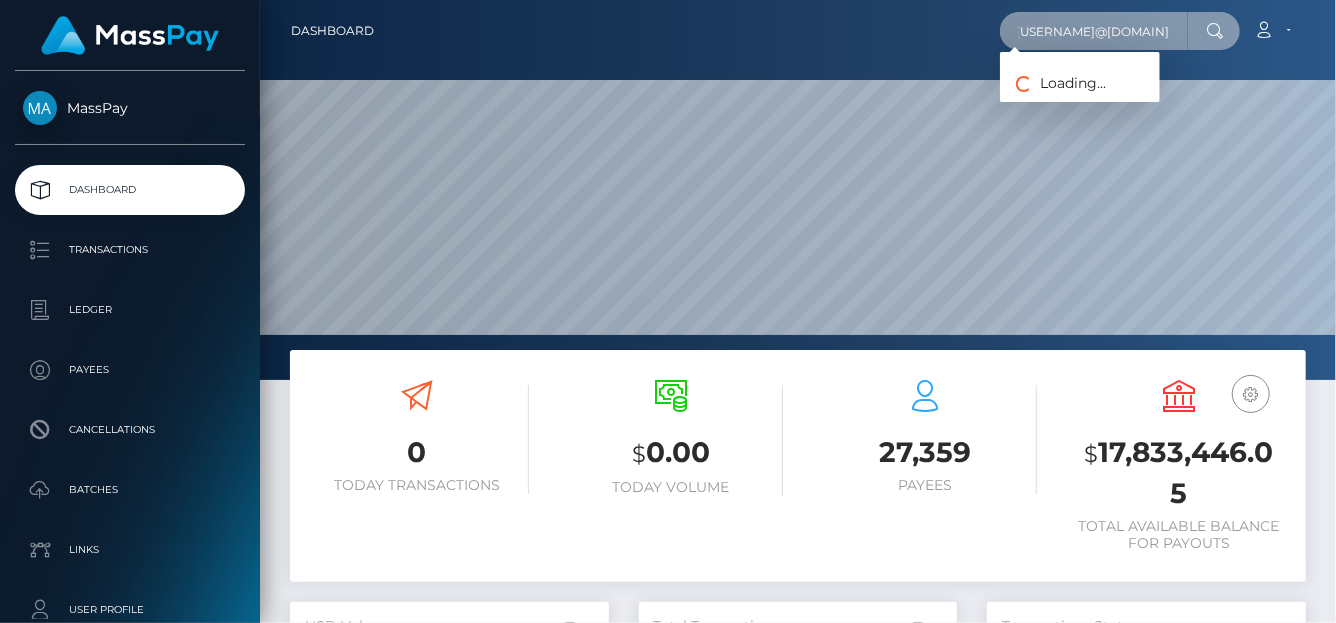 type on "liliasahmeira@gmail.com" 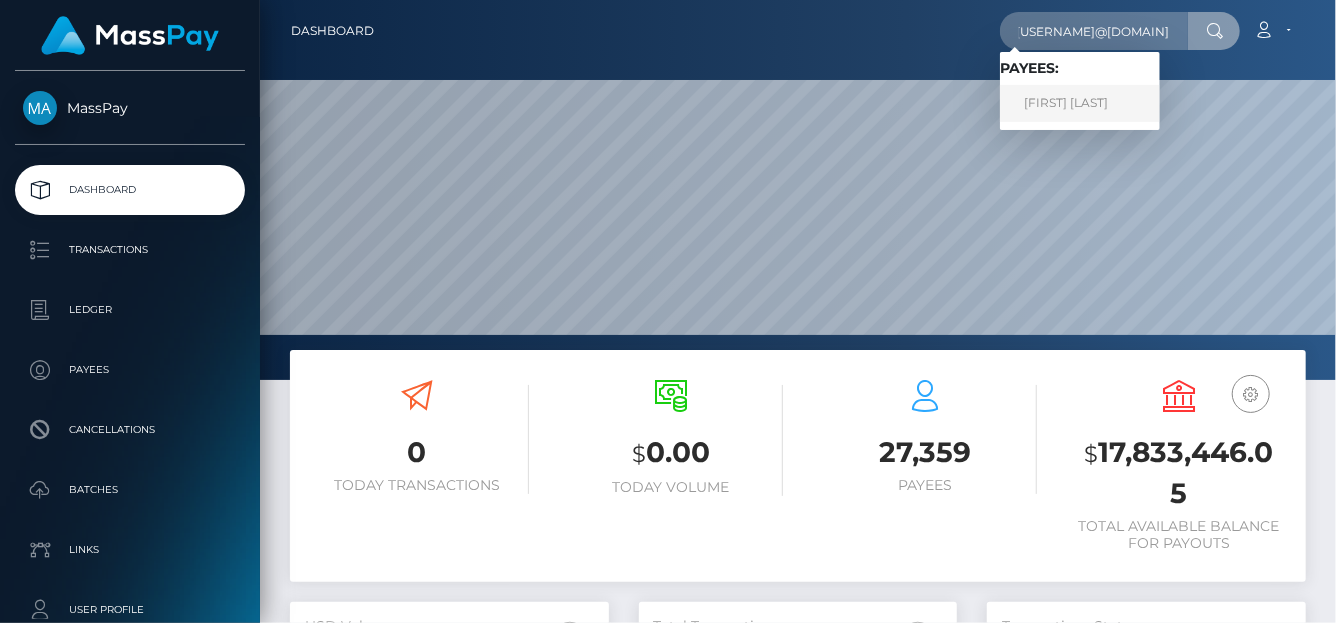 scroll, scrollTop: 0, scrollLeft: 0, axis: both 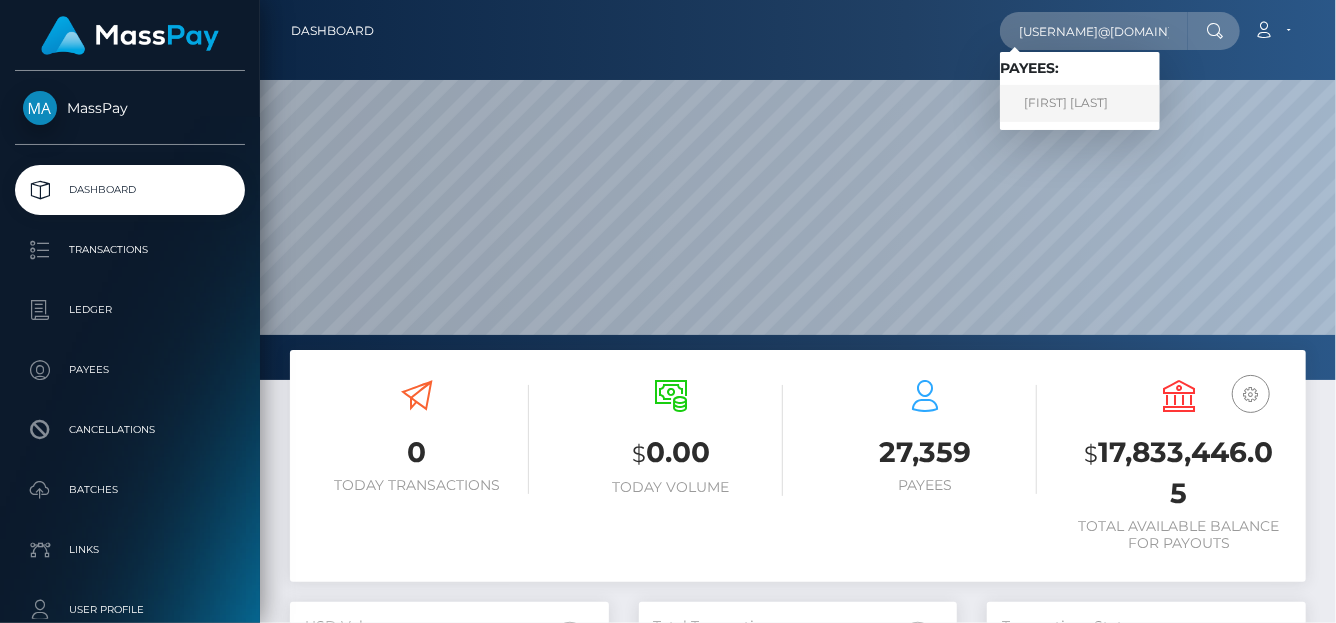 click on "Lilias  Ahmeira" at bounding box center (1080, 103) 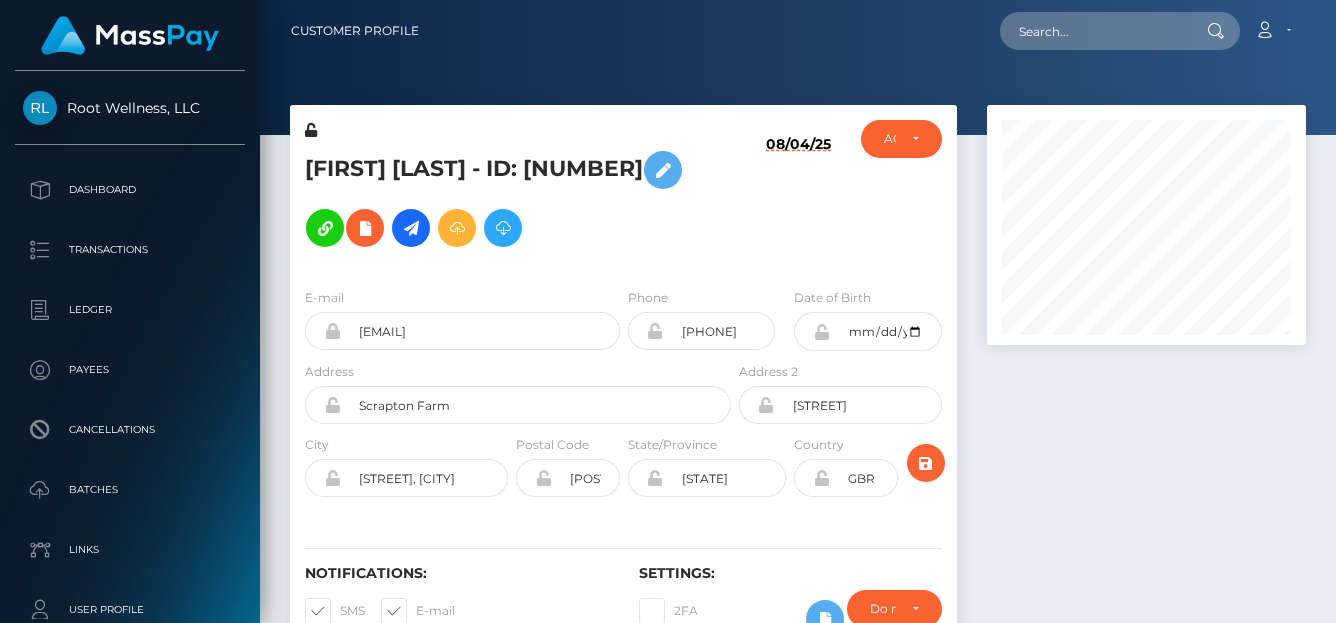 scroll, scrollTop: 0, scrollLeft: 0, axis: both 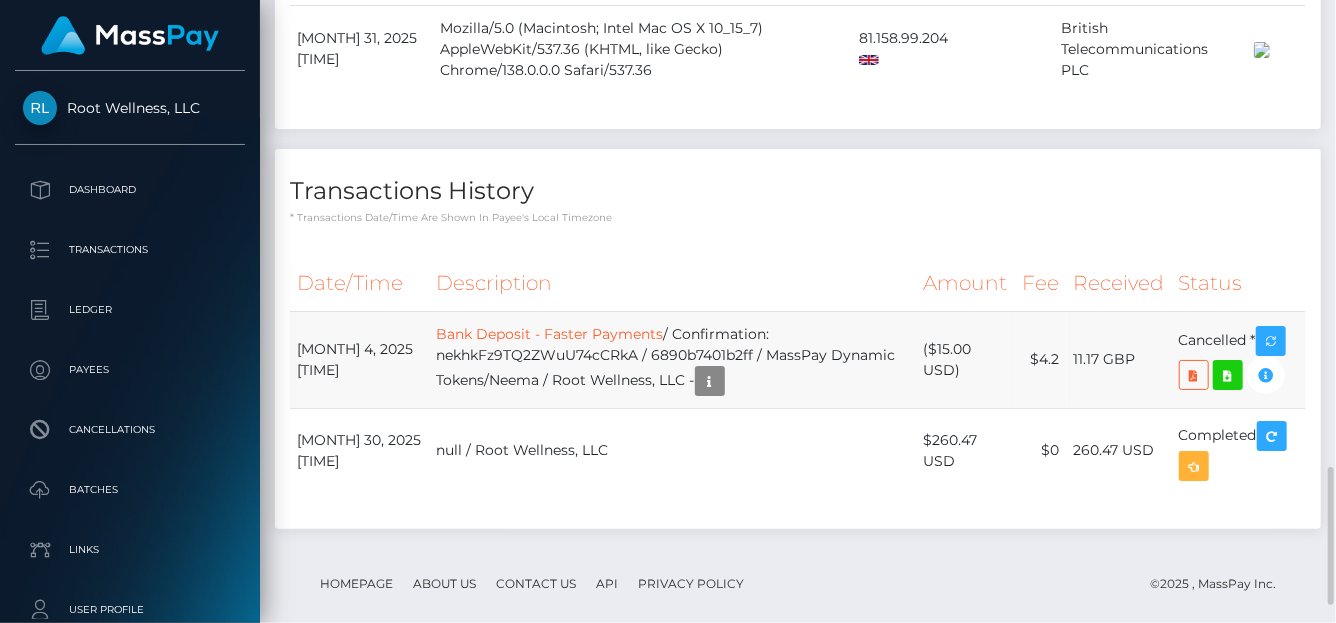 click on "Bank Deposit - Faster Payments / Confirmation: [TOKEN] / [TOKEN] / MassPay Dynamic Tokens/Neema / Root Wellness, LLC -" at bounding box center [673, 359] 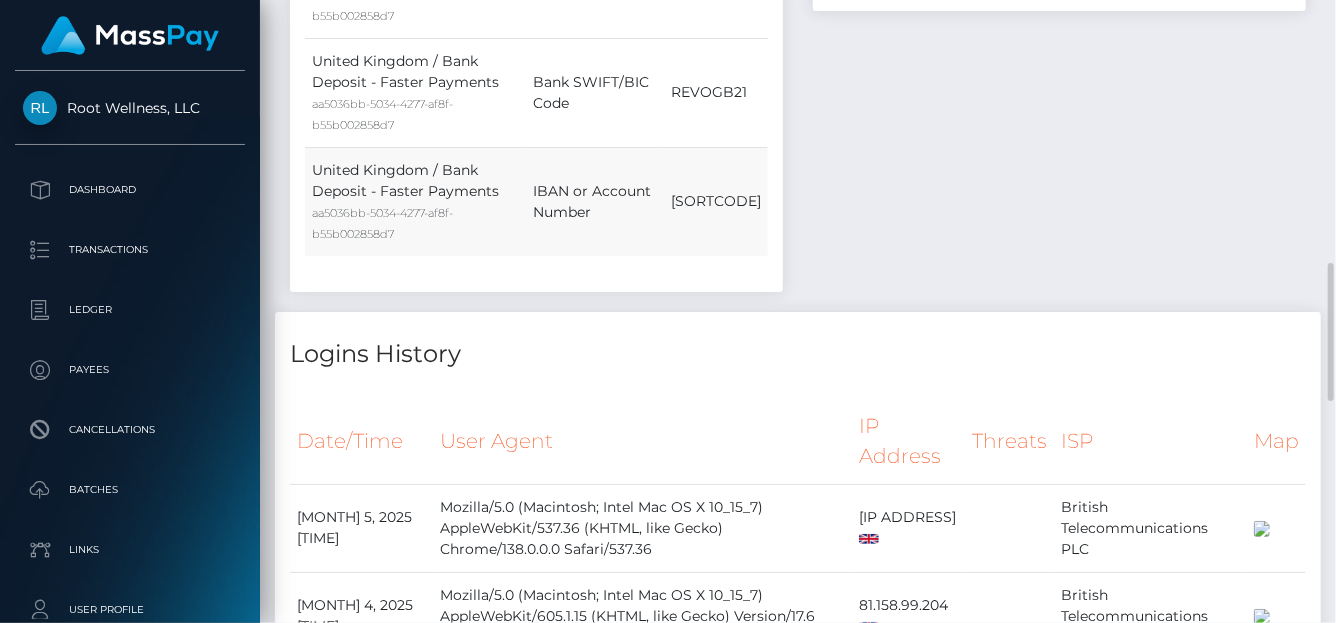 scroll, scrollTop: 683, scrollLeft: 0, axis: vertical 